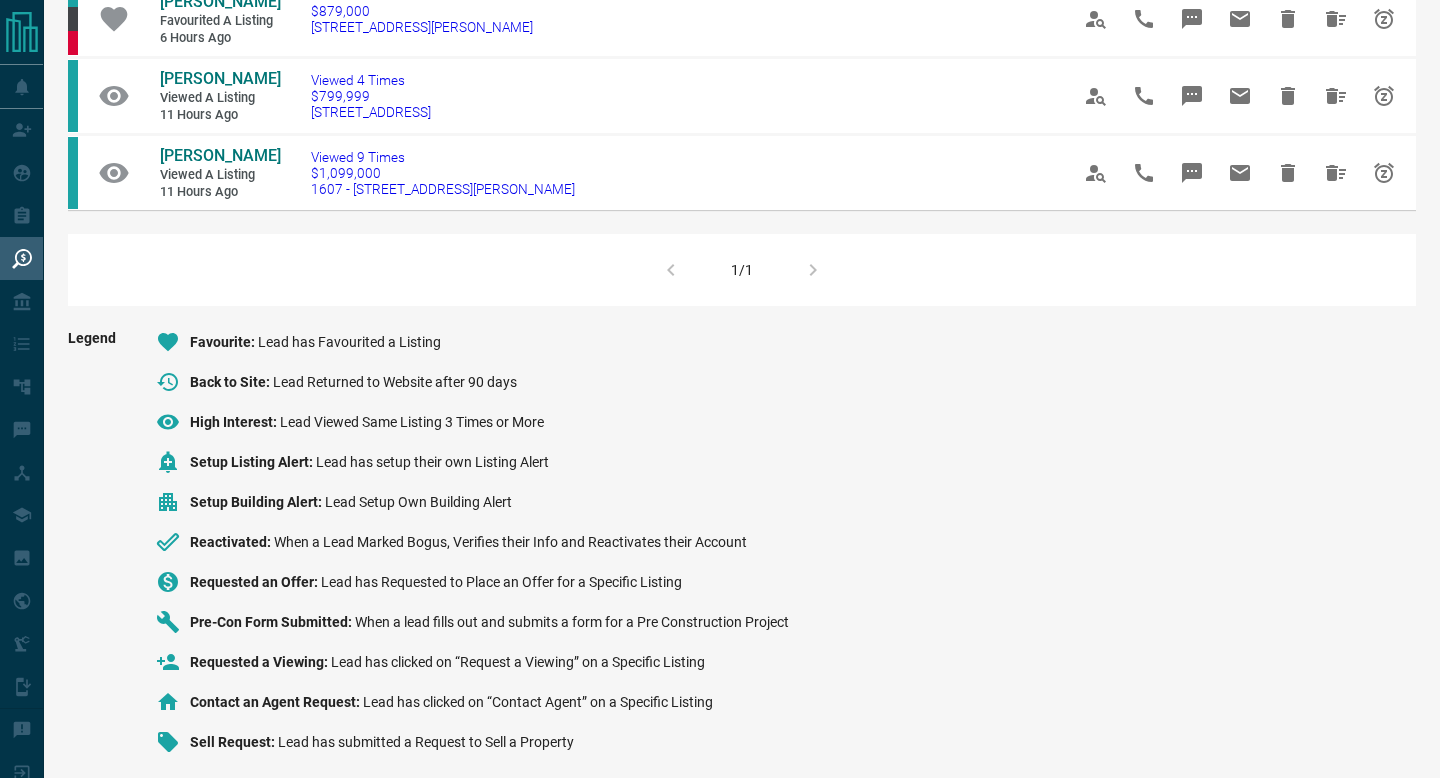 scroll, scrollTop: 0, scrollLeft: 0, axis: both 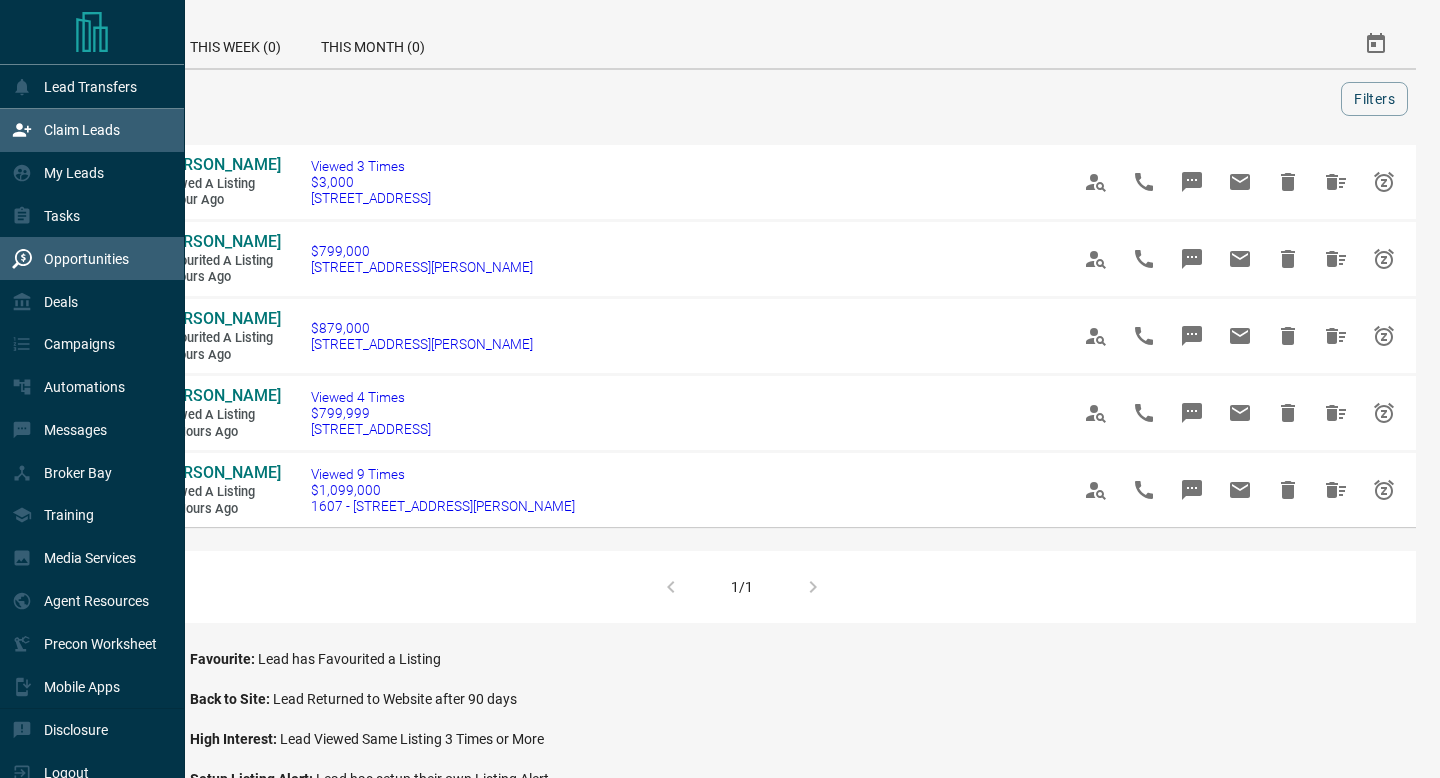 click on "Claim Leads" at bounding box center (82, 130) 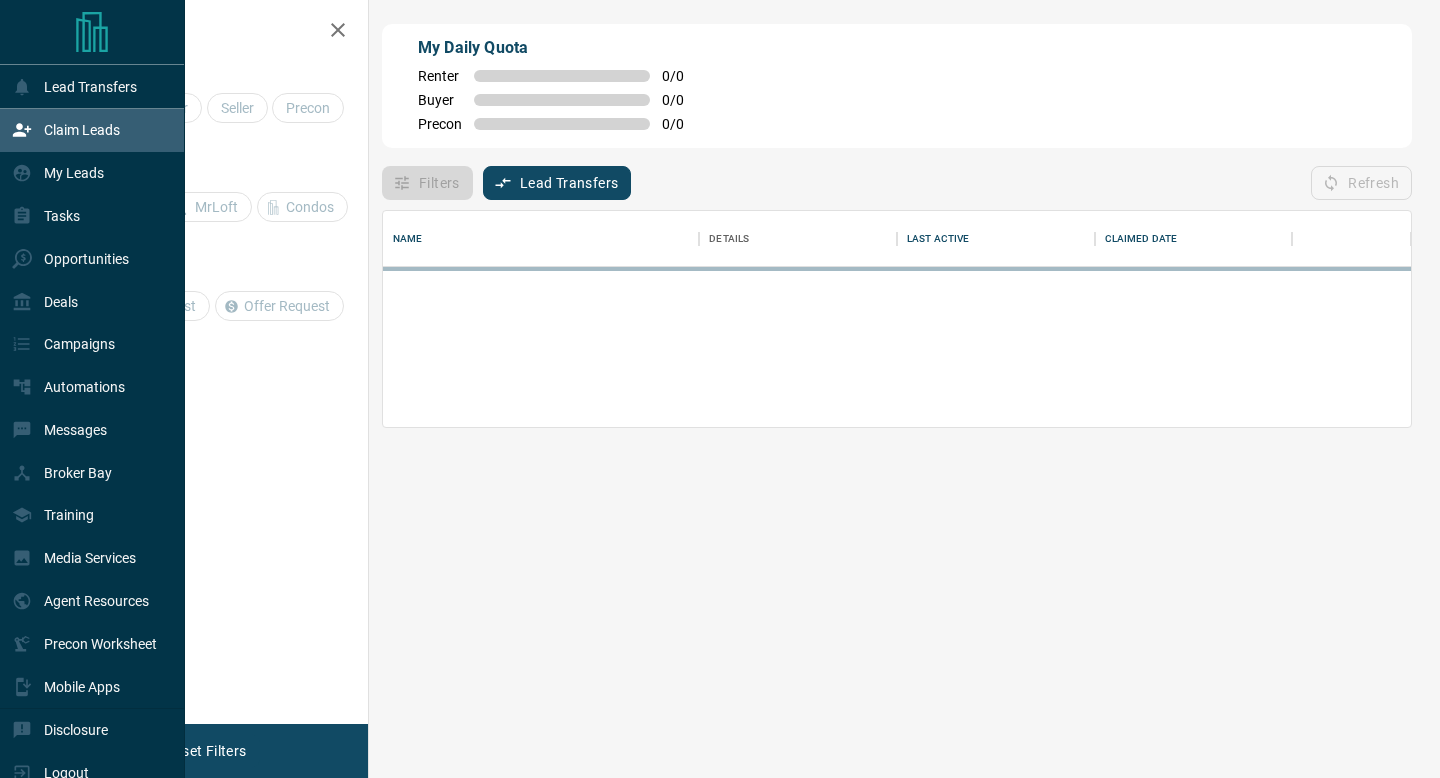 scroll, scrollTop: 1, scrollLeft: 1, axis: both 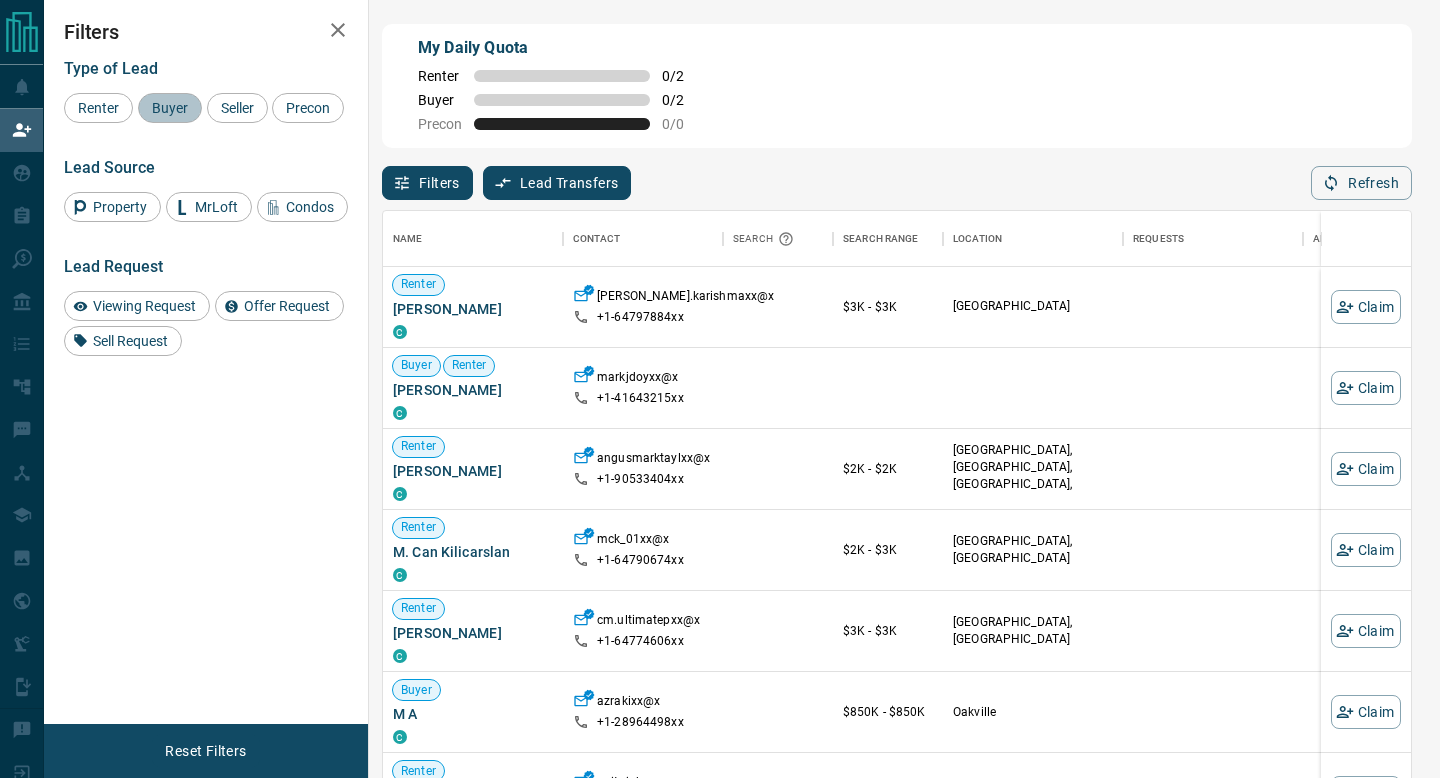 click on "Buyer" at bounding box center [170, 108] 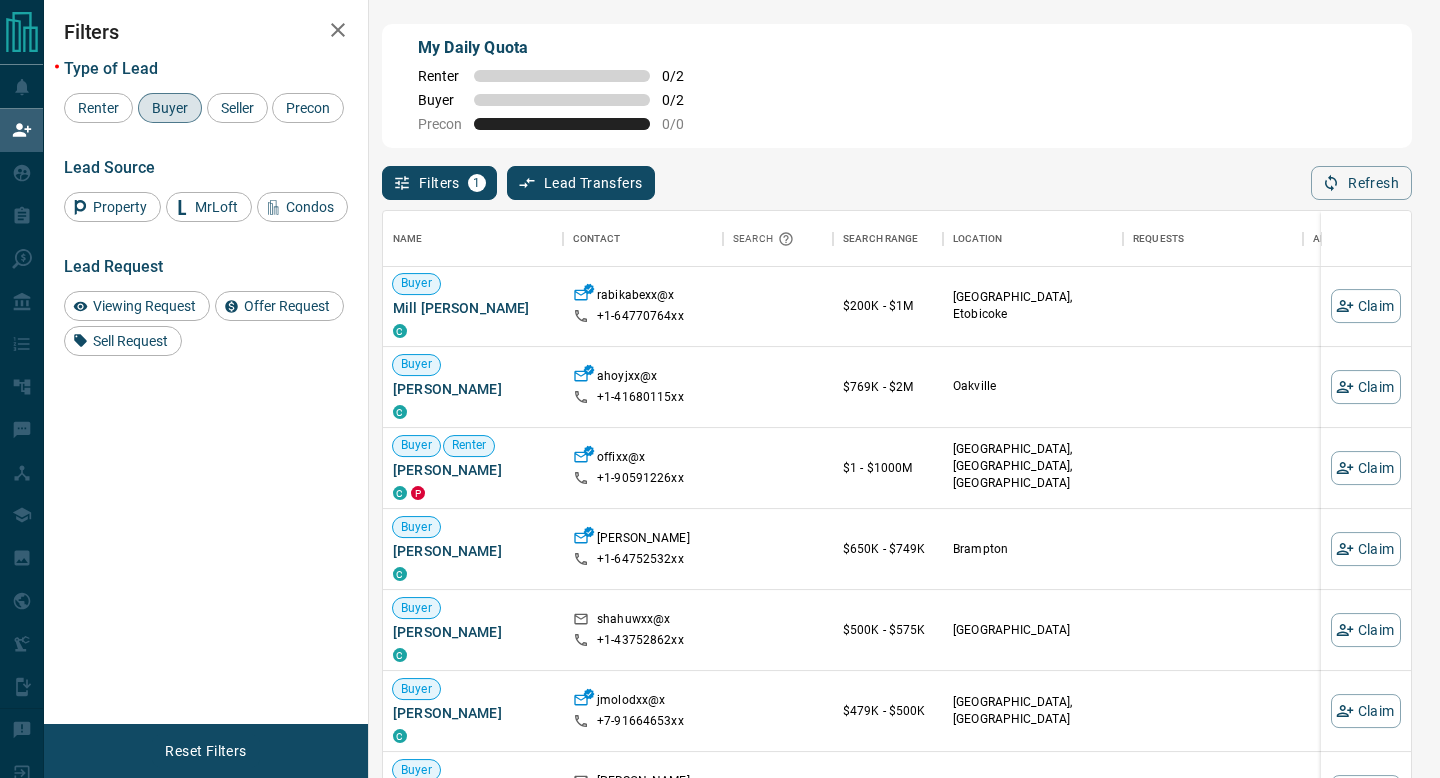 scroll, scrollTop: 5778, scrollLeft: 0, axis: vertical 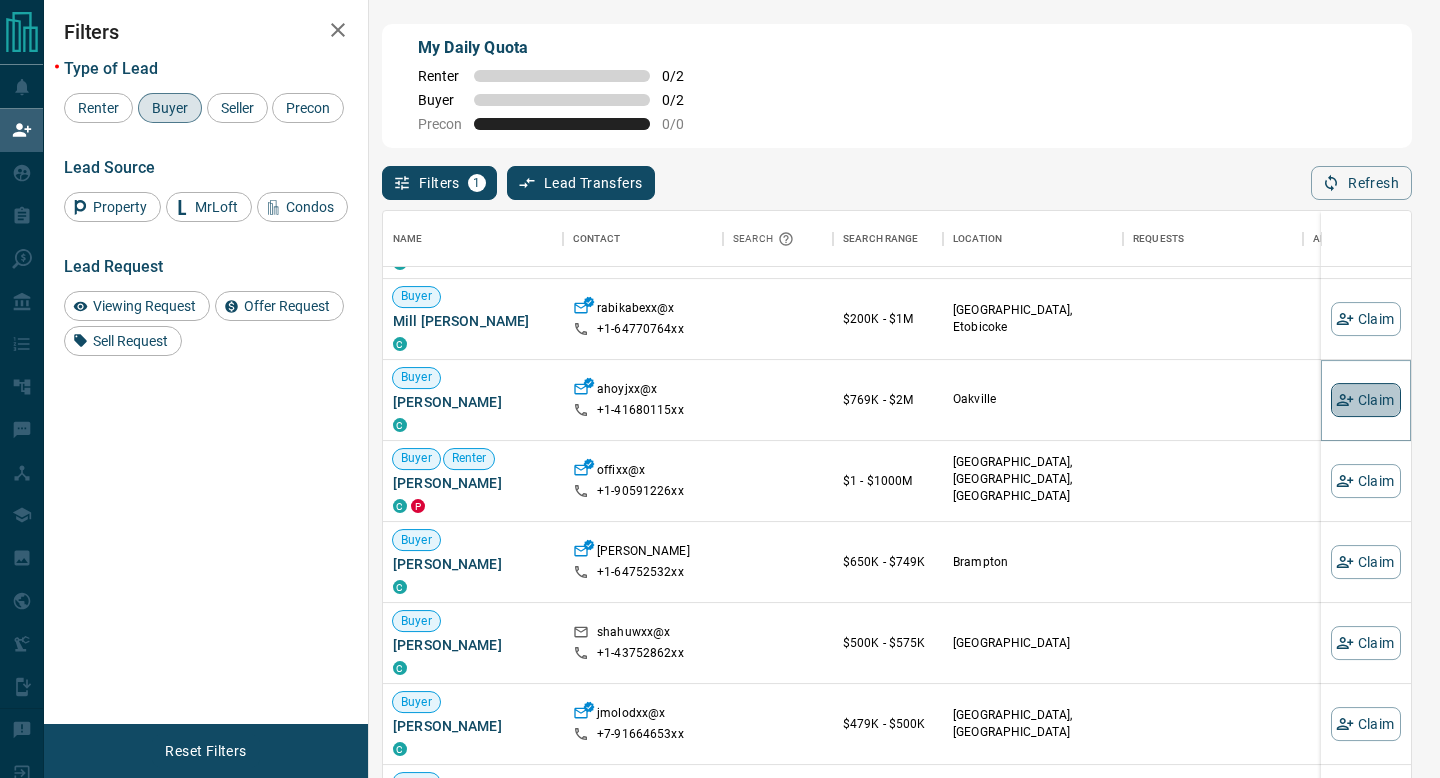 click on "Claim" at bounding box center (1366, 400) 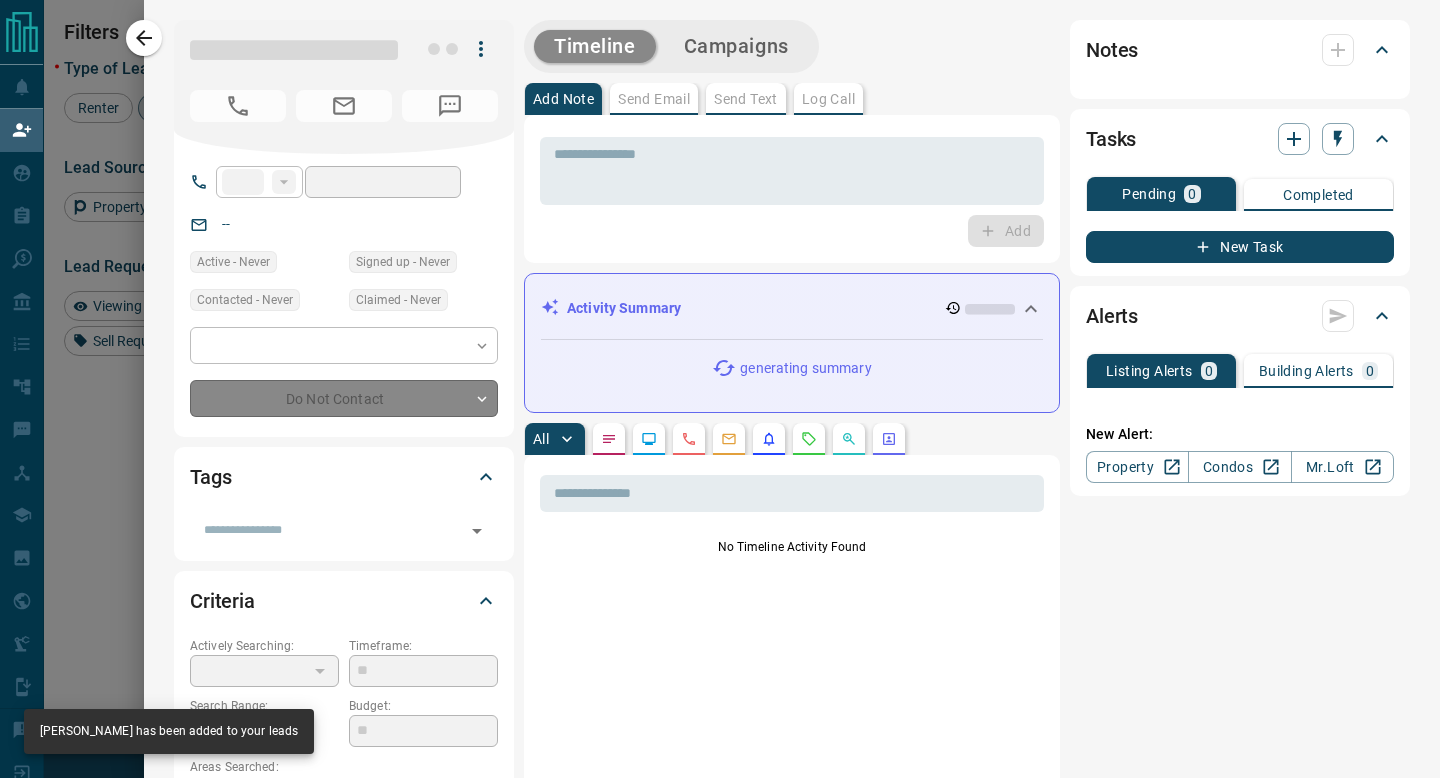 type on "**" 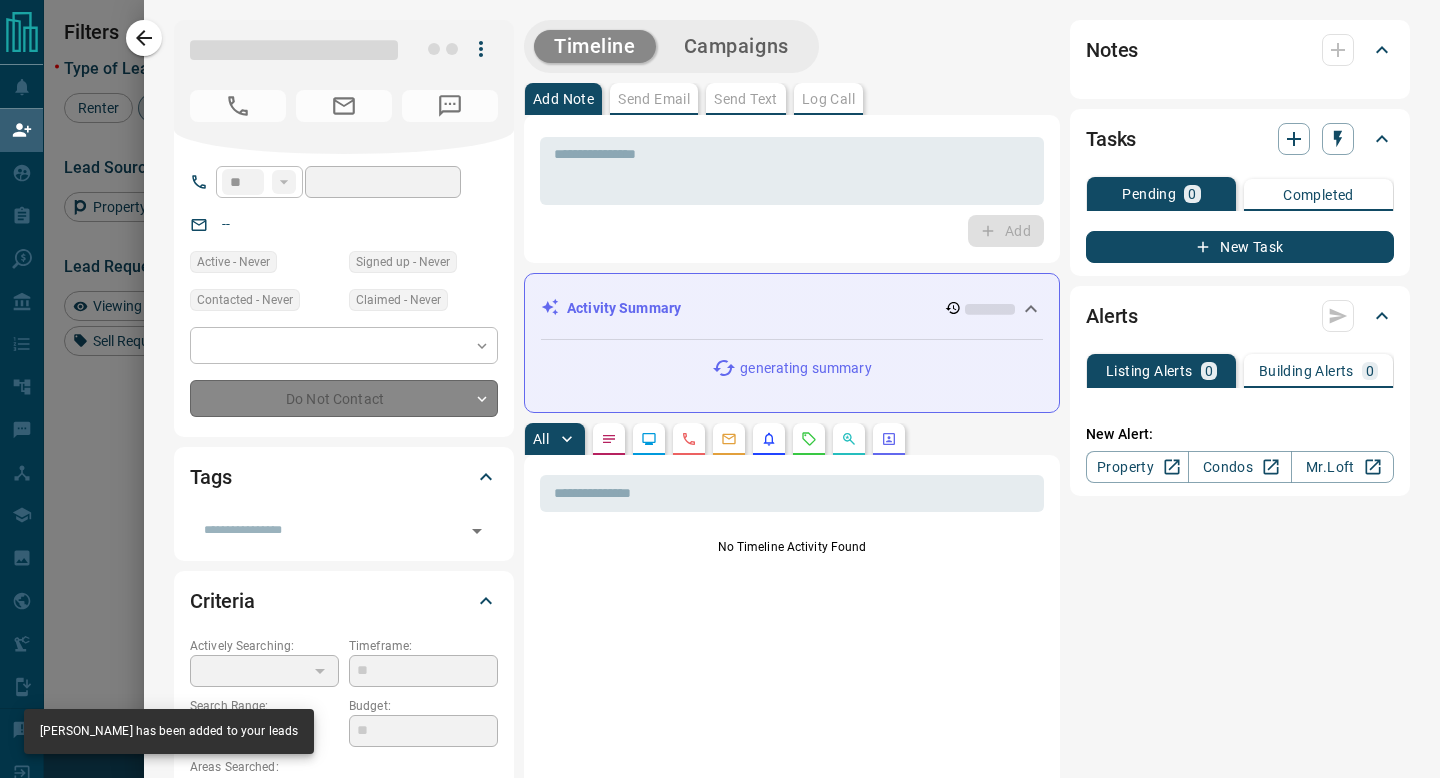 type on "**********" 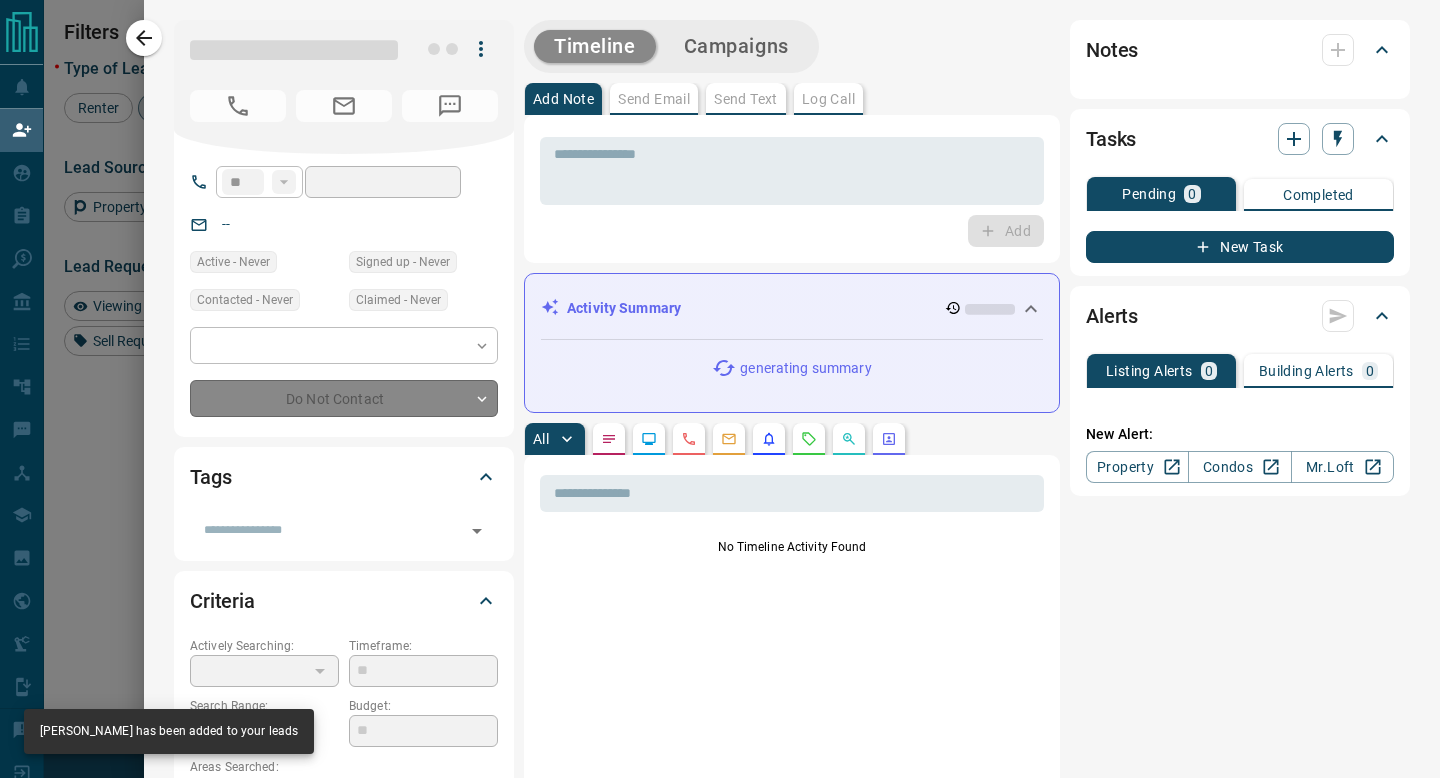 type on "**" 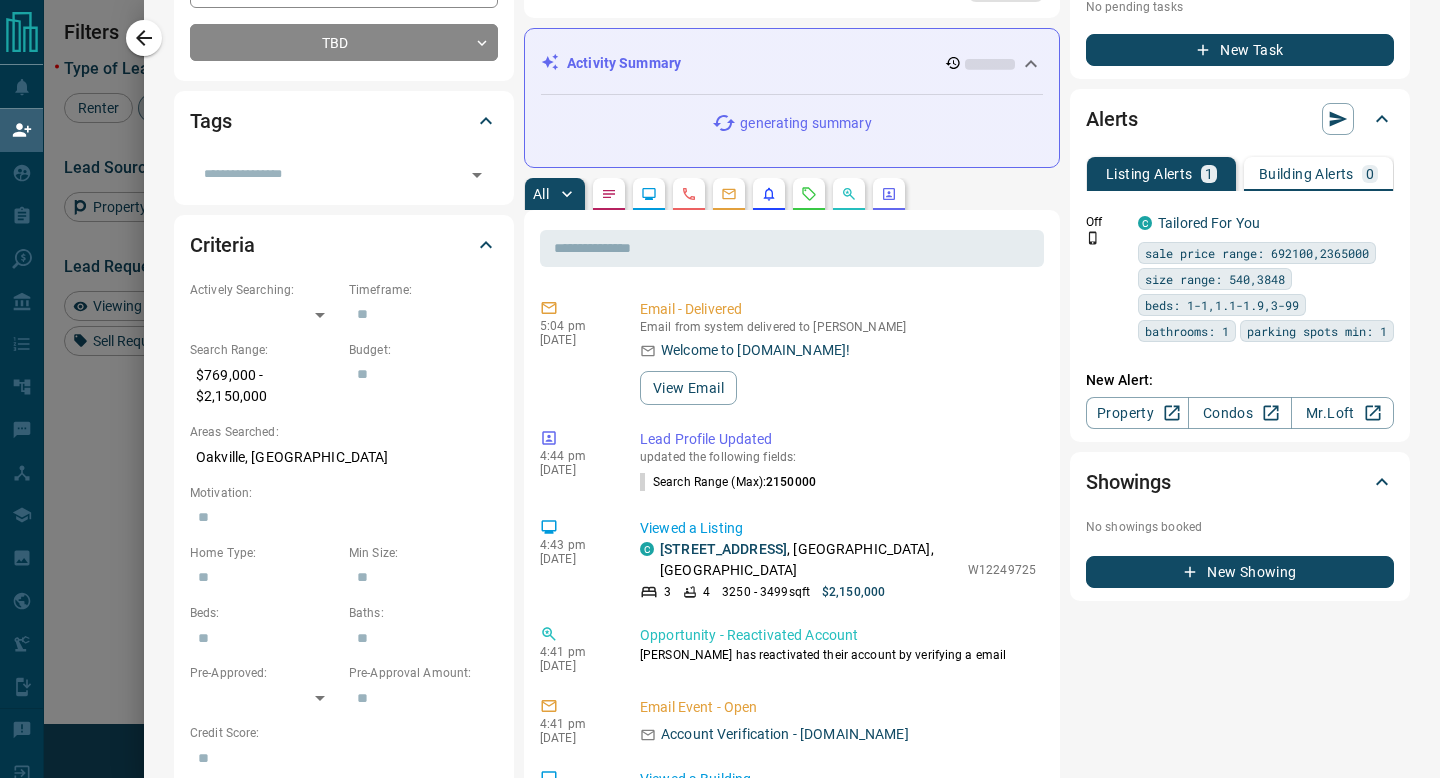scroll, scrollTop: 416, scrollLeft: 0, axis: vertical 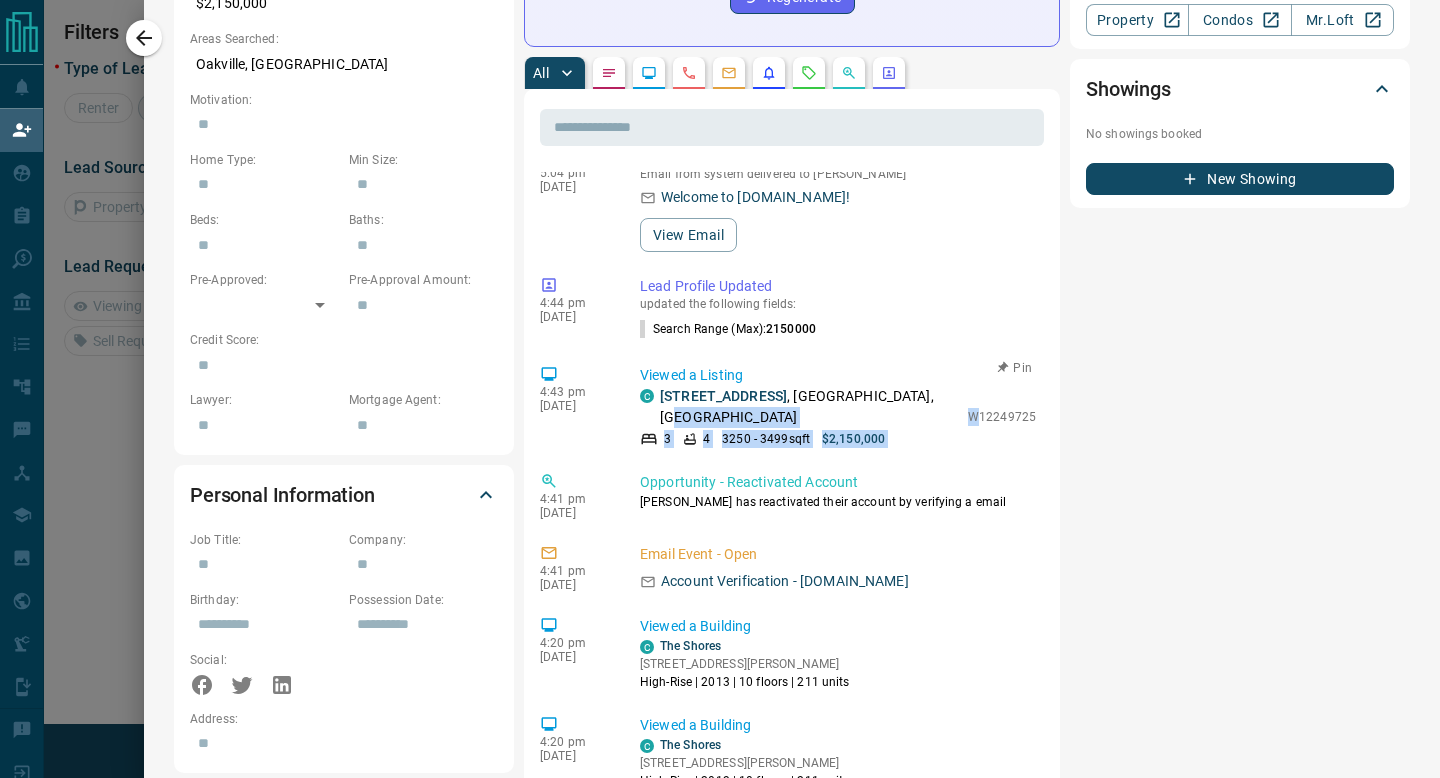 drag, startPoint x: 963, startPoint y: 386, endPoint x: 984, endPoint y: 390, distance: 21.377558 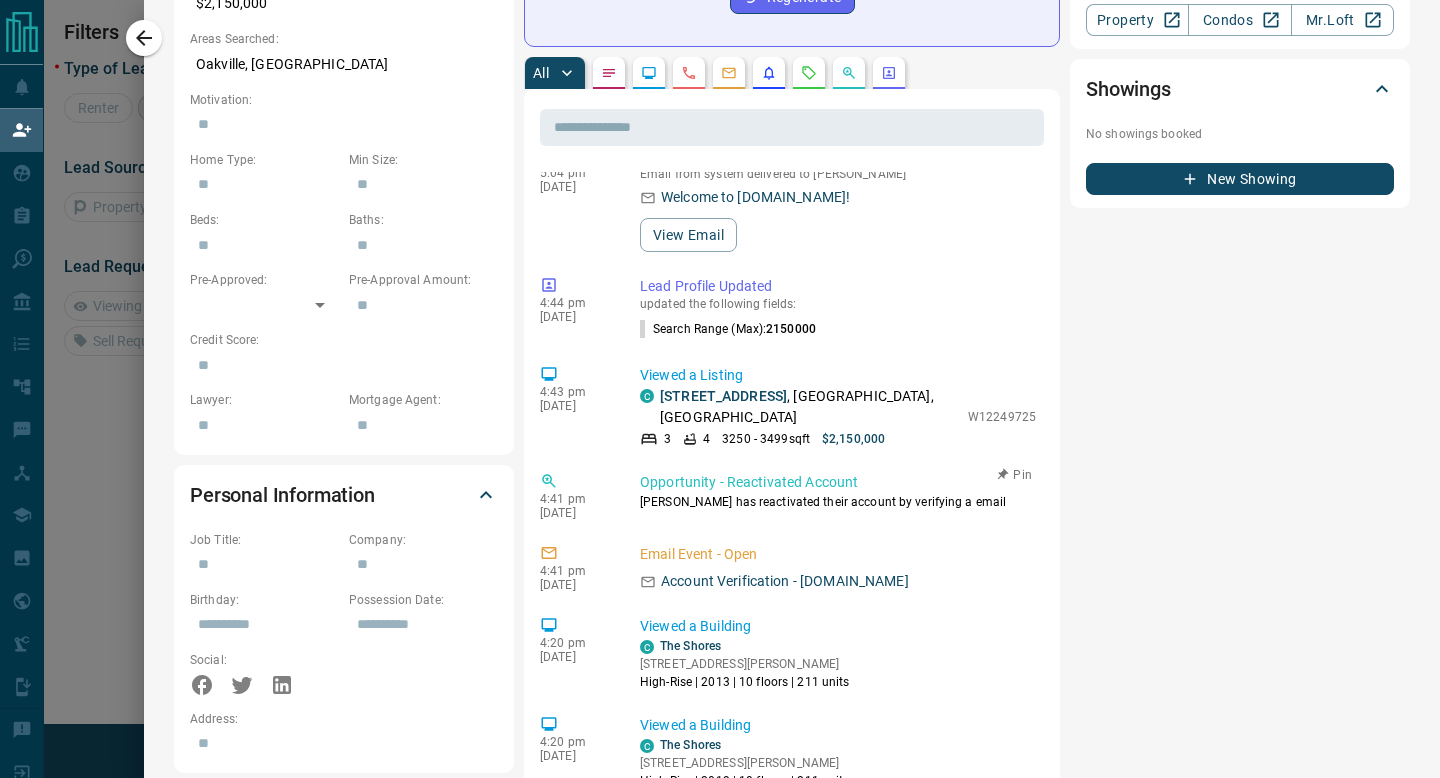 click on "Opportunity - Reactivated Account" at bounding box center [838, 482] 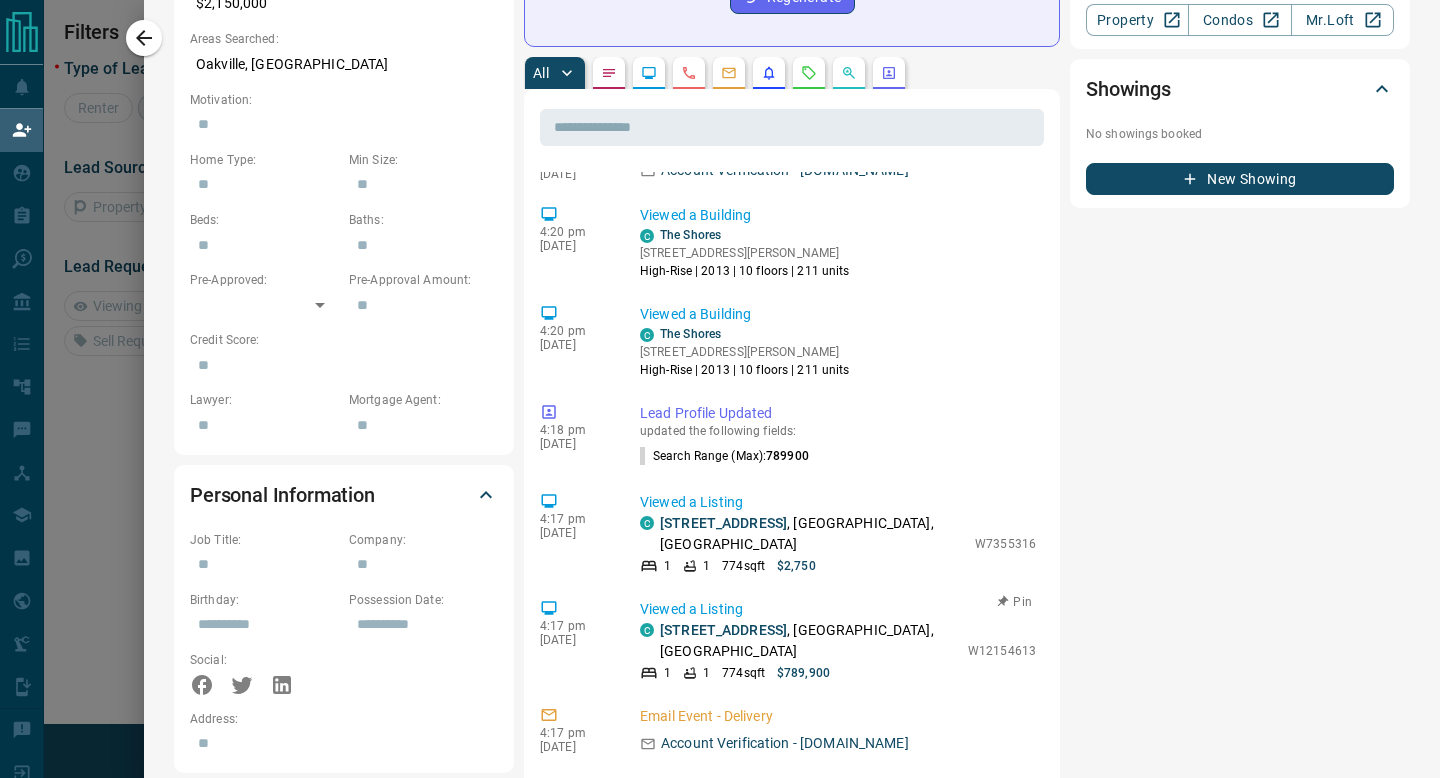 scroll, scrollTop: 499, scrollLeft: 0, axis: vertical 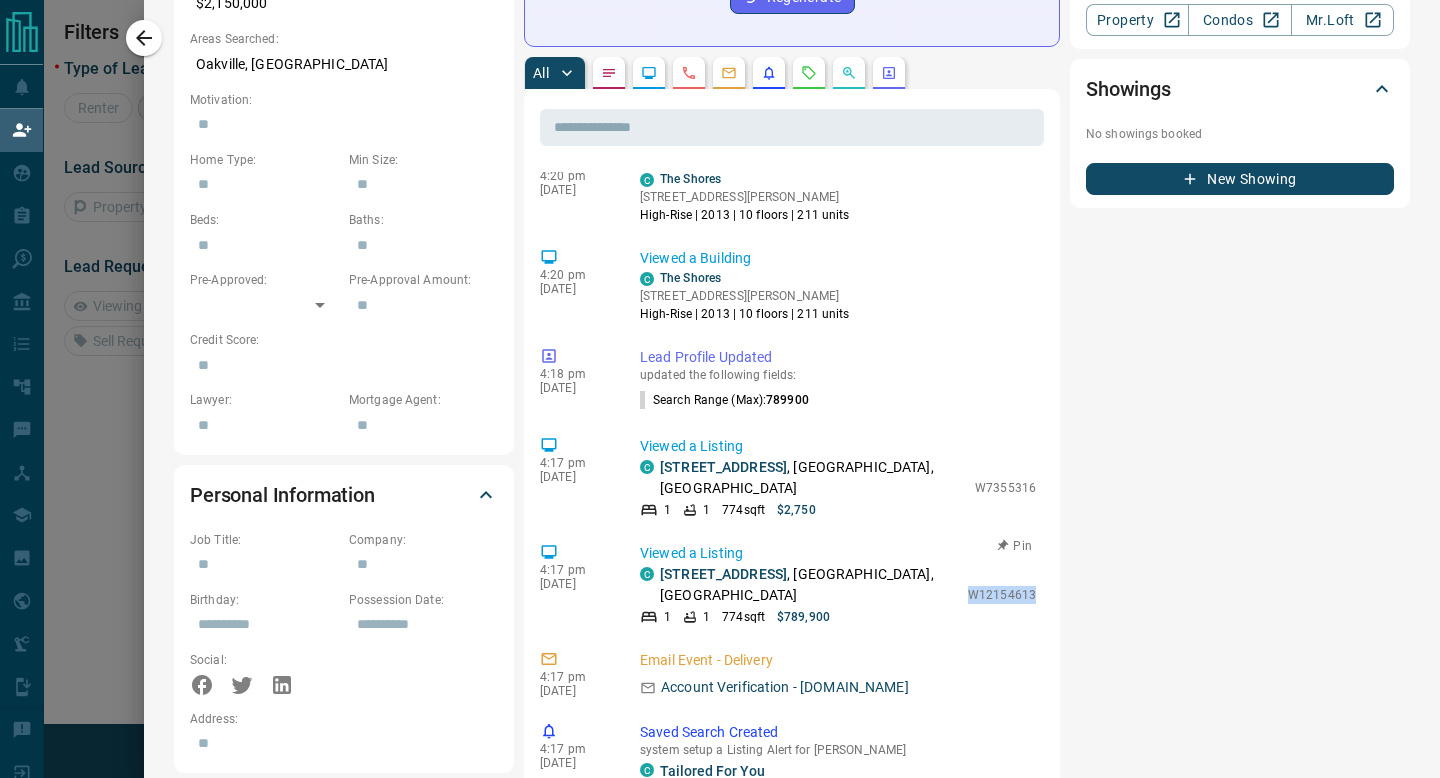 drag, startPoint x: 966, startPoint y: 517, endPoint x: 1039, endPoint y: 524, distance: 73.33485 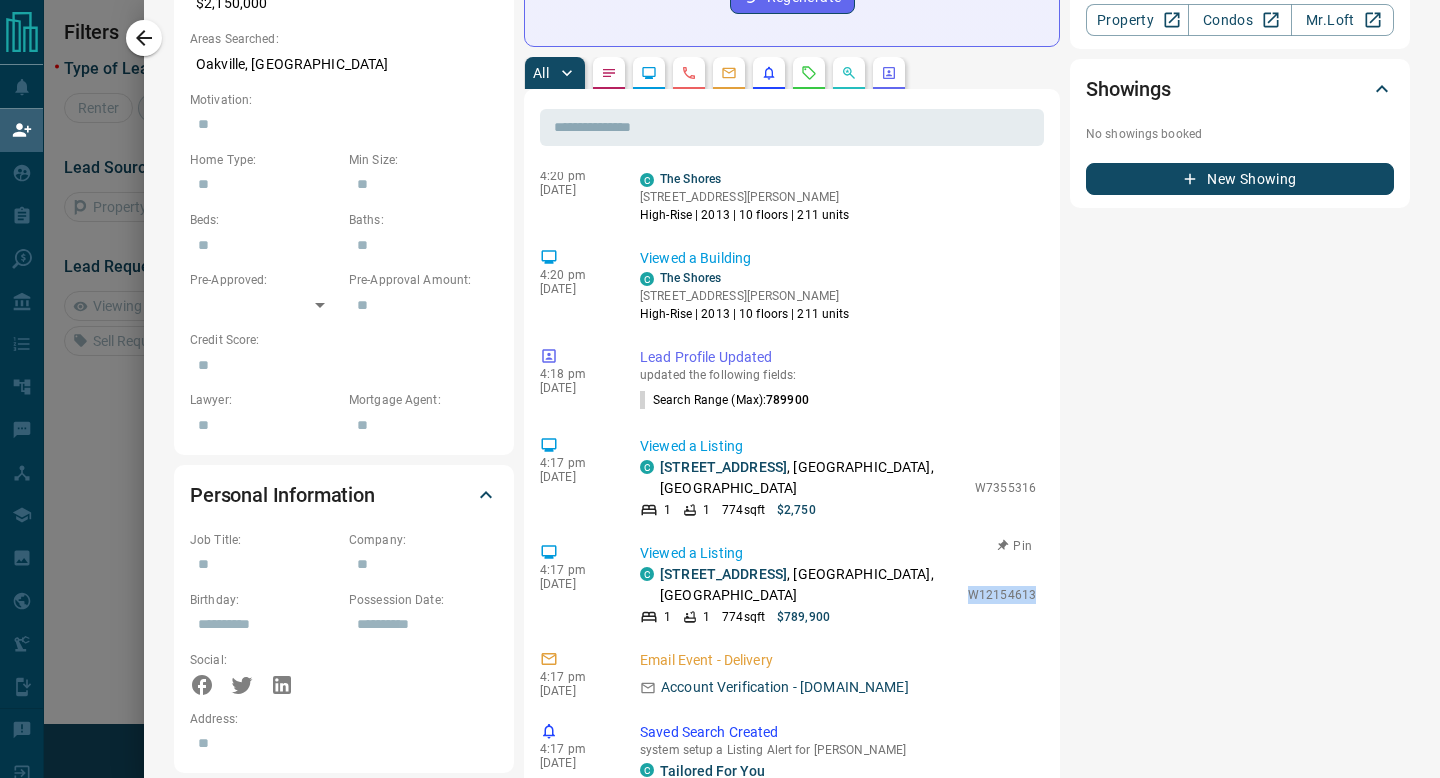 click on "Viewed a Listing C [STREET_ADDRESS] 1 1 774  sqft $789,900 W12154613" at bounding box center (842, 584) 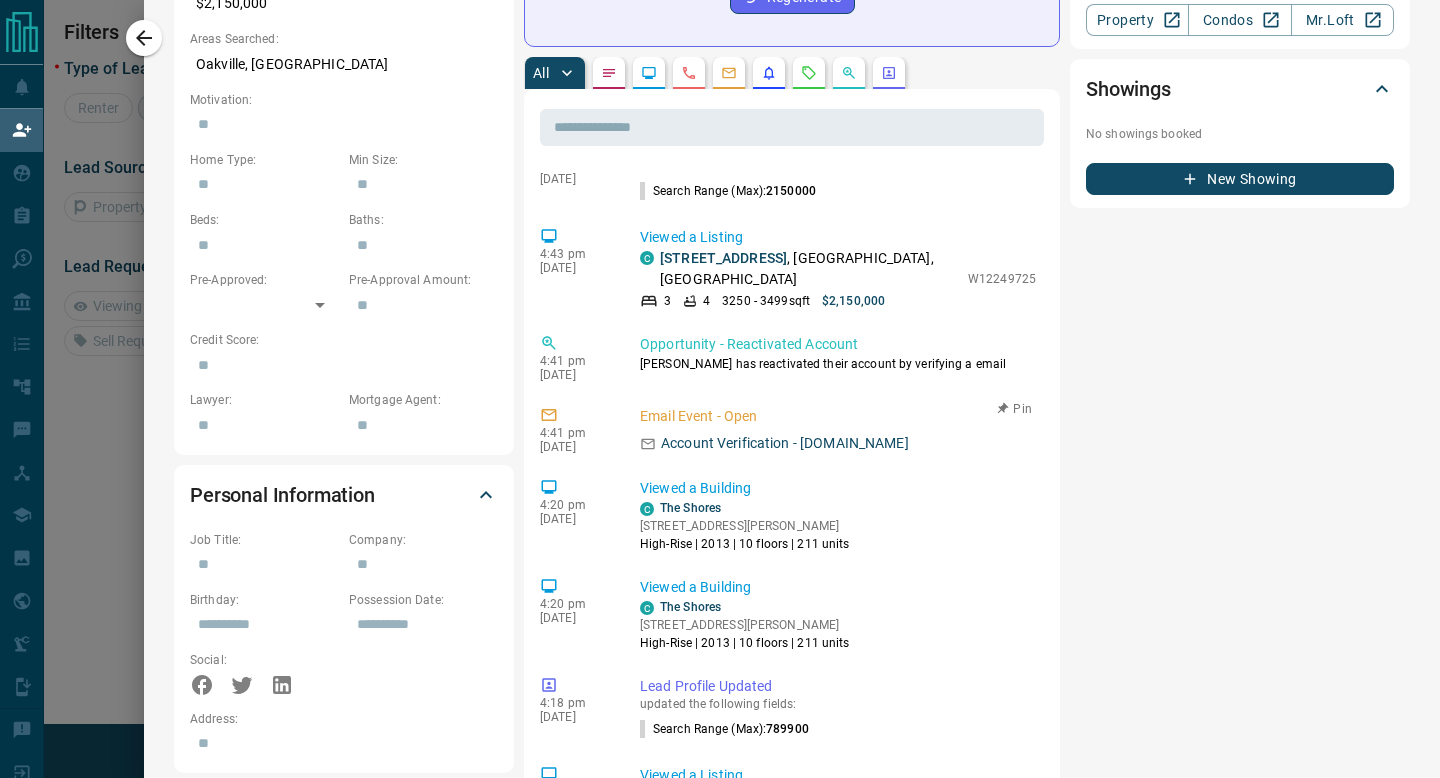 scroll, scrollTop: 167, scrollLeft: 0, axis: vertical 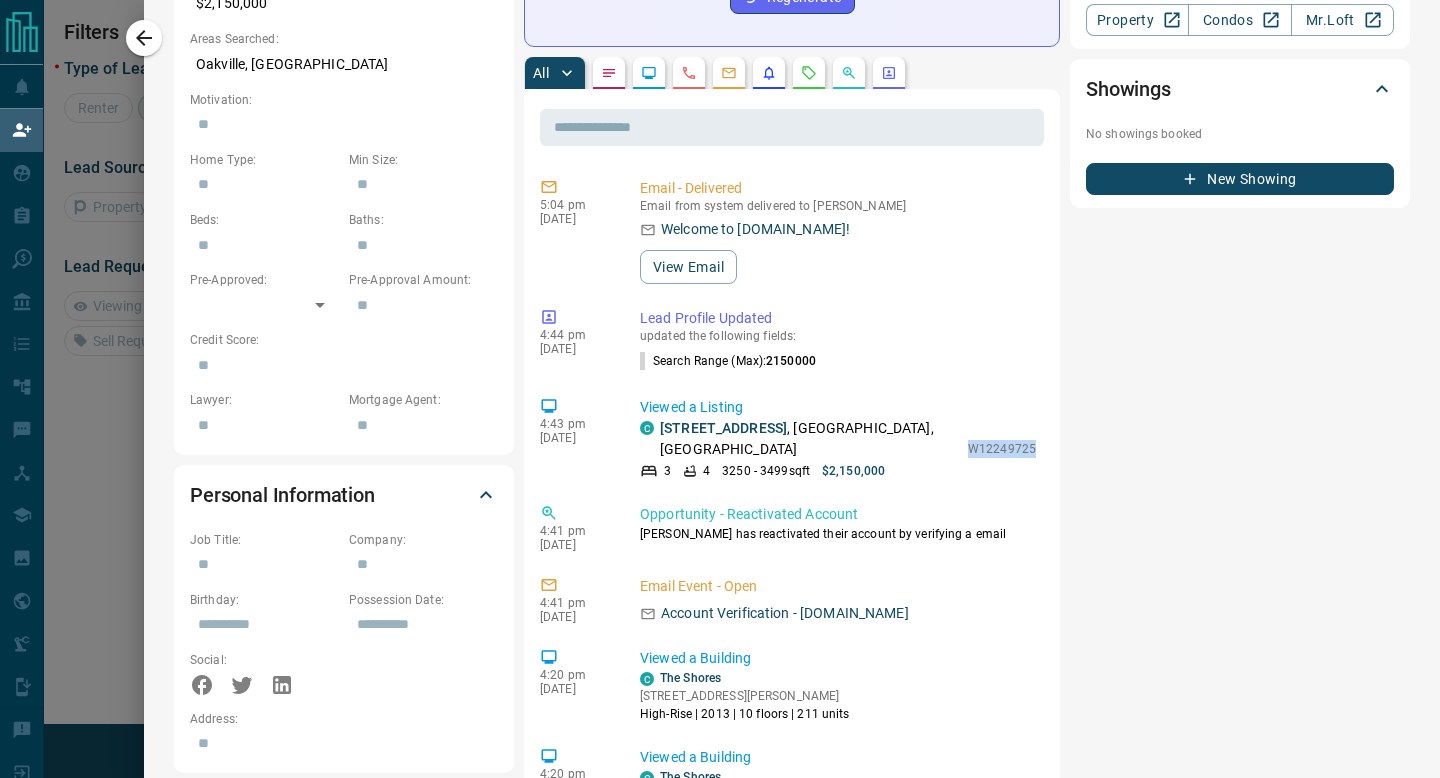 drag, startPoint x: 972, startPoint y: 413, endPoint x: 1048, endPoint y: 425, distance: 76.941536 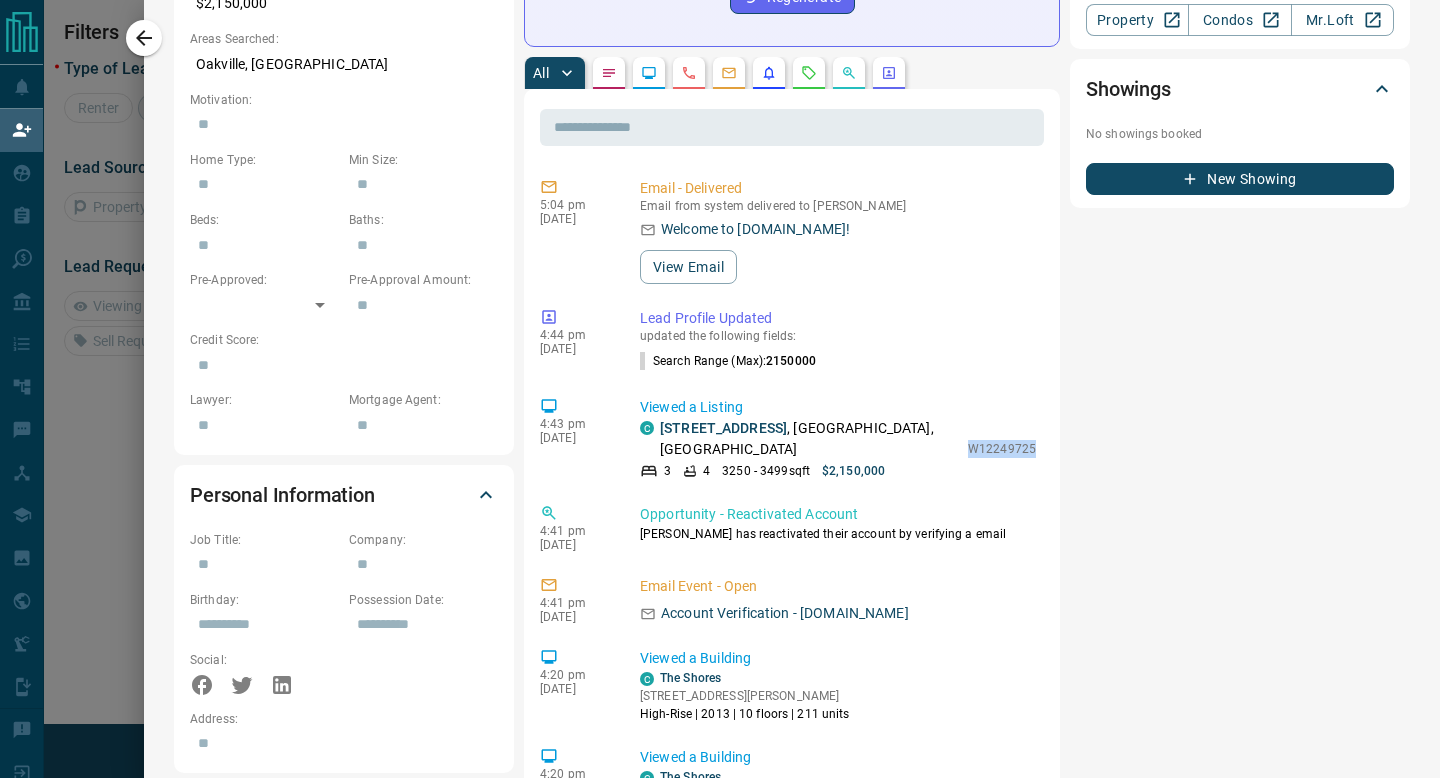 click on "​ 5:04 pm [DATE] Email - Delivered Email from system delivered to [PERSON_NAME] Welcome to [DOMAIN_NAME]! View Email 4:44 pm [DATE] Lead Profile Updated  updated the following fields: Search Range (Max) :  2150000 4:43 pm [DATE] Viewed a Listing C [STREET_ADDRESS] 3 4 3250 - 3499  sqft $2,150,000 W12249725 4:41 pm [DATE] Opportunity - Reactivated Account [PERSON_NAME] has reactivated their account by verifying a email 4:41 pm [DATE] Email Event - Open Account Verification - [DOMAIN_NAME] 4:20 pm [DATE] Viewed a Building  C The Shores [STREET_ADDRESS][PERSON_NAME] High-Rise | 2013 | 10 floors | 211 units 4:20 pm [DATE] Viewed a Building  C The Shores [STREET_ADDRESS][PERSON_NAME] High-Rise | 2013 | 10 floors | 211 units 4:18 pm [DATE] Lead Profile Updated  updated the following fields: Search Range (Max) :  789900 4:17 pm [DATE] Viewed a Listing C [STREET_ADDRESS] 1 1 774  sqft $2,750 W7355316 4:17 pm [DATE] Viewed a Listing C 1 1" at bounding box center (792, 940) 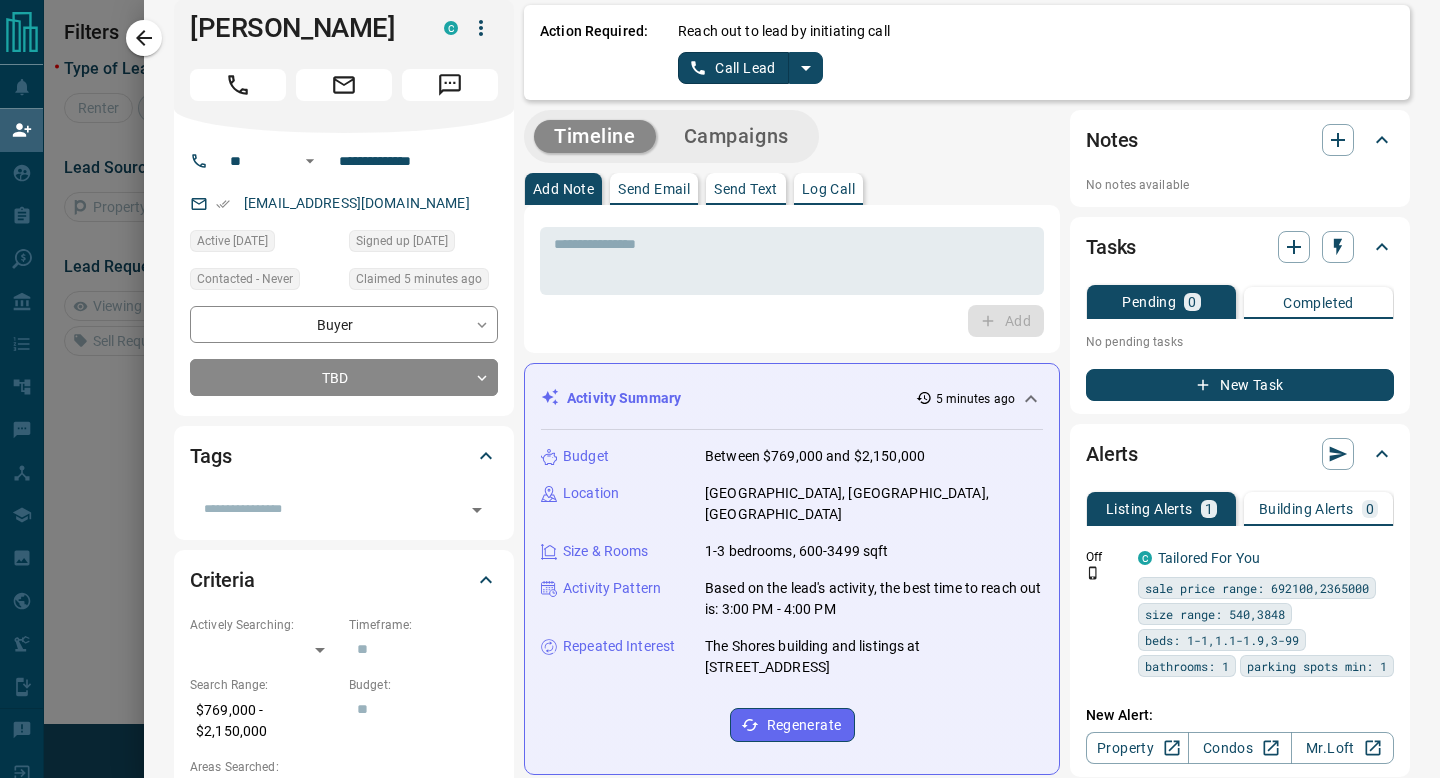 scroll, scrollTop: 0, scrollLeft: 0, axis: both 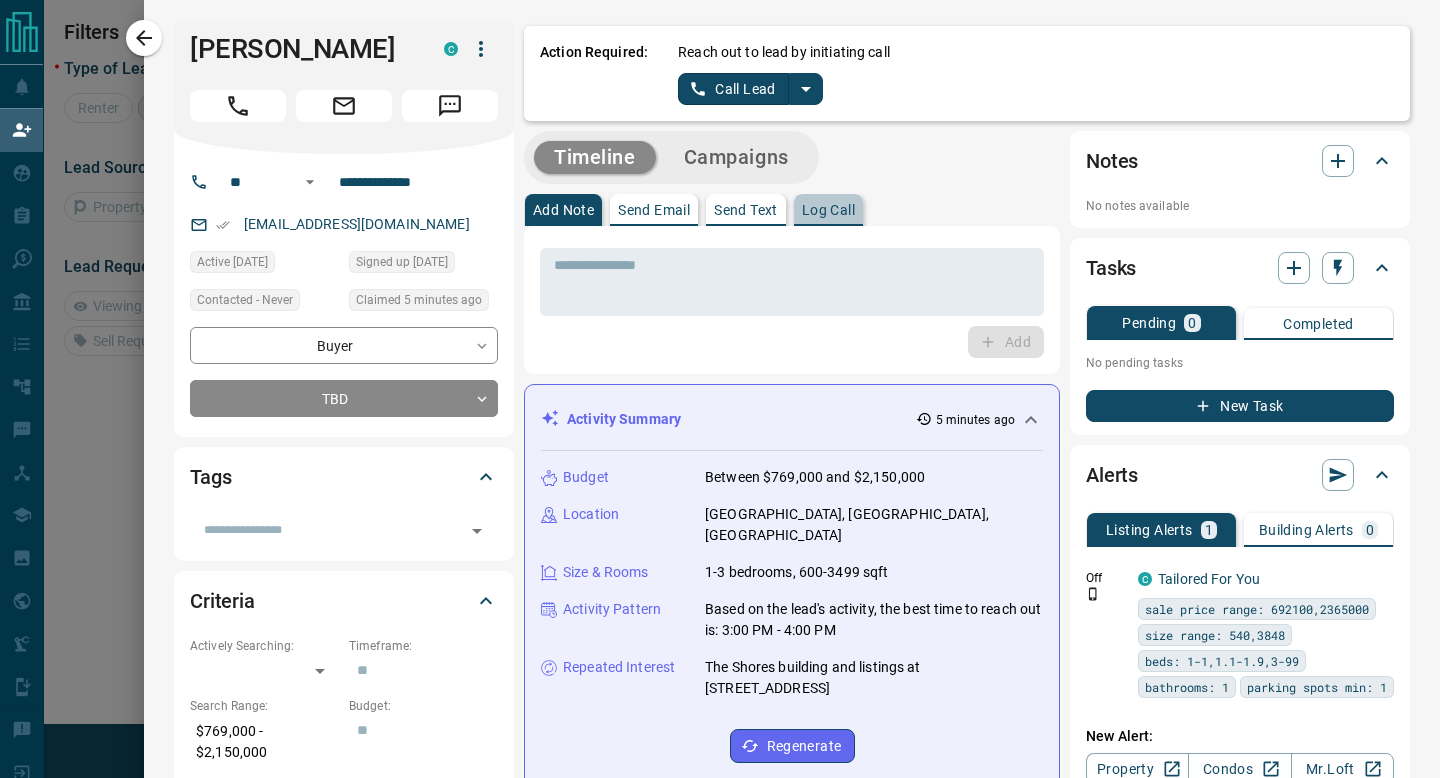 click on "Log Call" at bounding box center (828, 210) 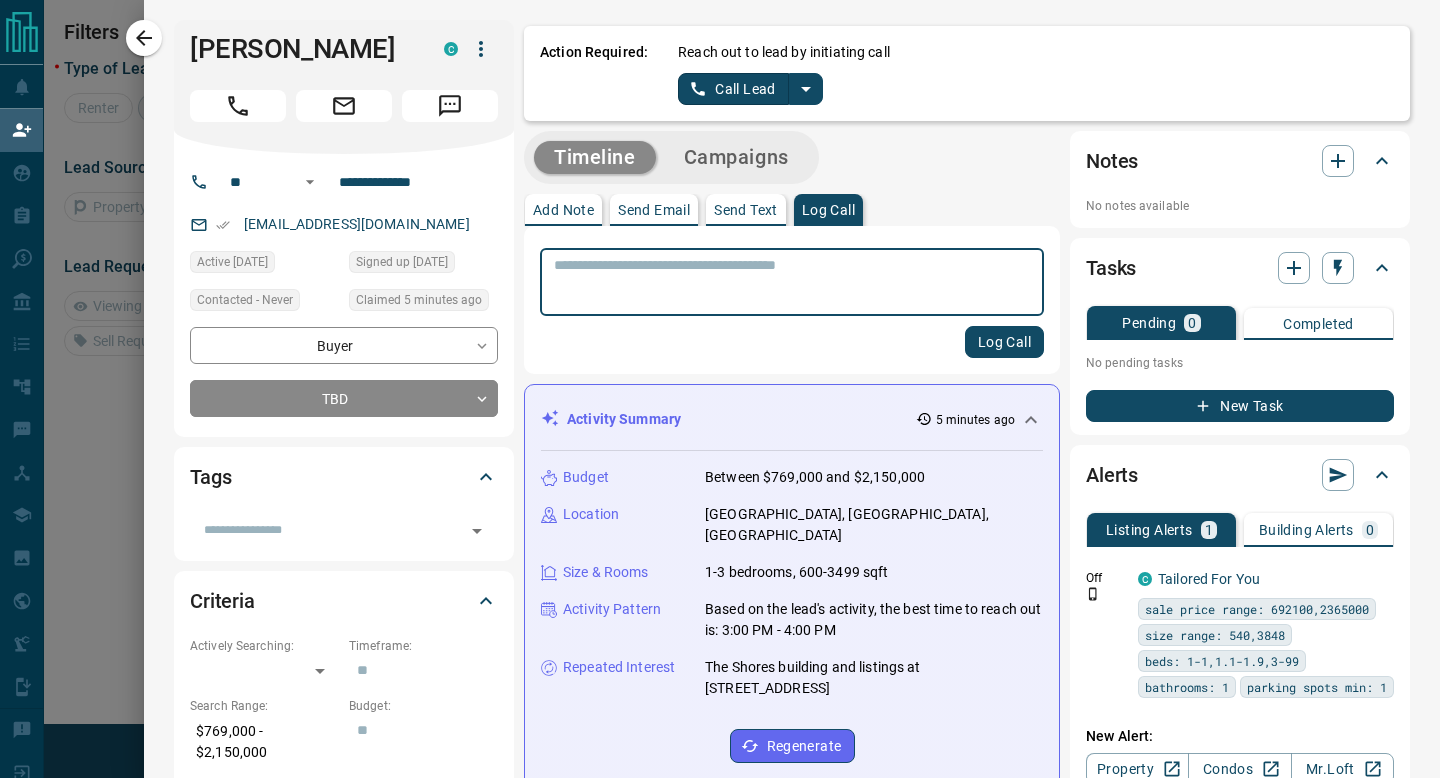 click at bounding box center (792, 282) 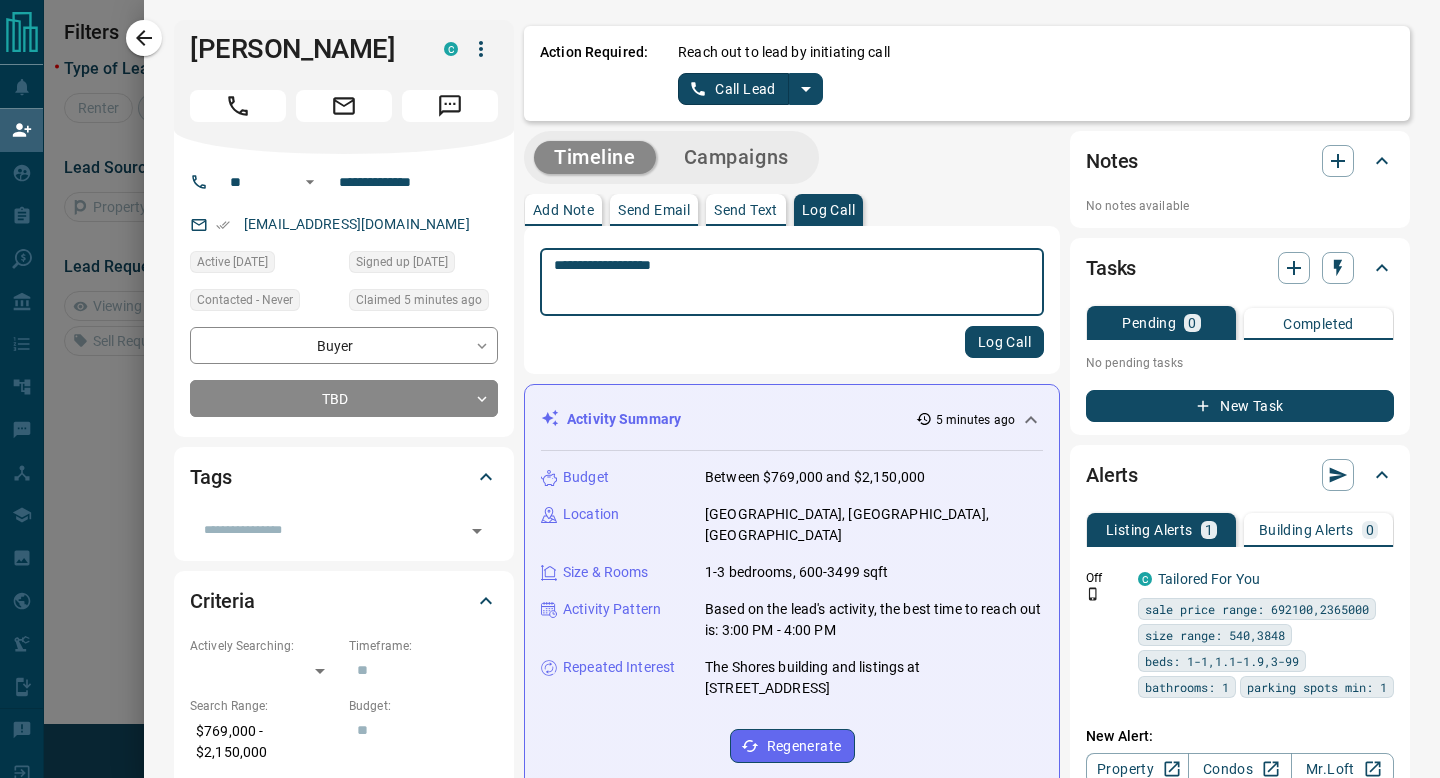 type on "**********" 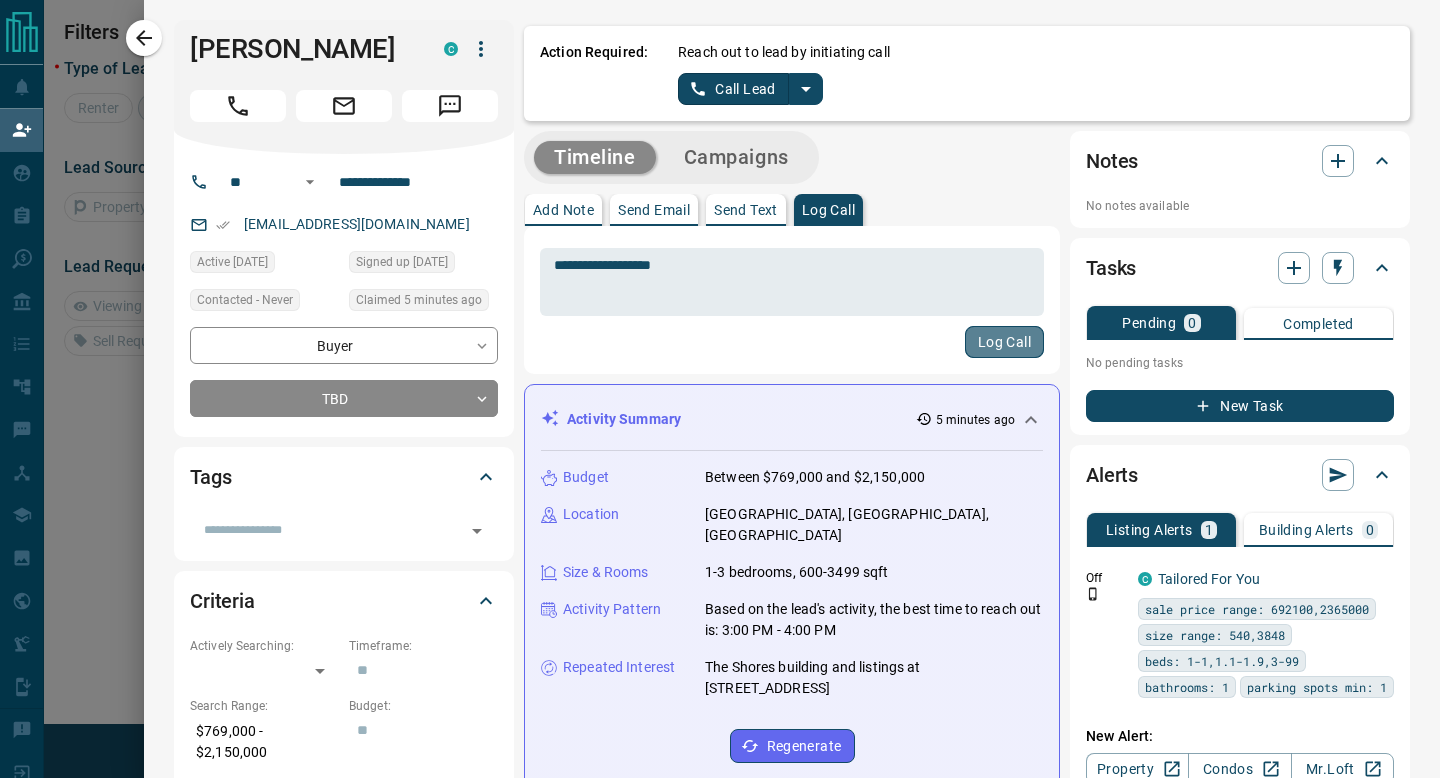 click on "Log Call" at bounding box center [1004, 342] 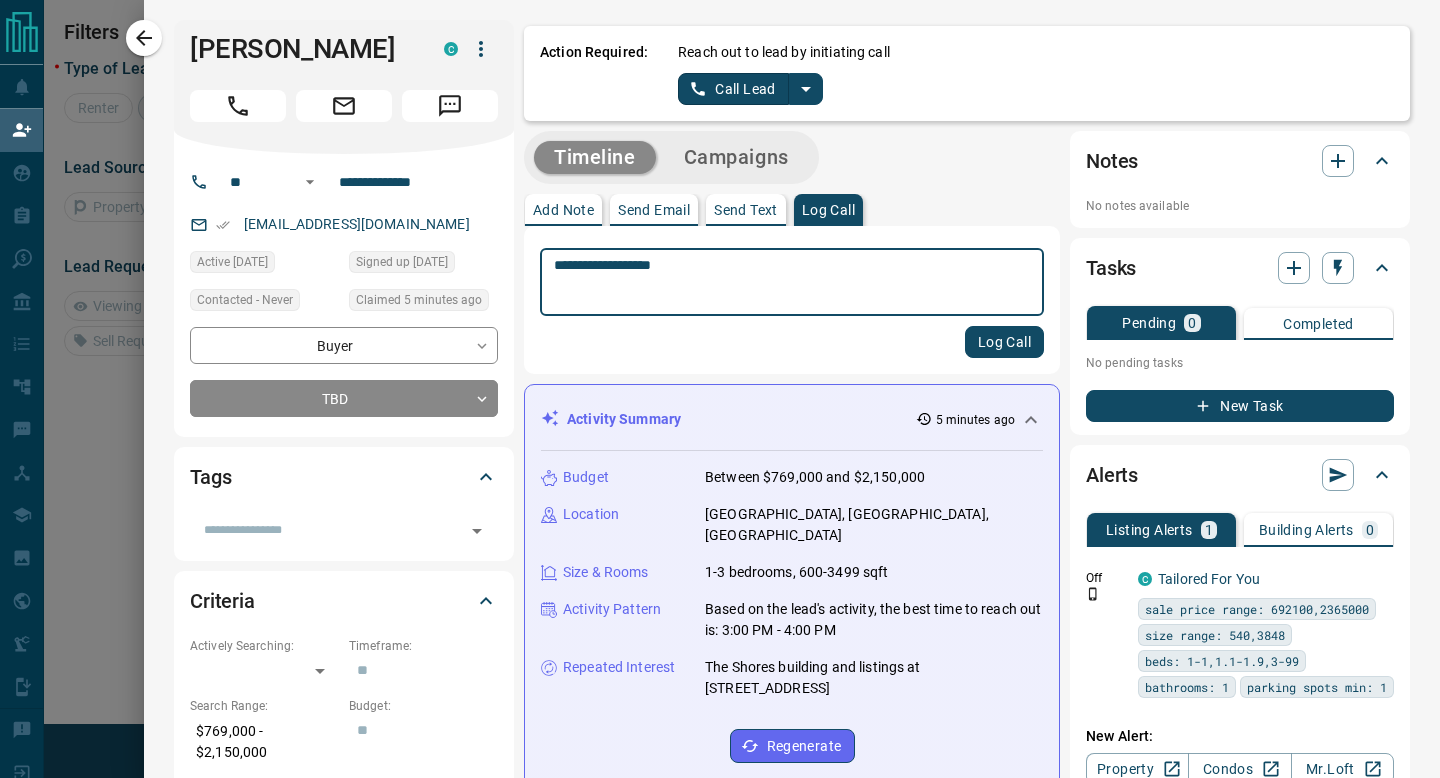 type 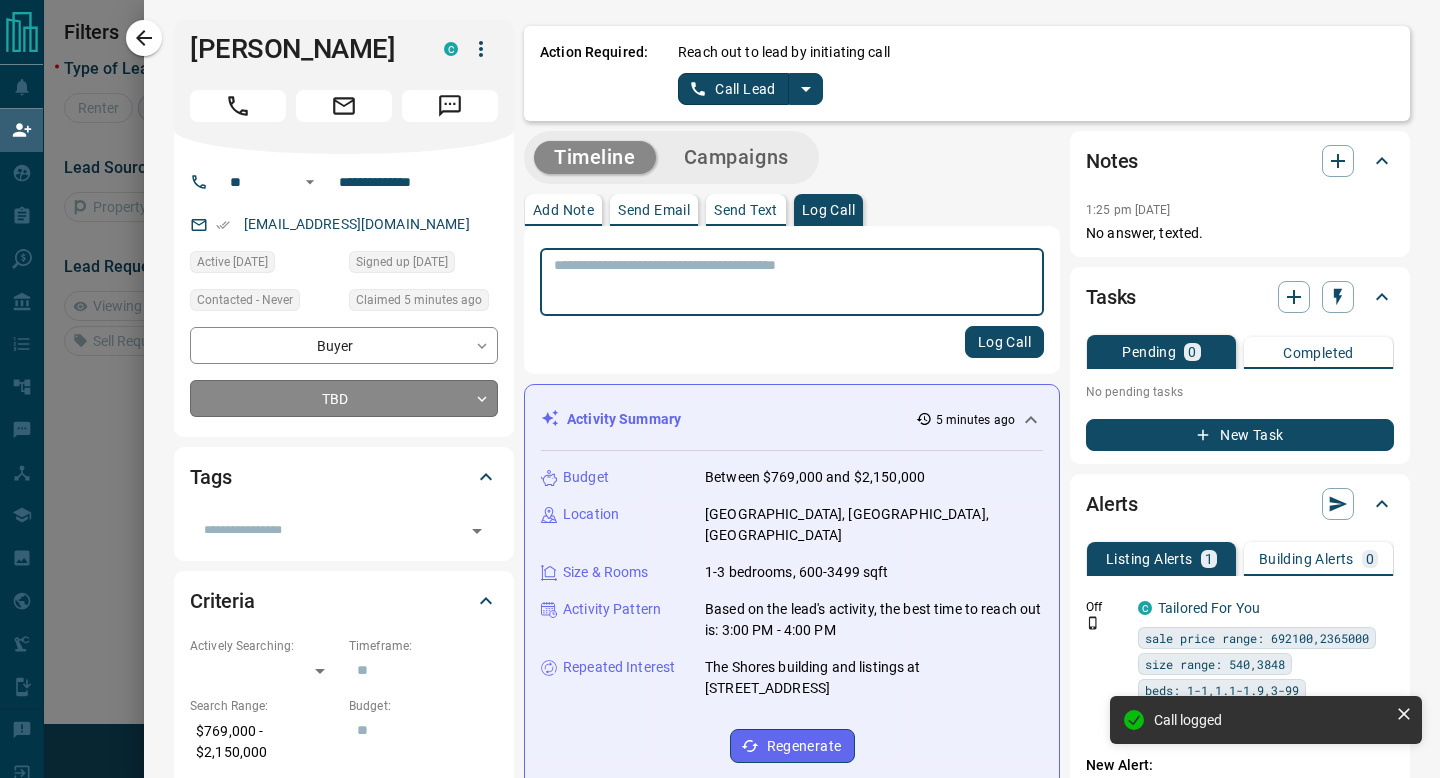 click on "**********" at bounding box center [720, 331] 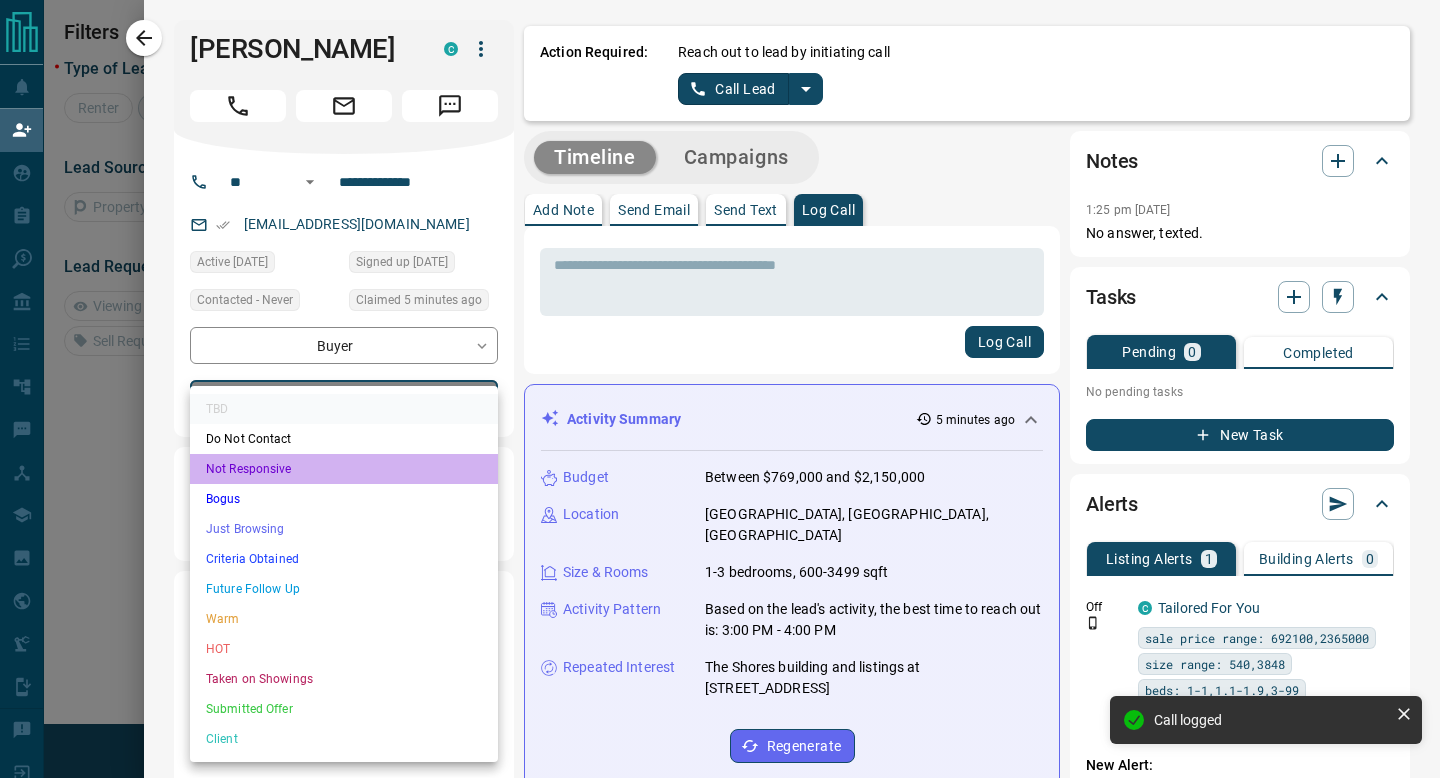 click on "Not Responsive" at bounding box center (344, 469) 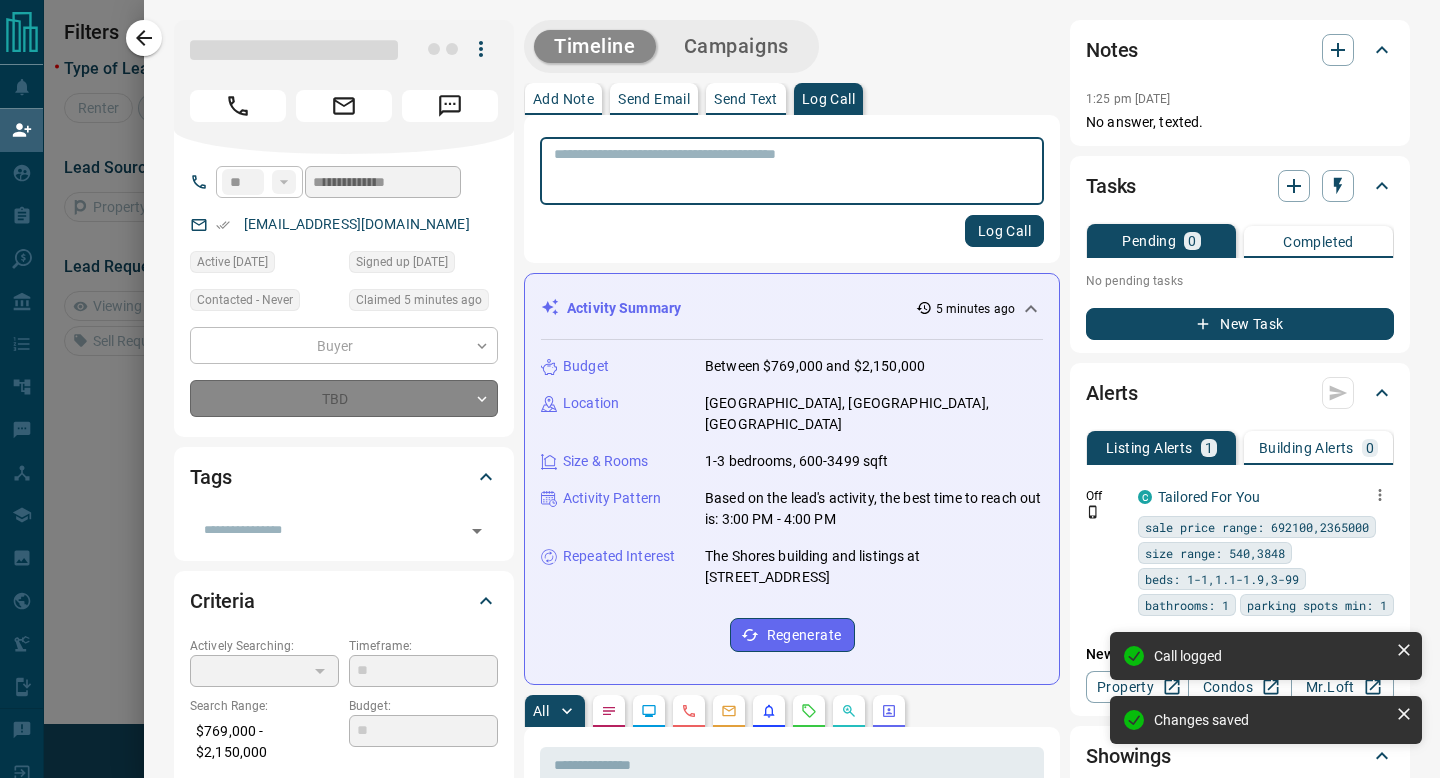 type on "*" 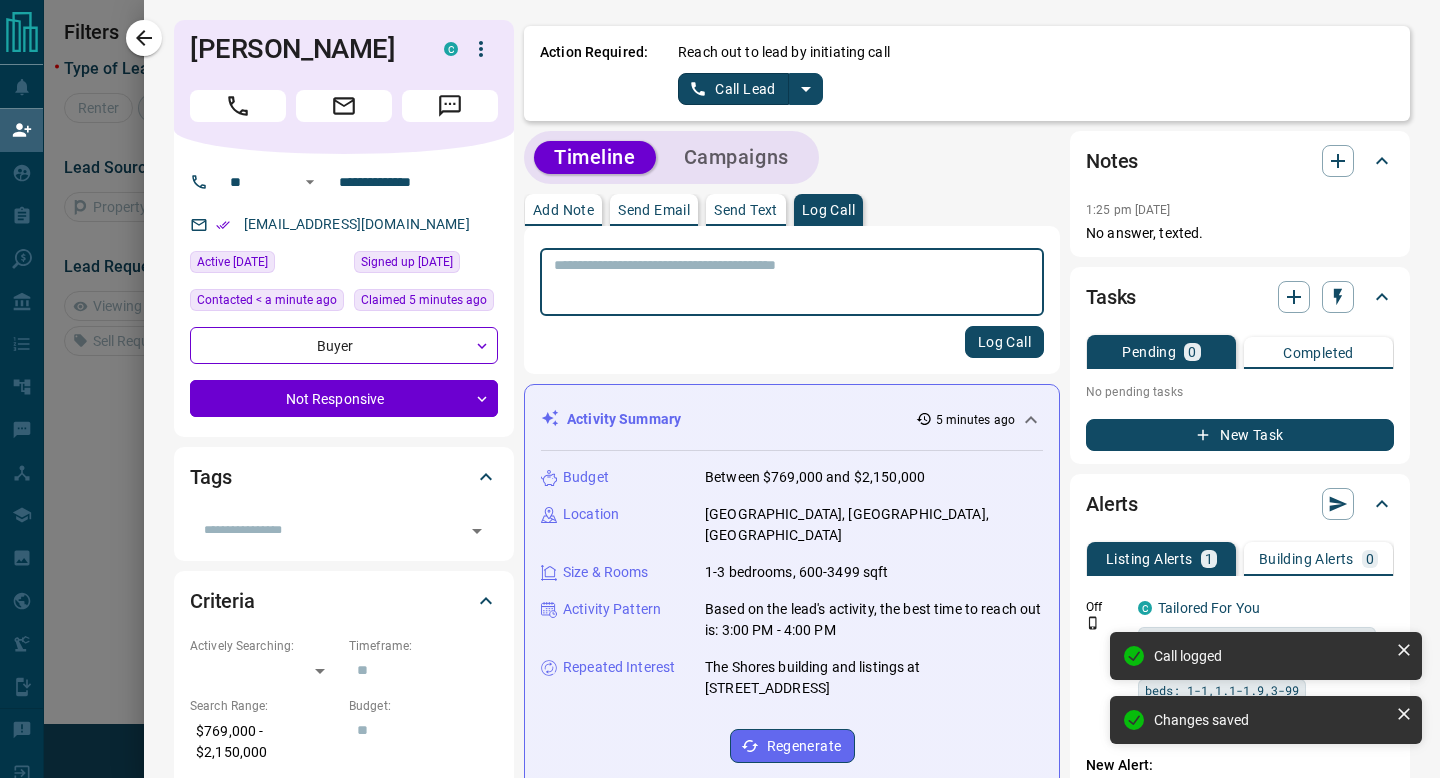 click on "New Task" at bounding box center (1240, 435) 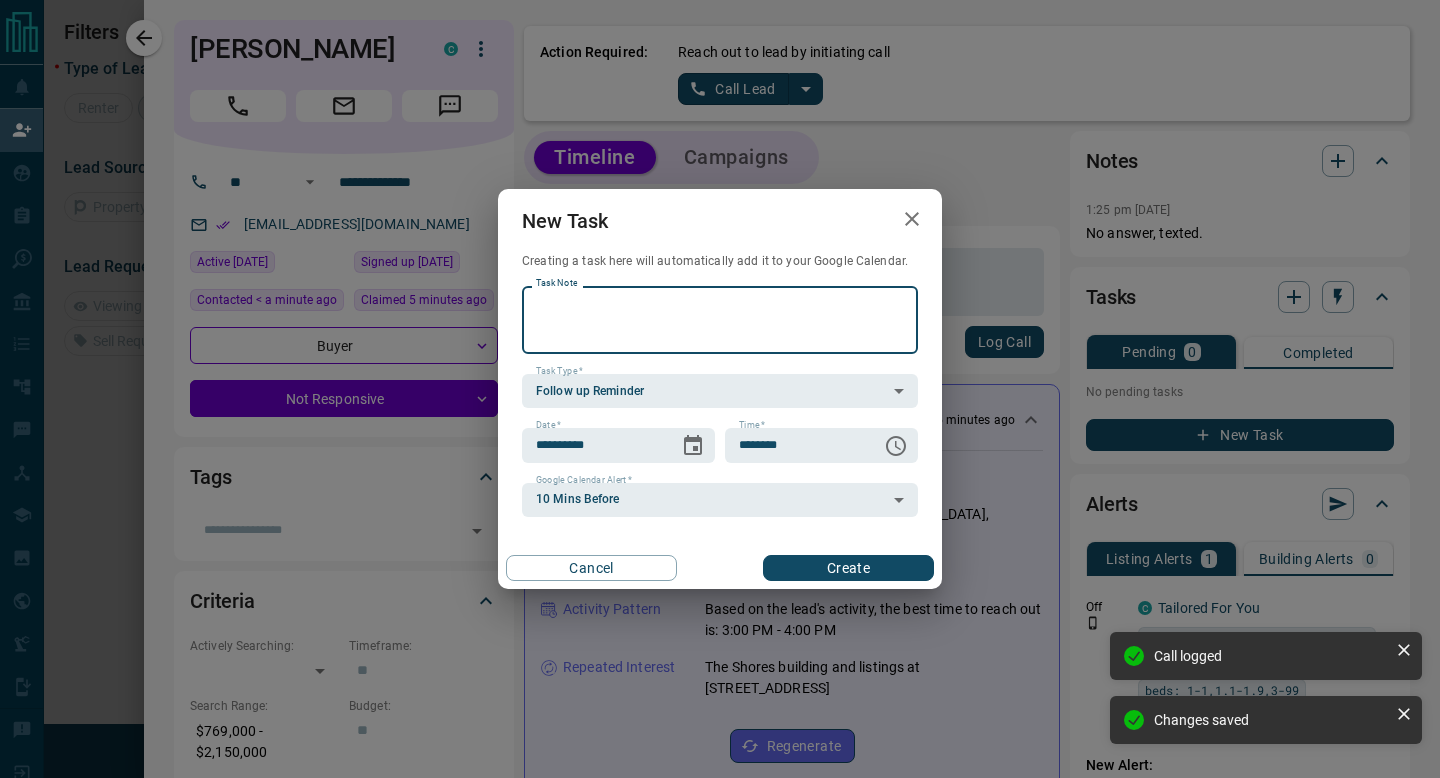 click on "Create" at bounding box center (848, 568) 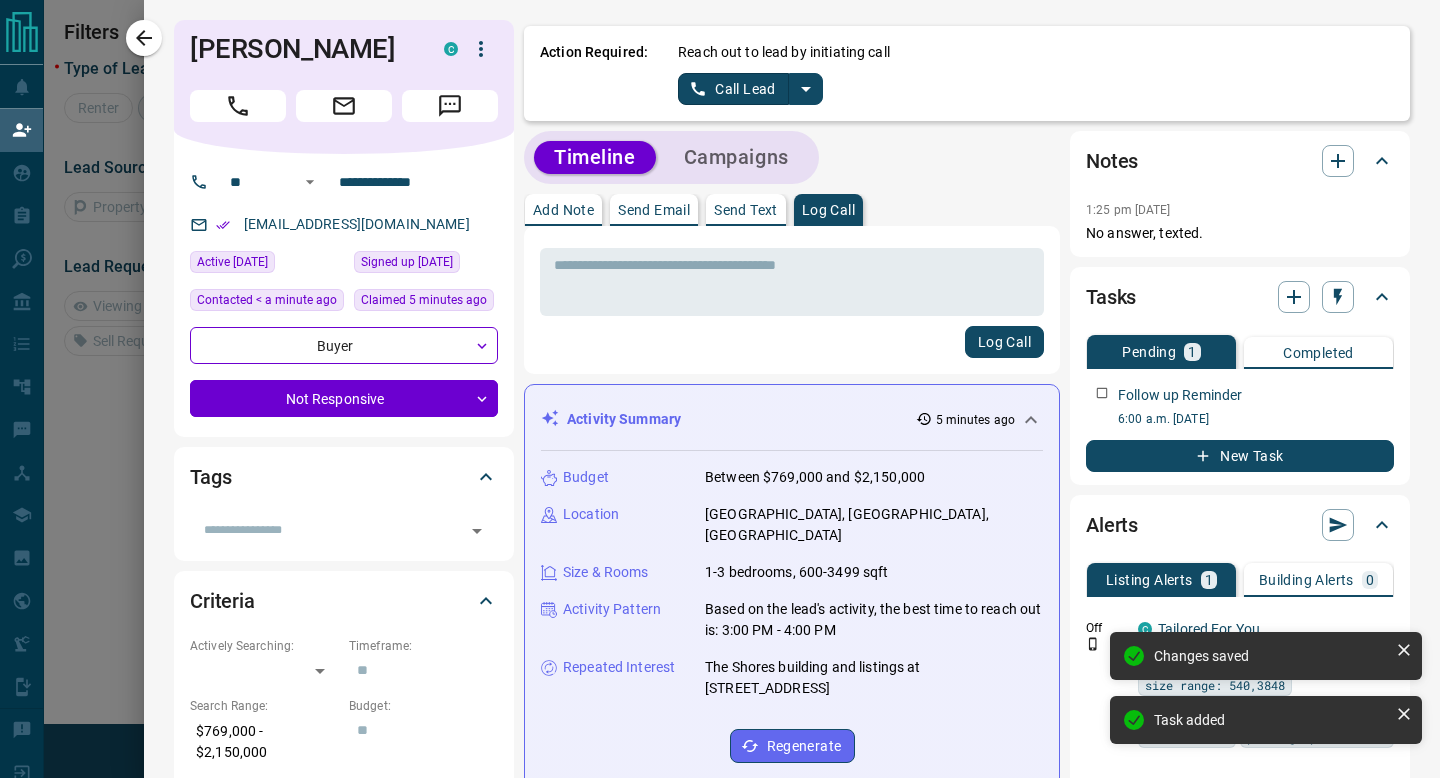 click 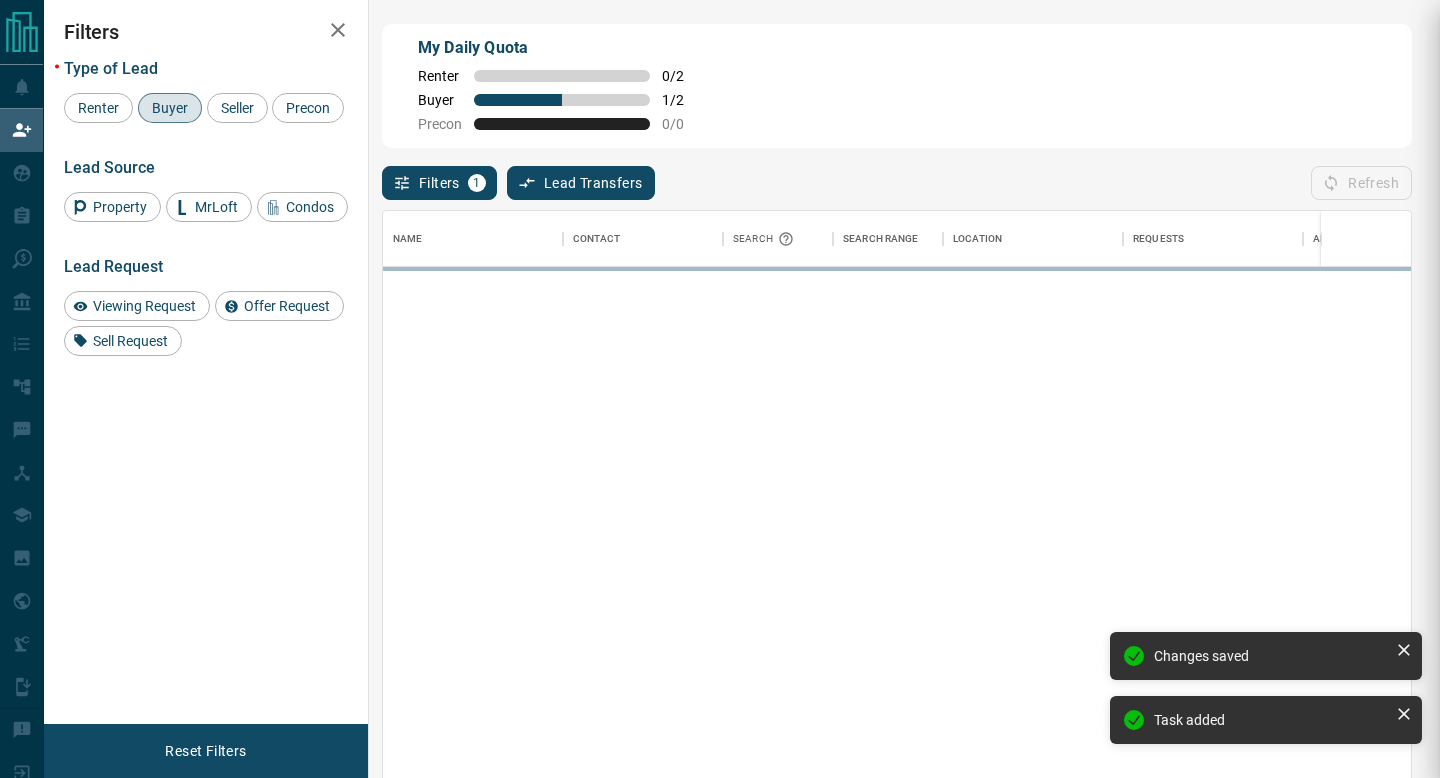 scroll, scrollTop: 0, scrollLeft: 1, axis: horizontal 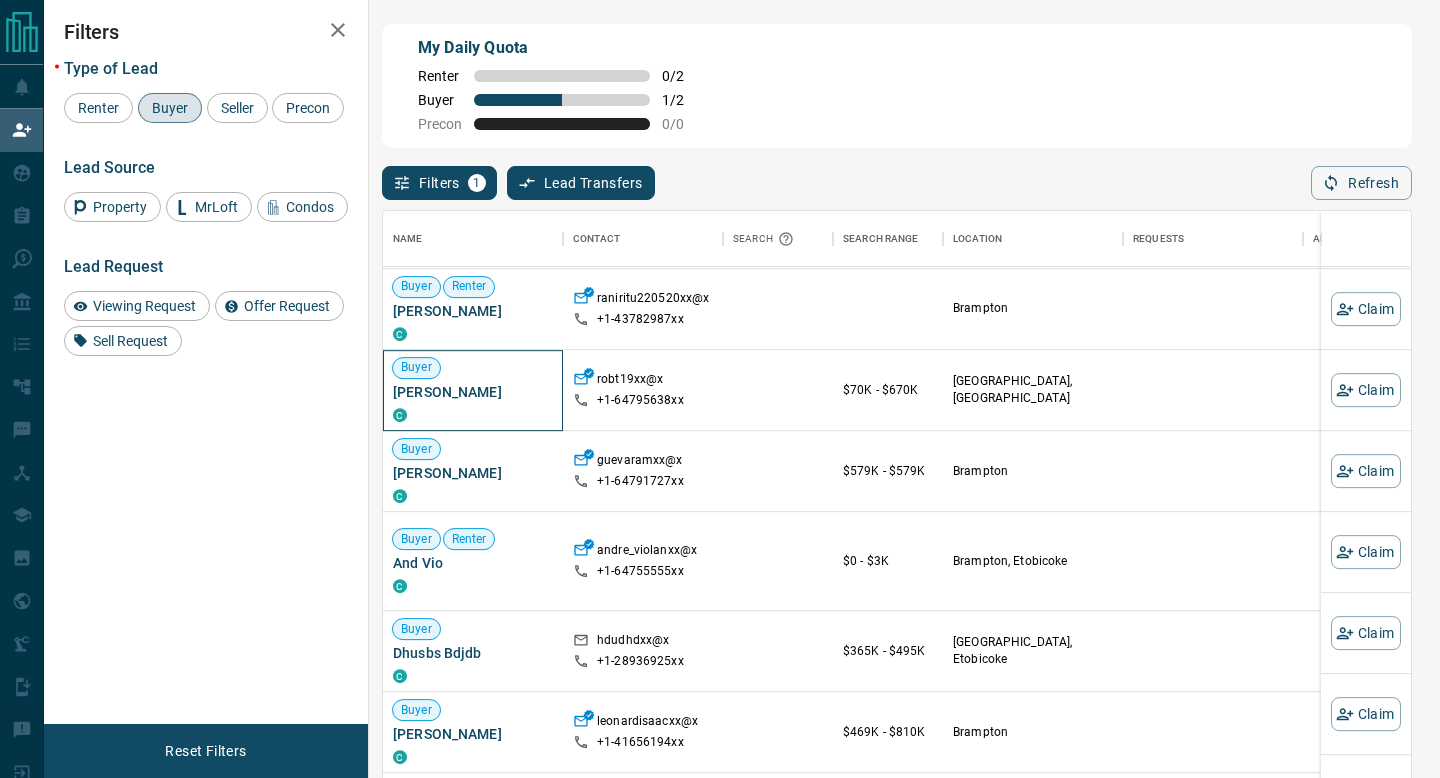 drag, startPoint x: 499, startPoint y: 391, endPoint x: 387, endPoint y: 390, distance: 112.00446 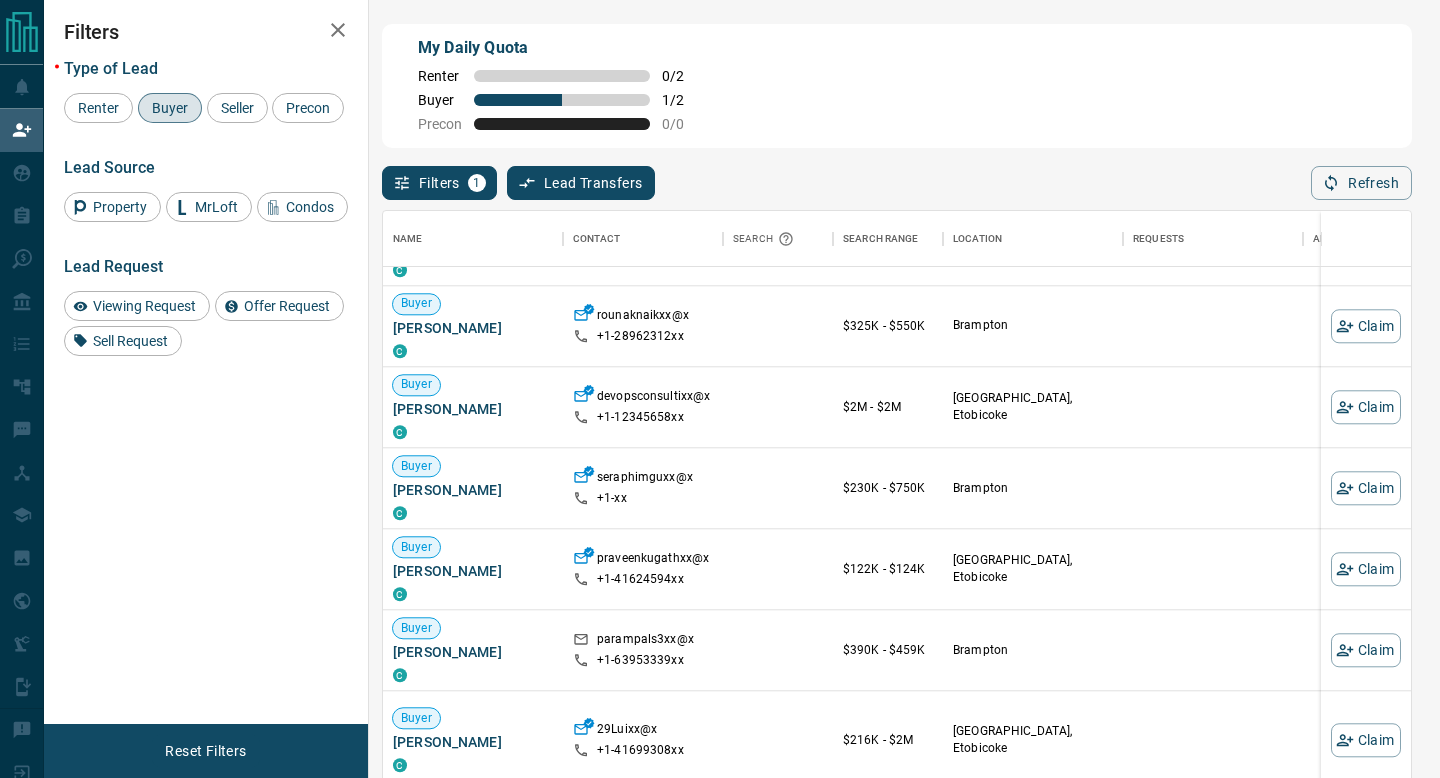 scroll, scrollTop: 1720, scrollLeft: 0, axis: vertical 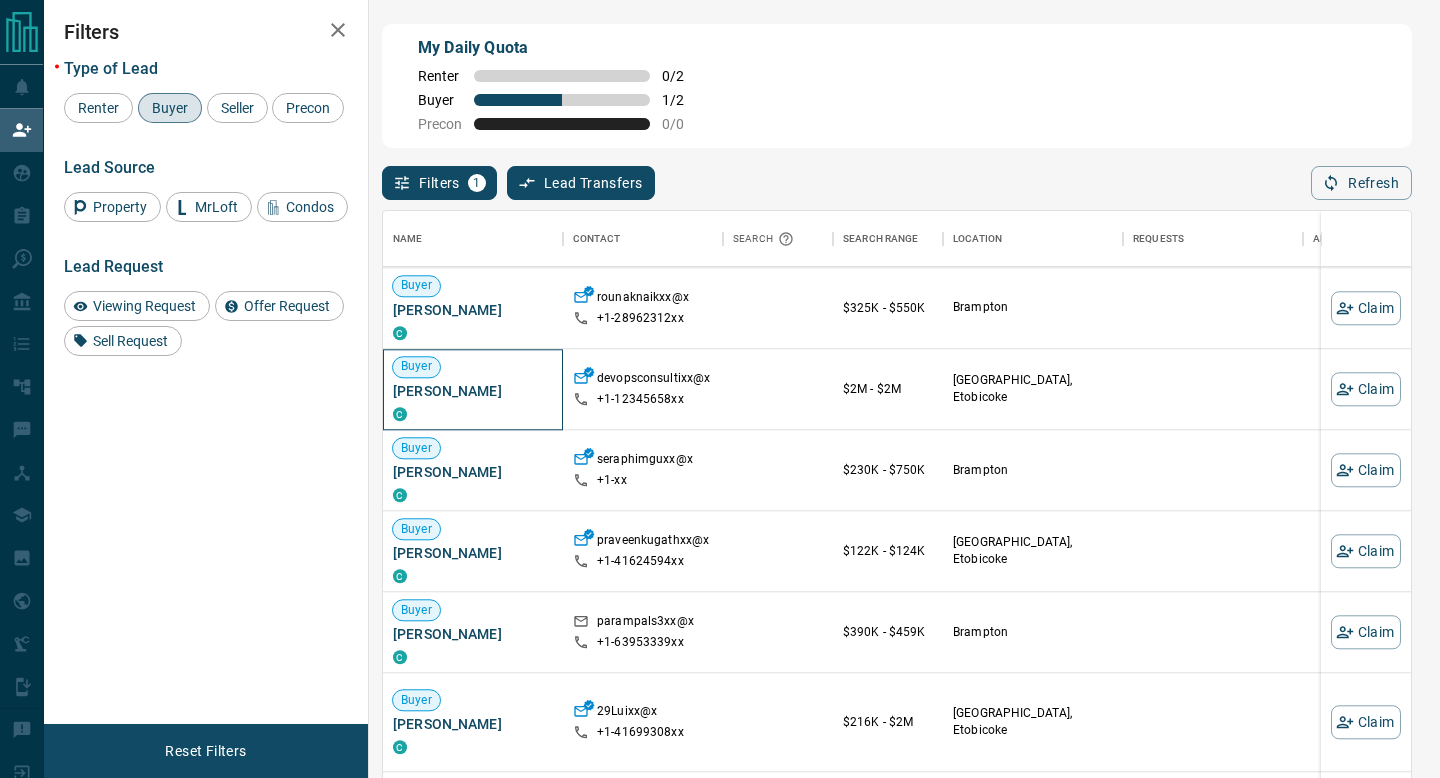 drag, startPoint x: 500, startPoint y: 399, endPoint x: 389, endPoint y: 396, distance: 111.040535 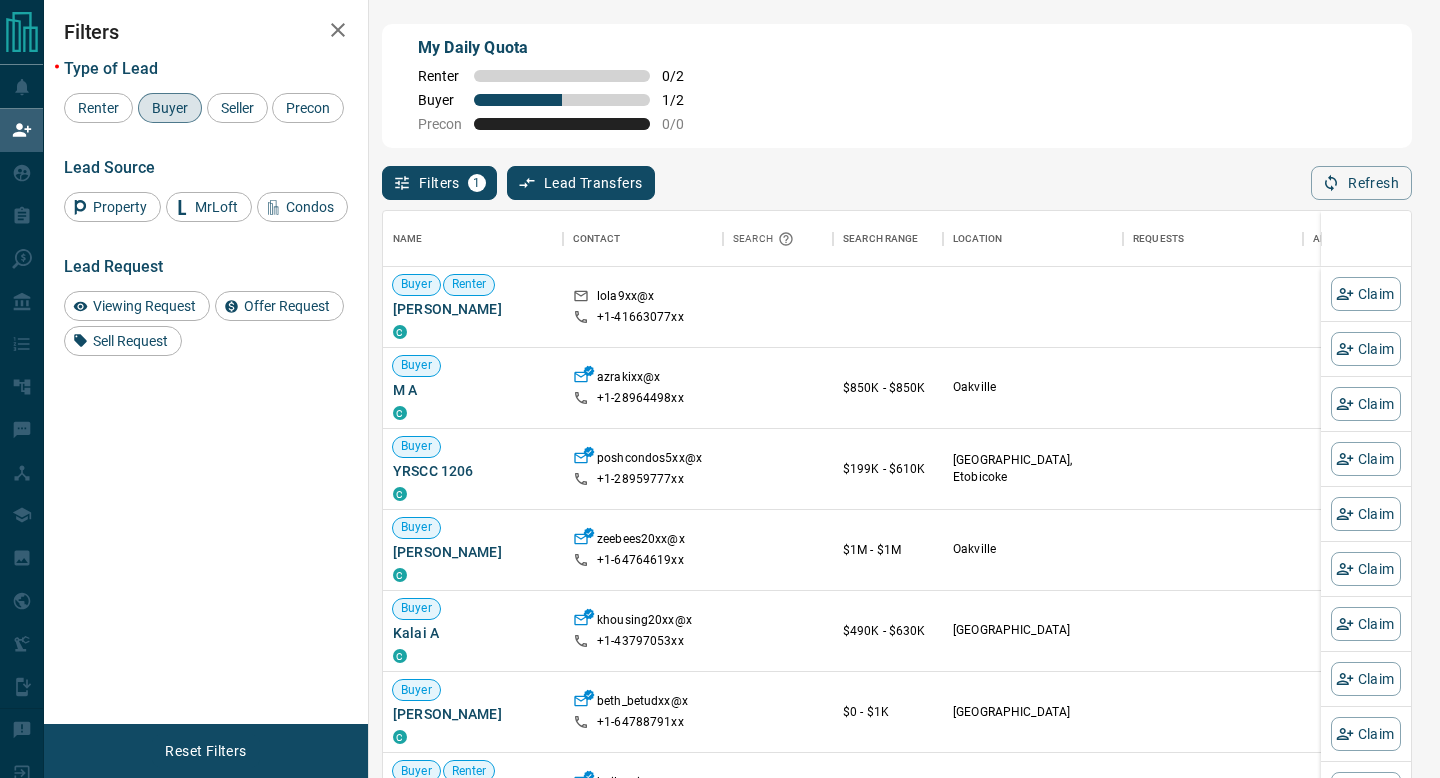 scroll, scrollTop: 590, scrollLeft: 1028, axis: both 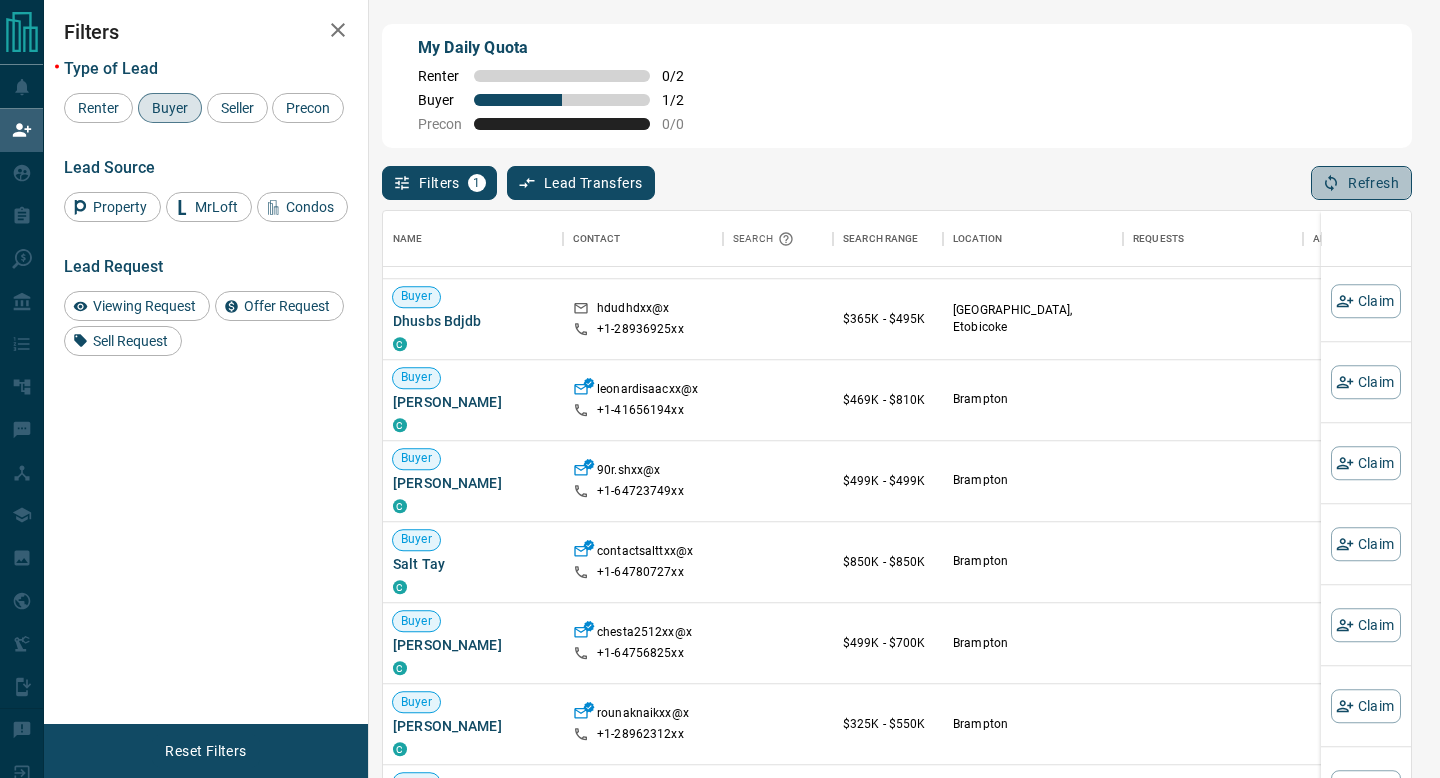 click on "Refresh" at bounding box center (1361, 183) 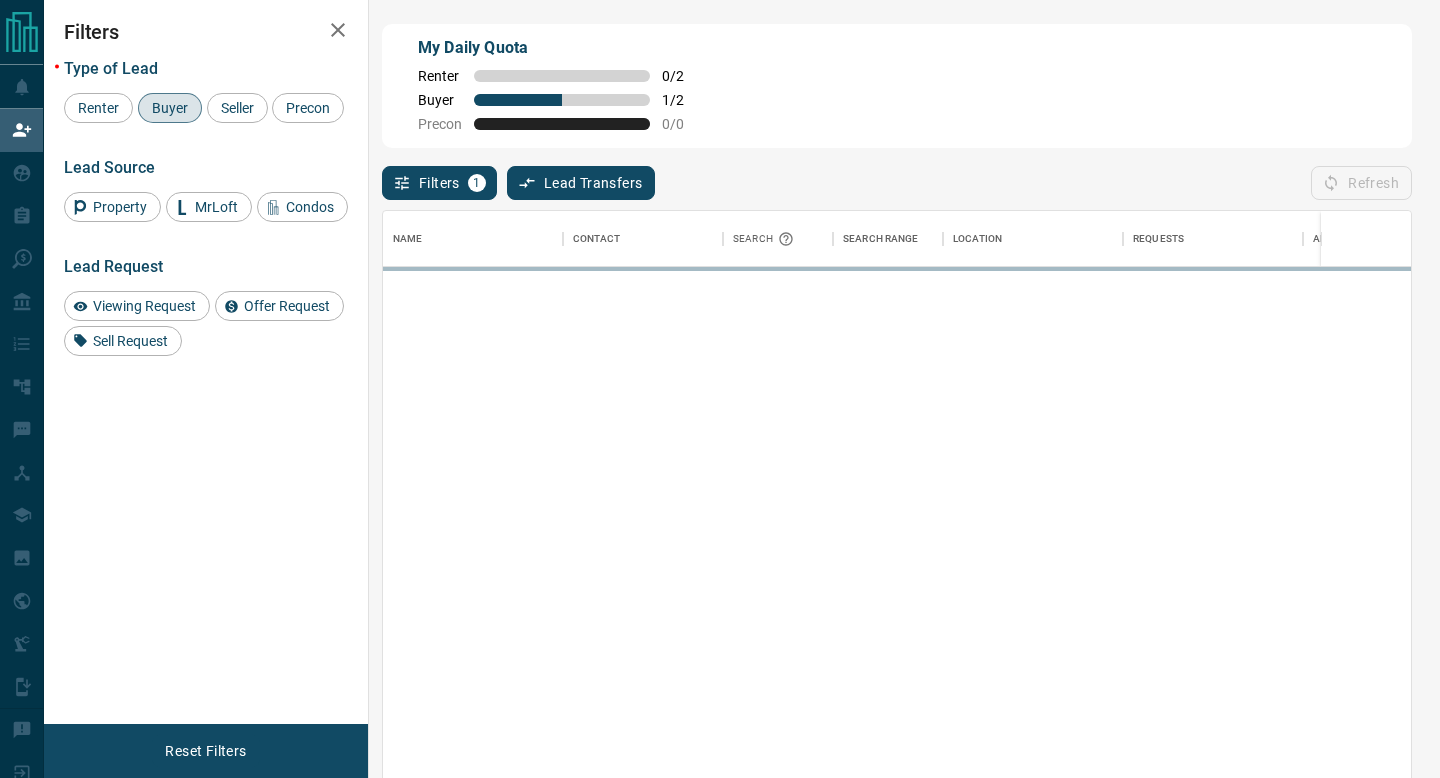 scroll, scrollTop: 0, scrollLeft: 1, axis: horizontal 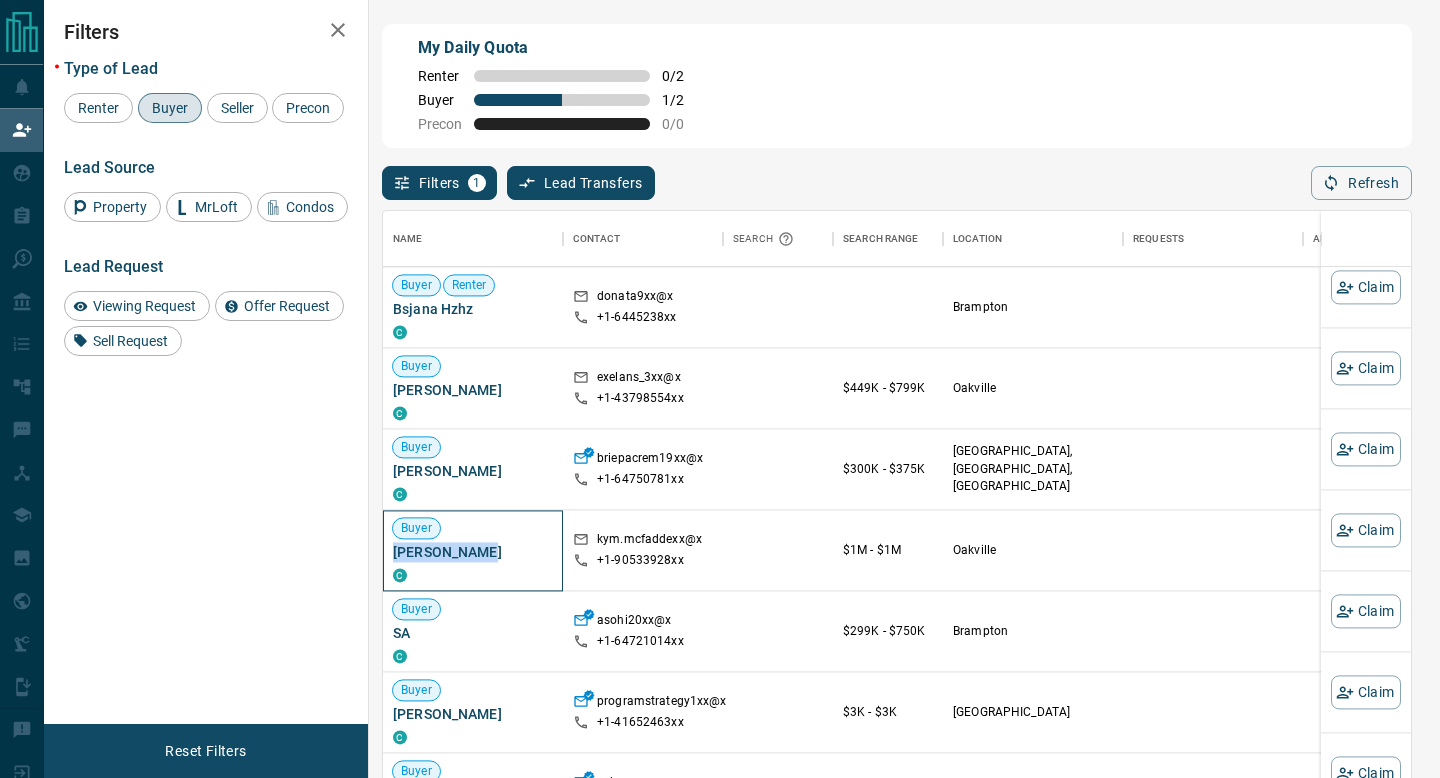 drag, startPoint x: 505, startPoint y: 529, endPoint x: 392, endPoint y: 532, distance: 113.03982 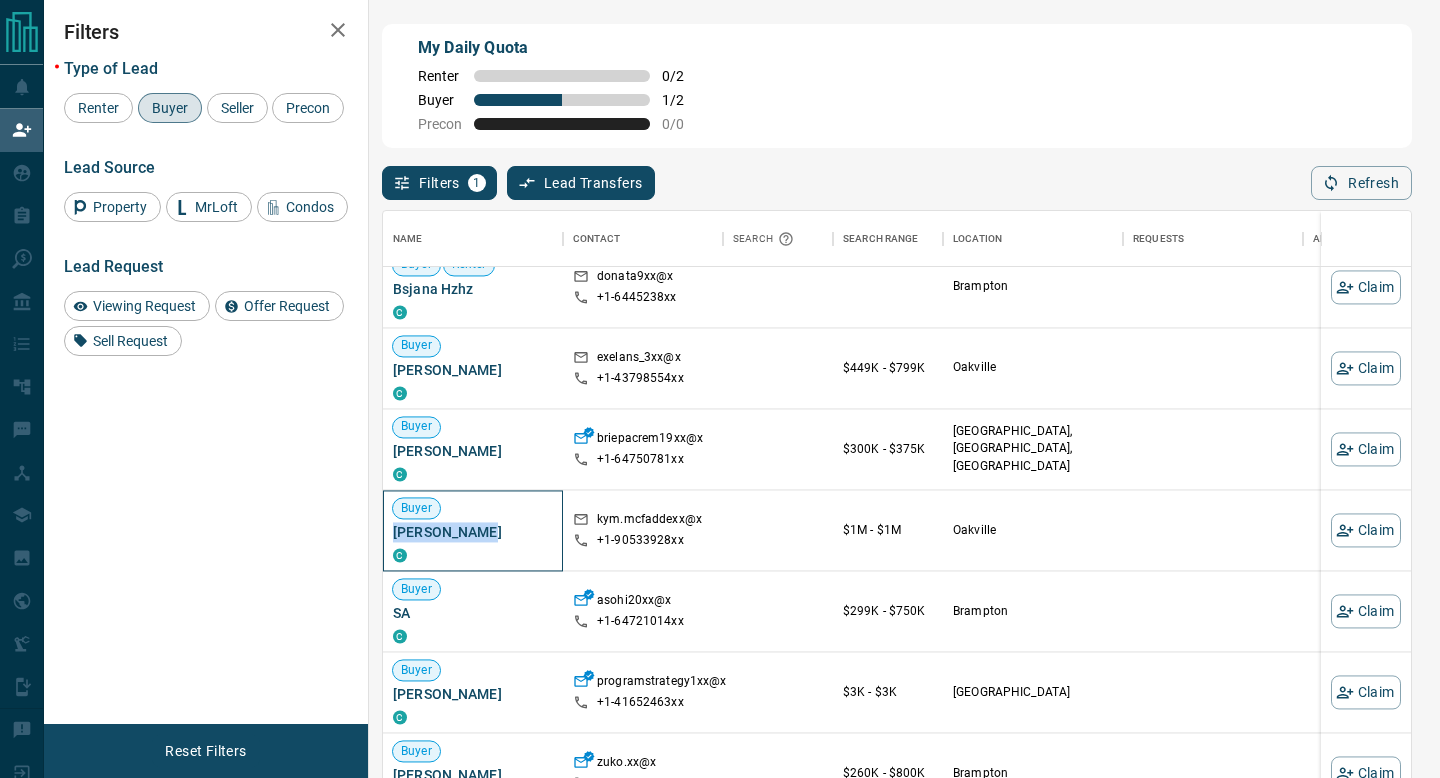 copy on "[PERSON_NAME]" 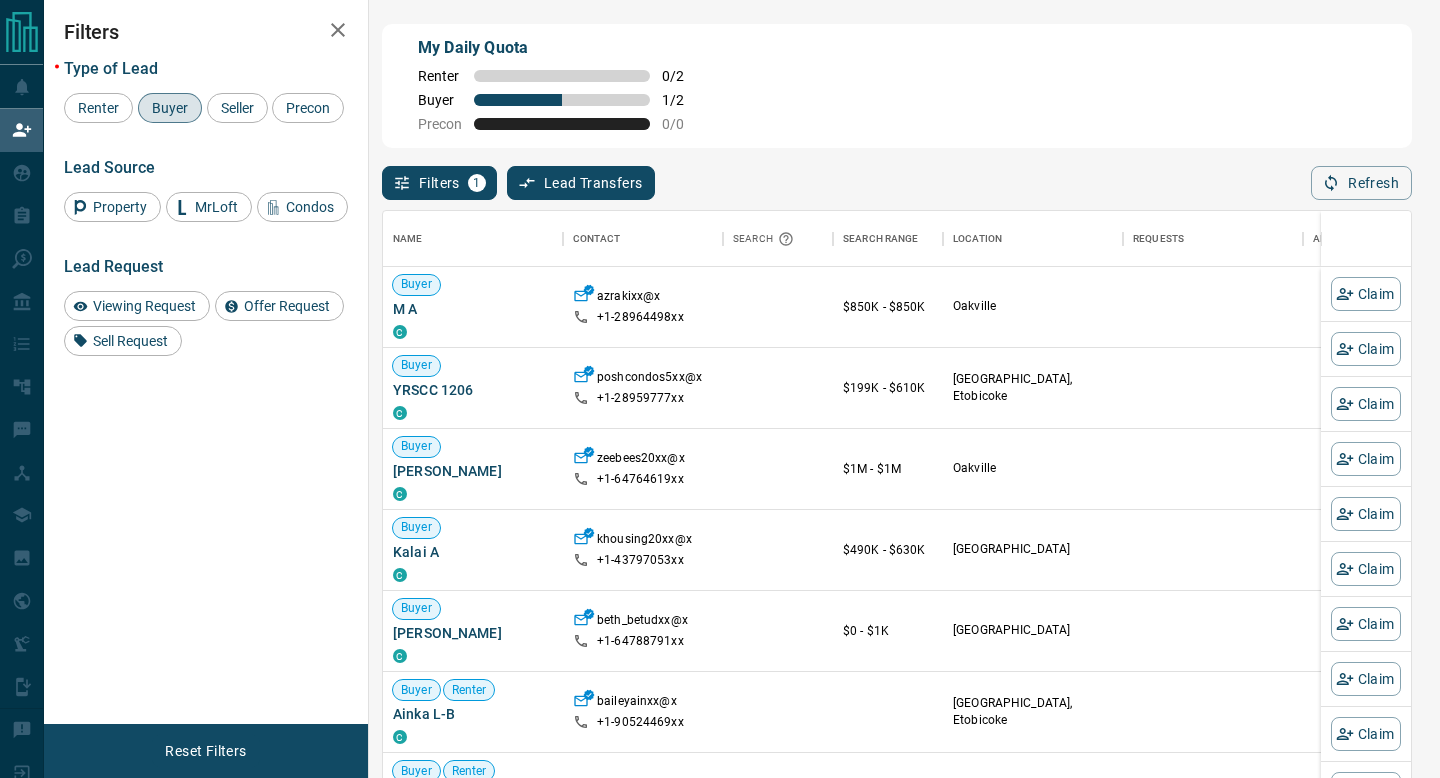scroll, scrollTop: 590, scrollLeft: 1028, axis: both 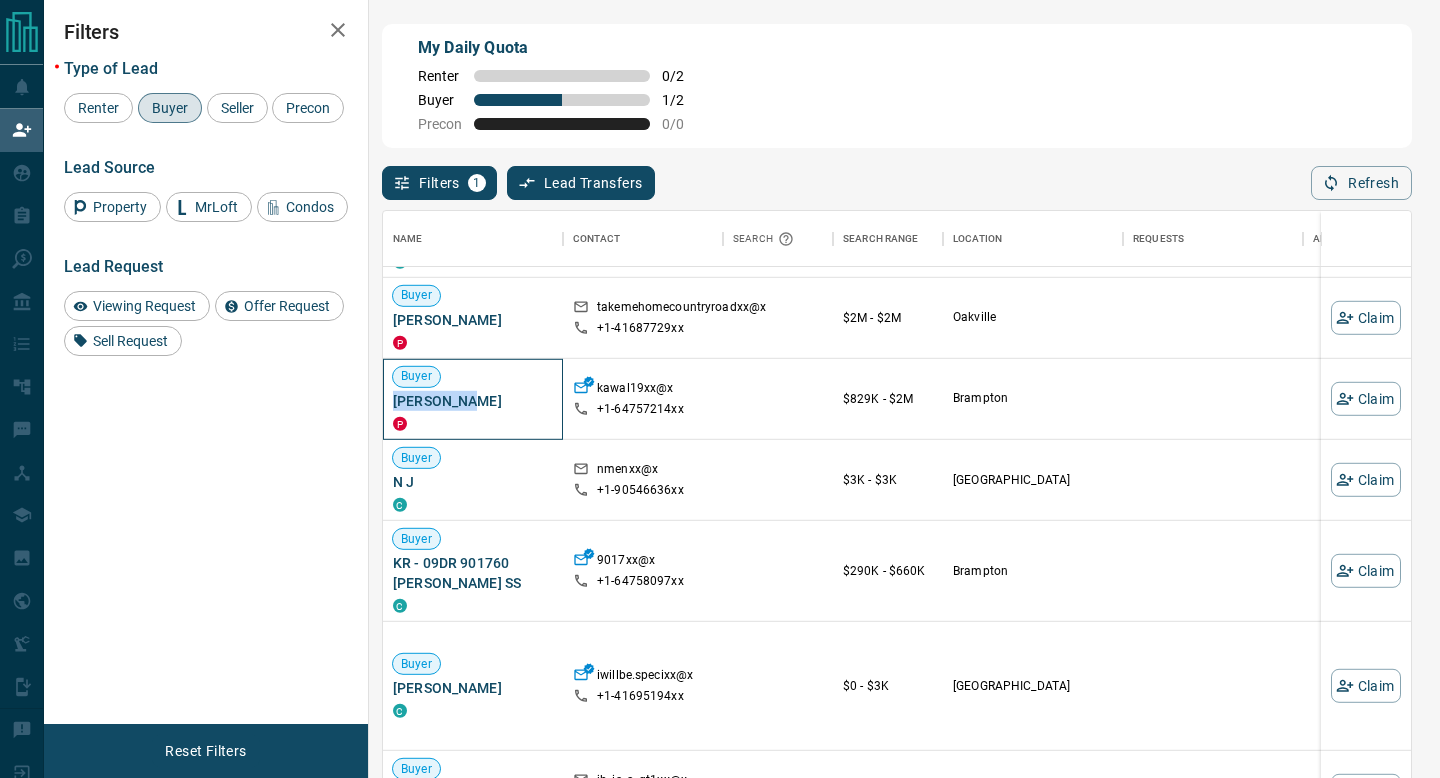 drag, startPoint x: 471, startPoint y: 401, endPoint x: 389, endPoint y: 392, distance: 82.492424 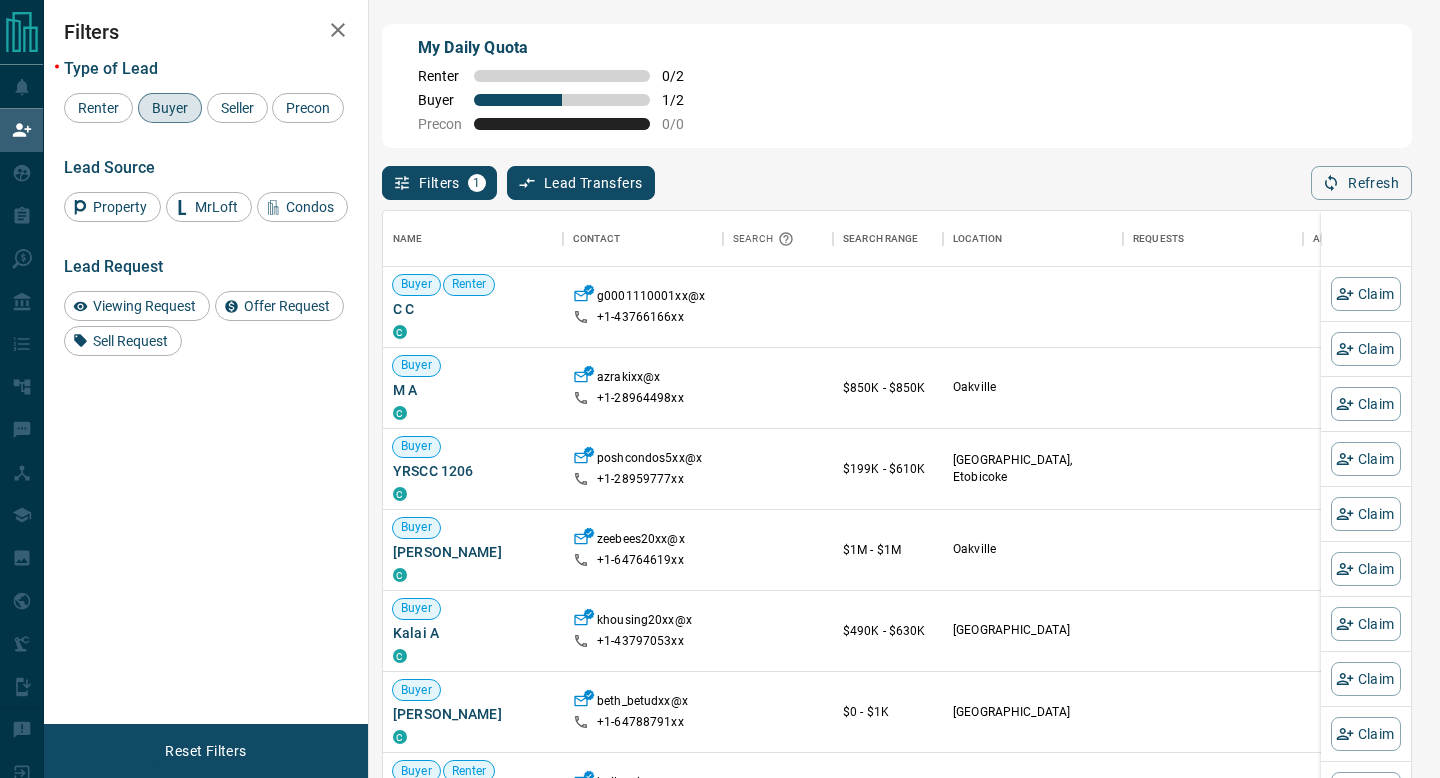 scroll, scrollTop: 590, scrollLeft: 1028, axis: both 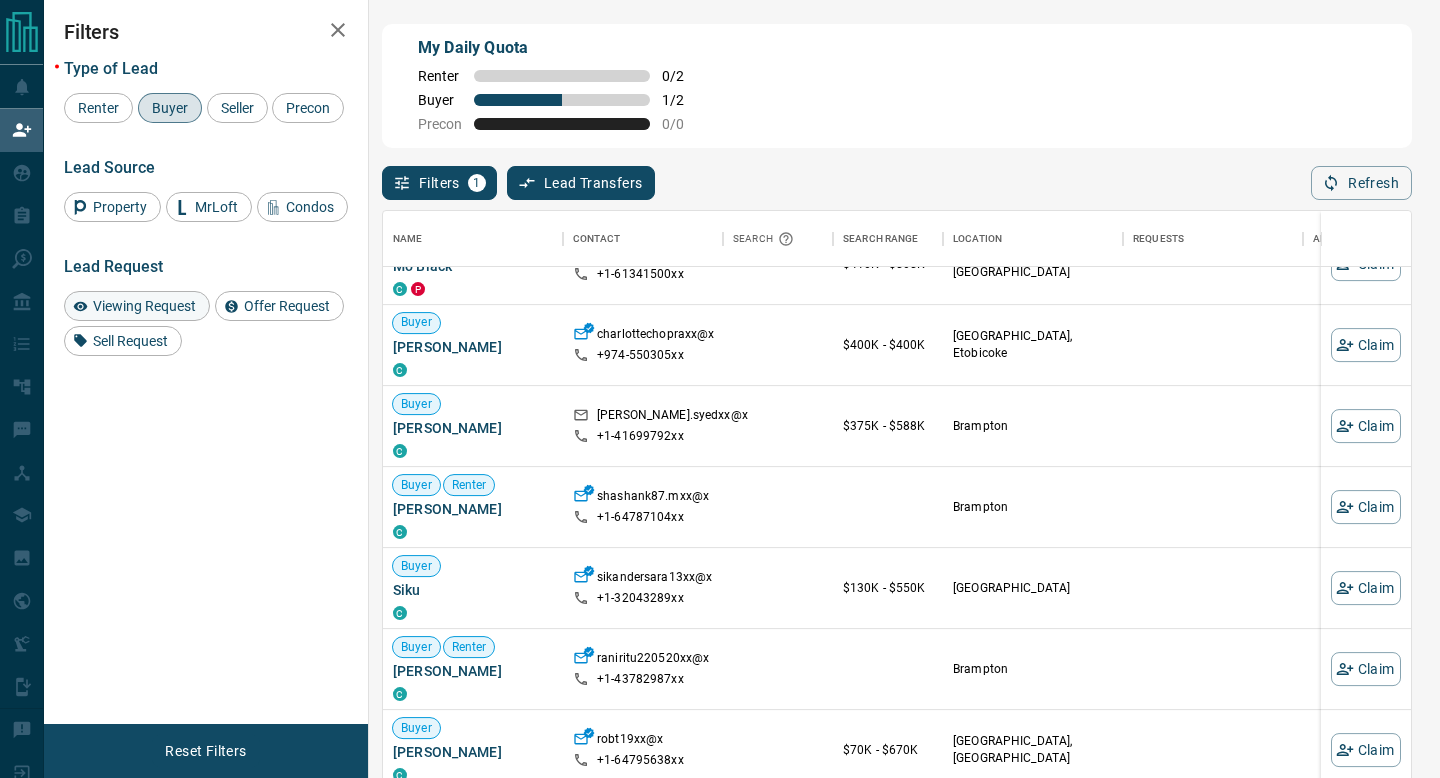 click on "Viewing Request" at bounding box center [144, 306] 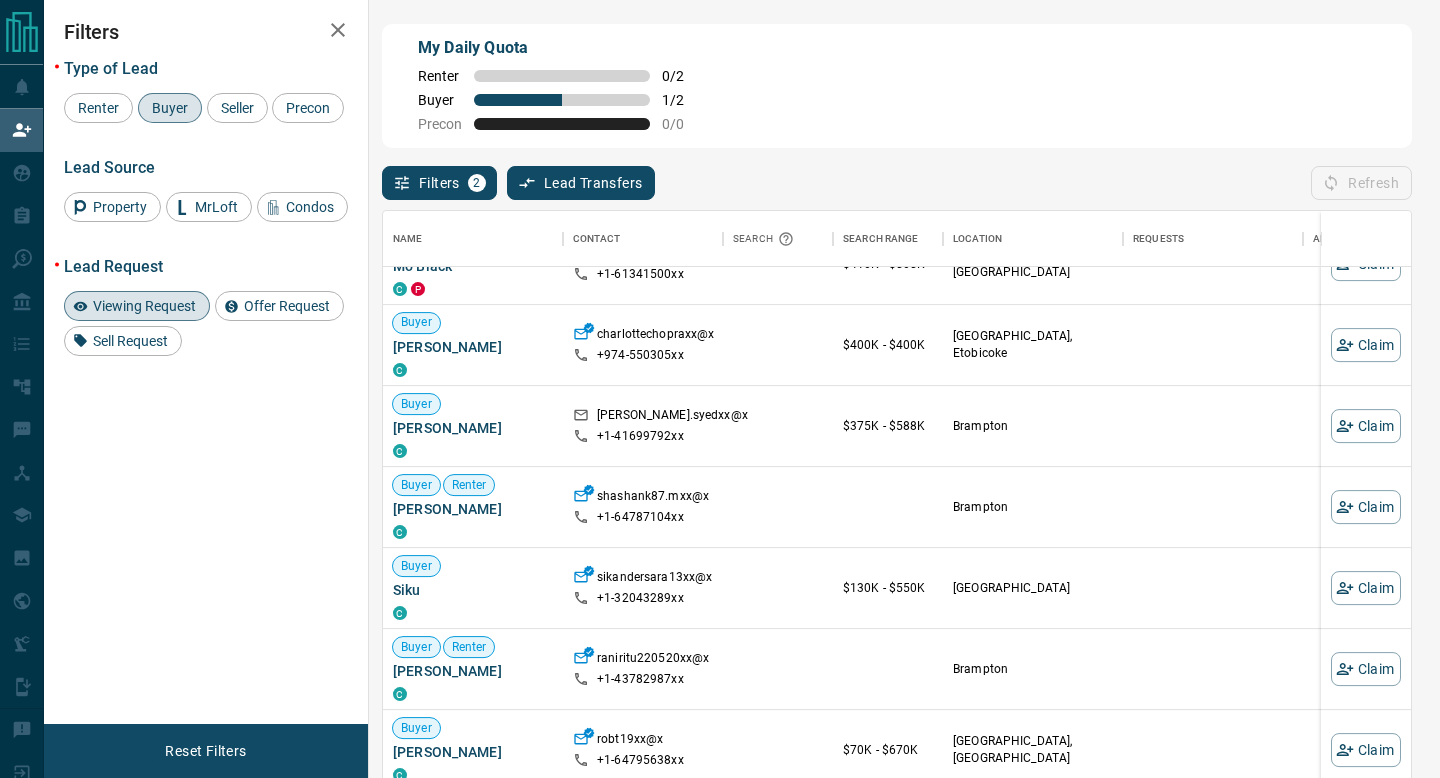 scroll, scrollTop: 0, scrollLeft: 0, axis: both 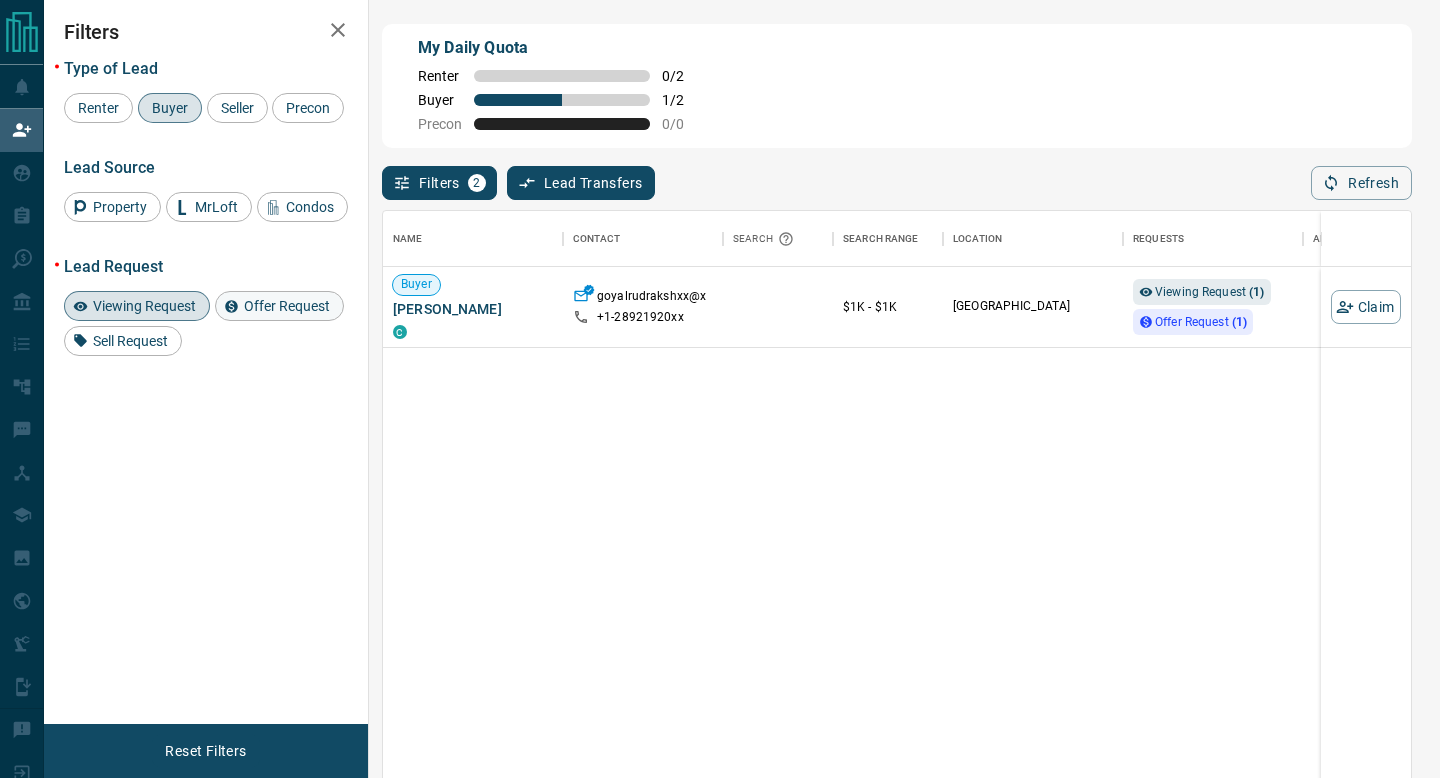 click on "Offer Request" at bounding box center [287, 306] 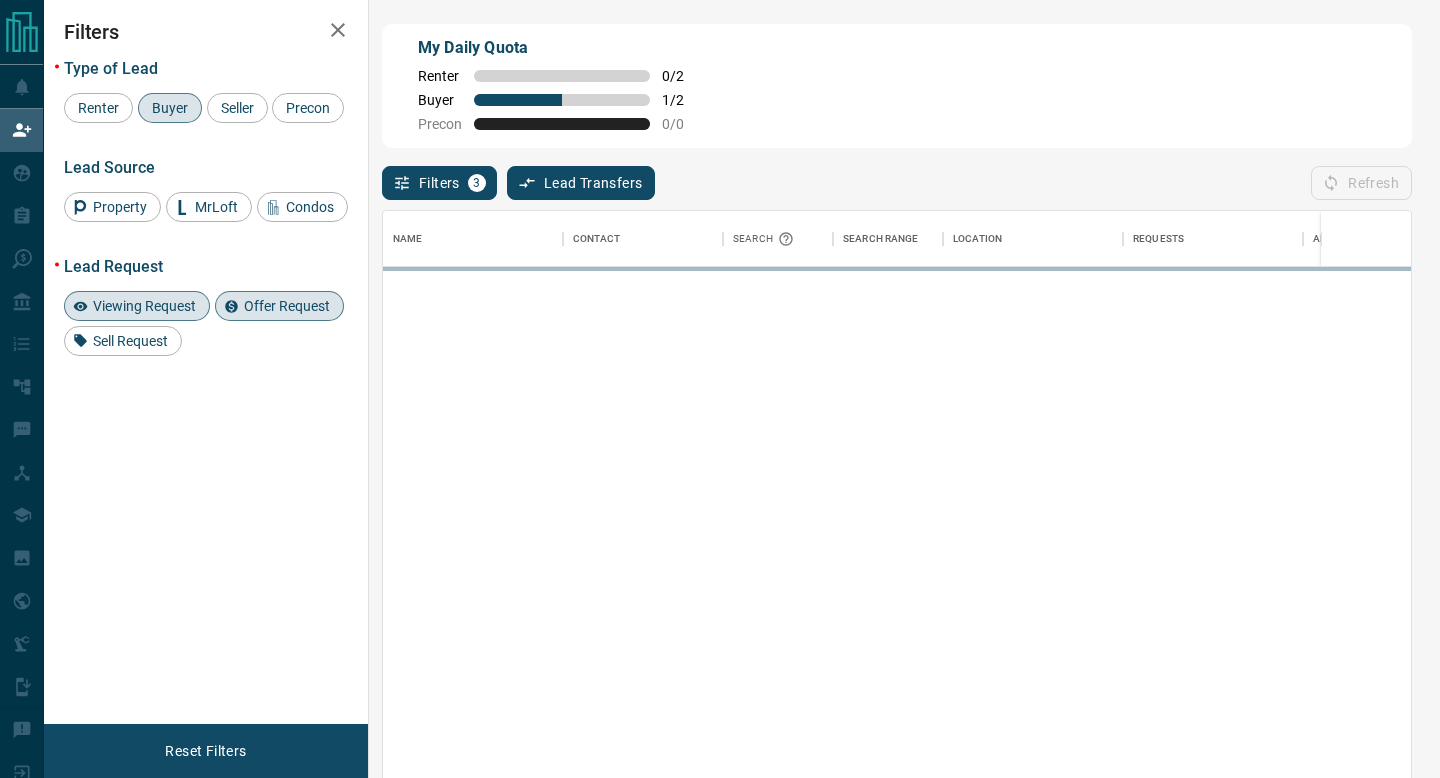 click on "Viewing Request" at bounding box center (137, 306) 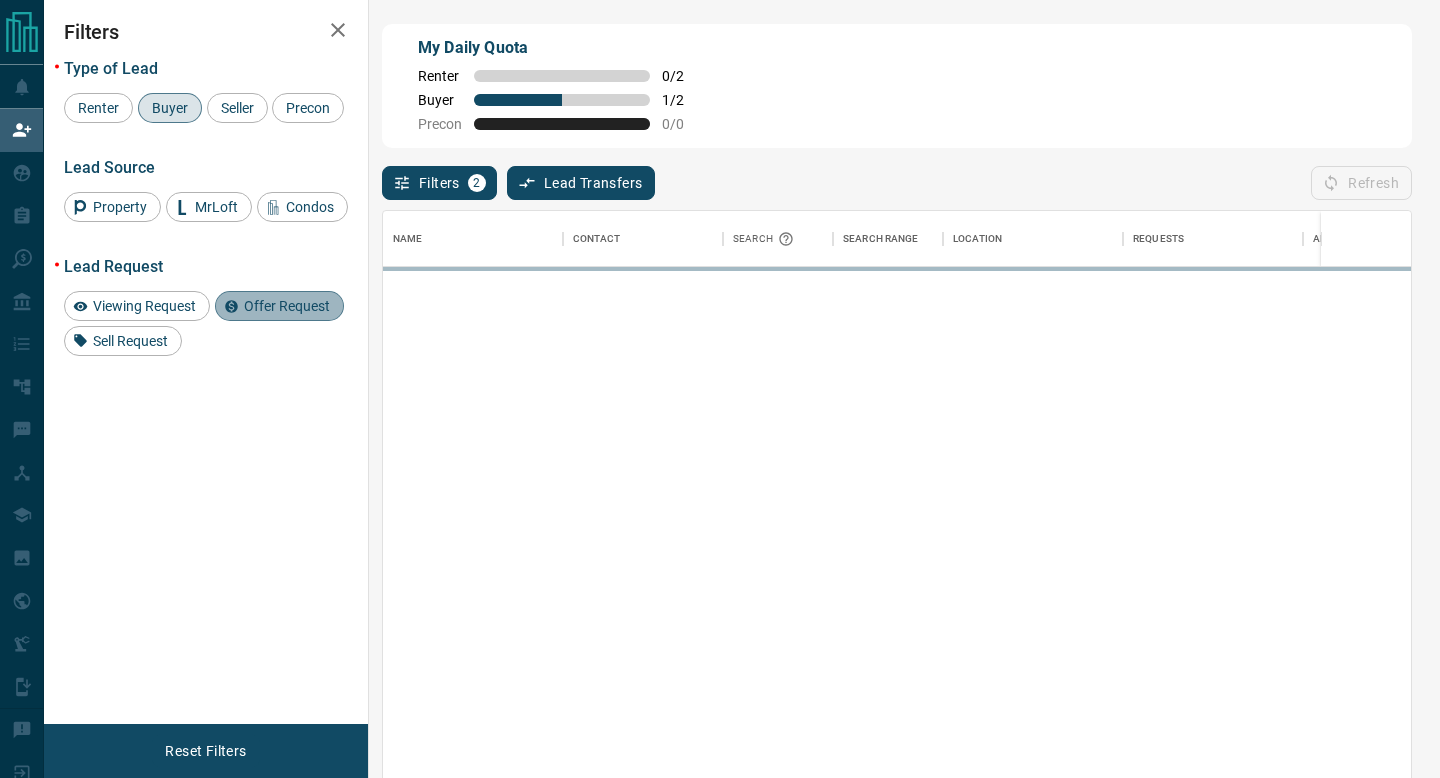click on "Offer Request" at bounding box center (287, 306) 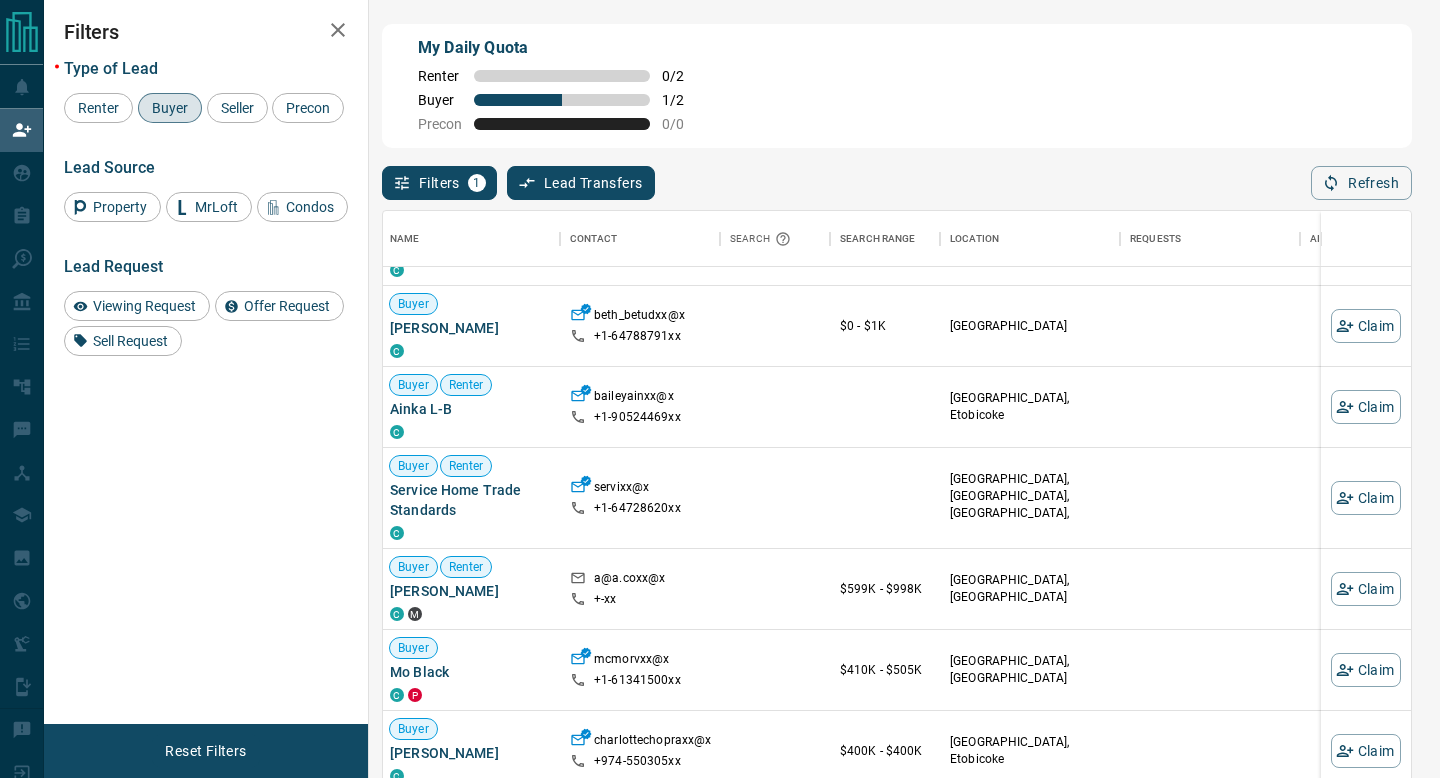 scroll, scrollTop: 0, scrollLeft: 3, axis: horizontal 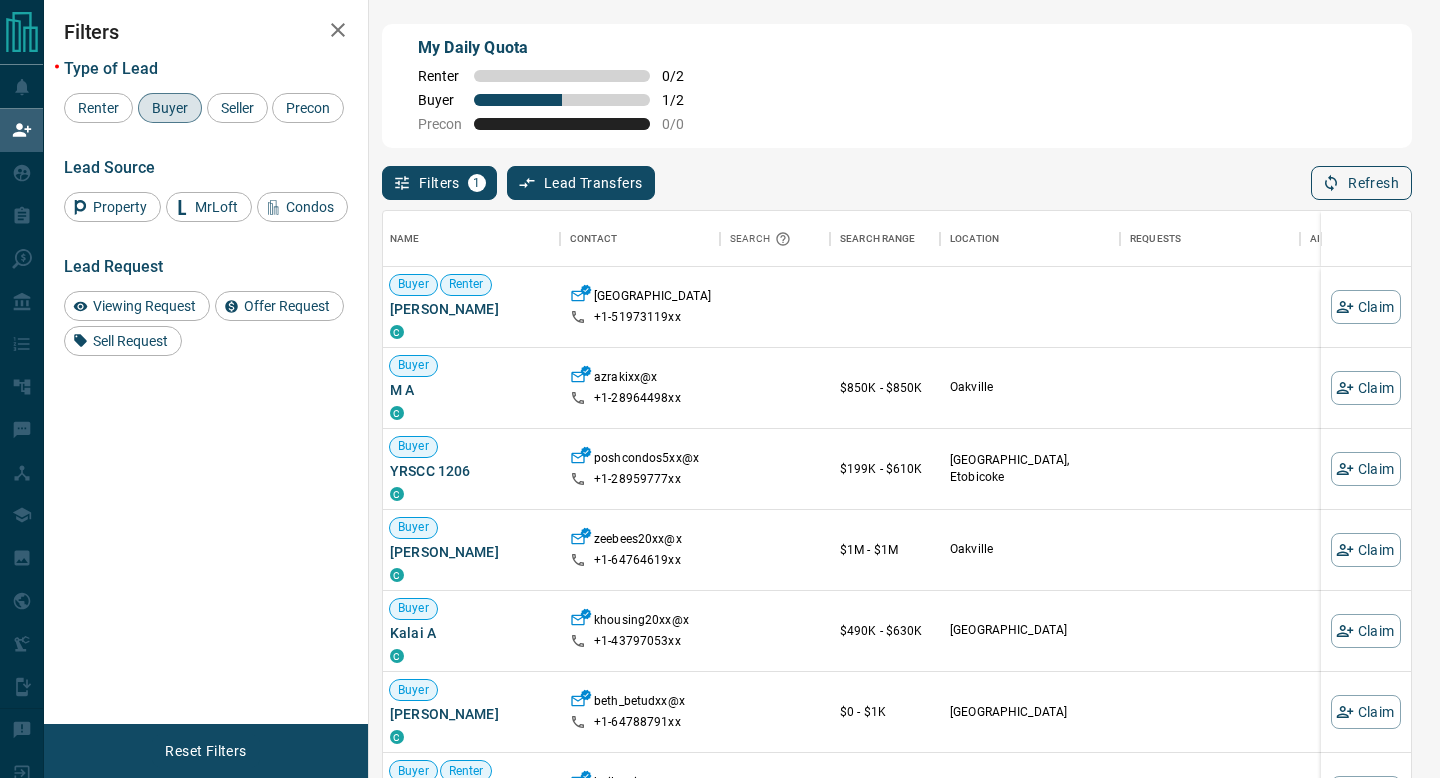 click on "Refresh" at bounding box center [1361, 183] 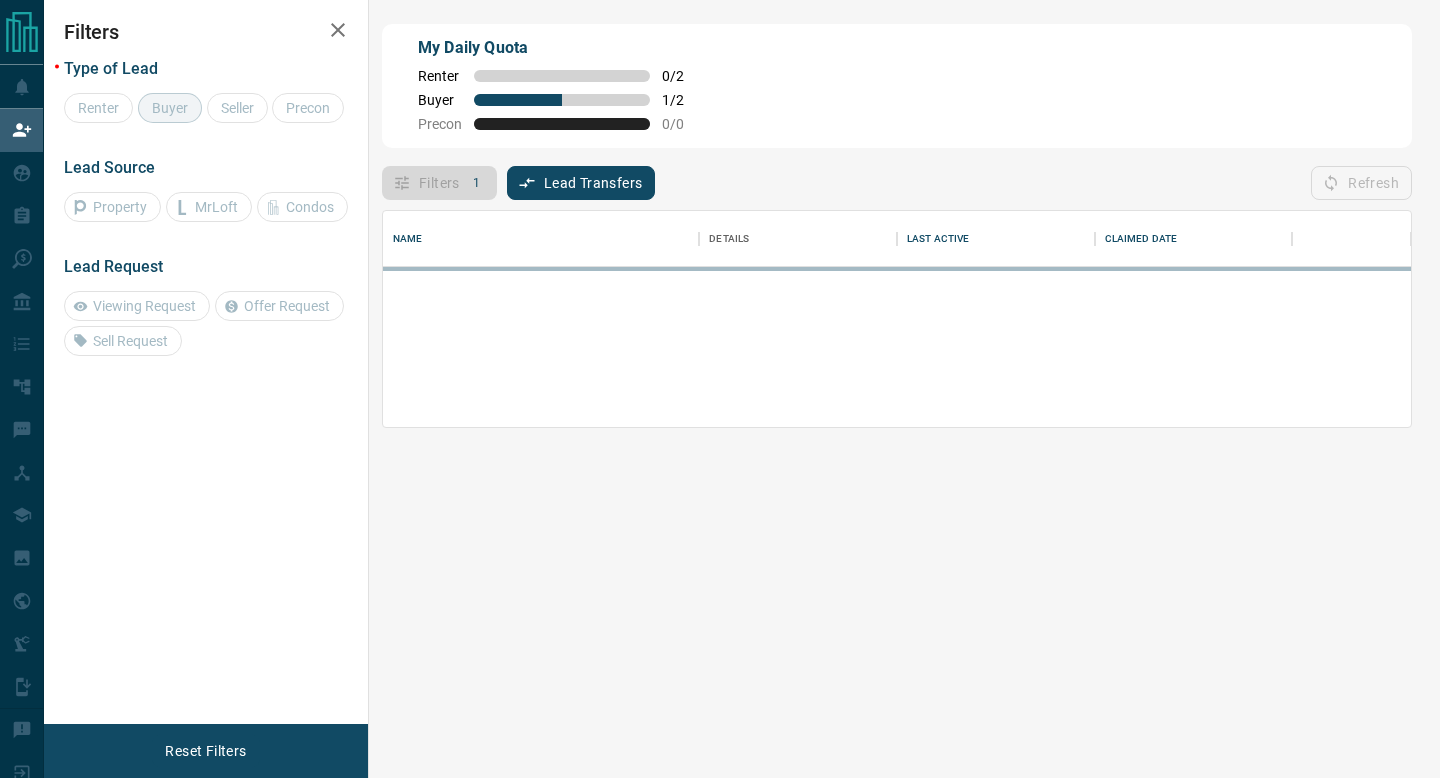 scroll, scrollTop: 1, scrollLeft: 1, axis: both 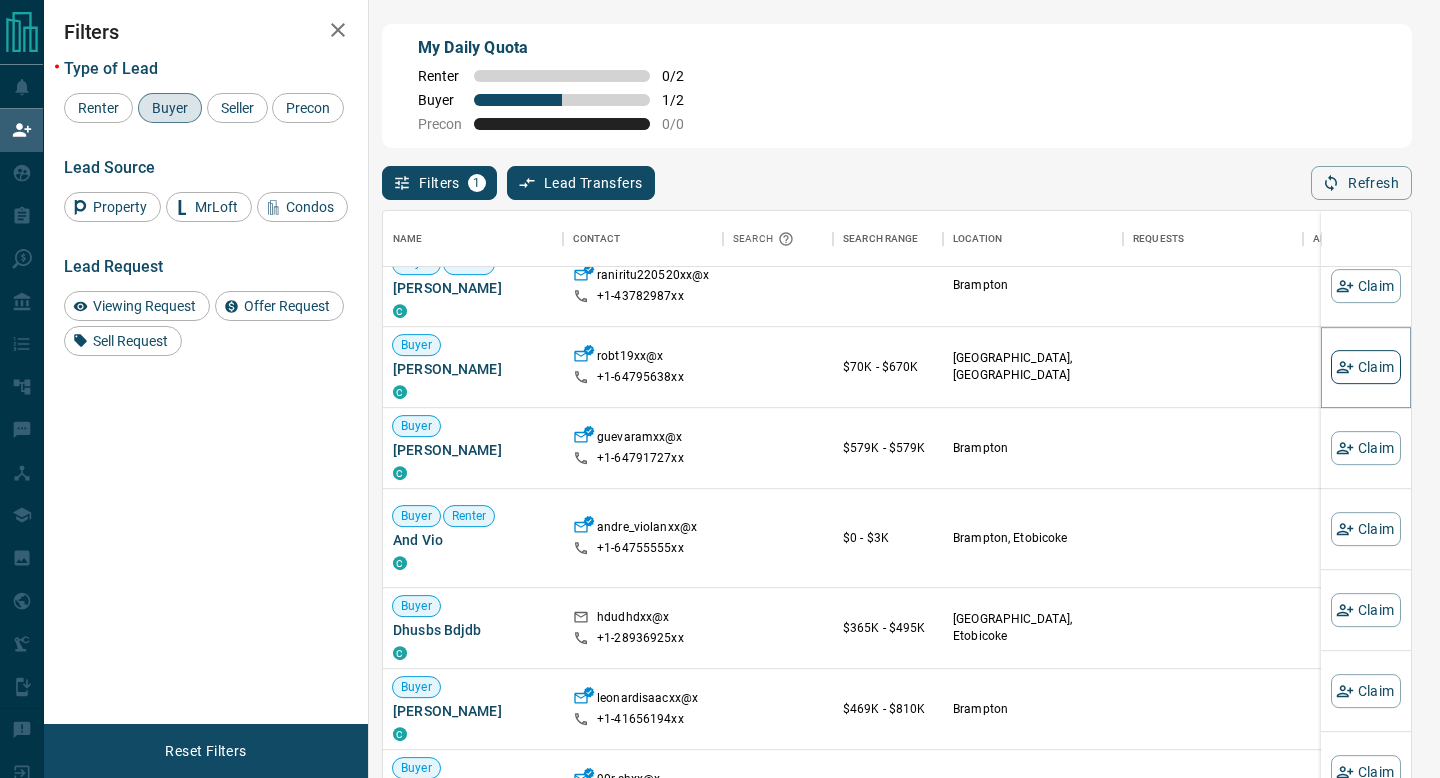 click 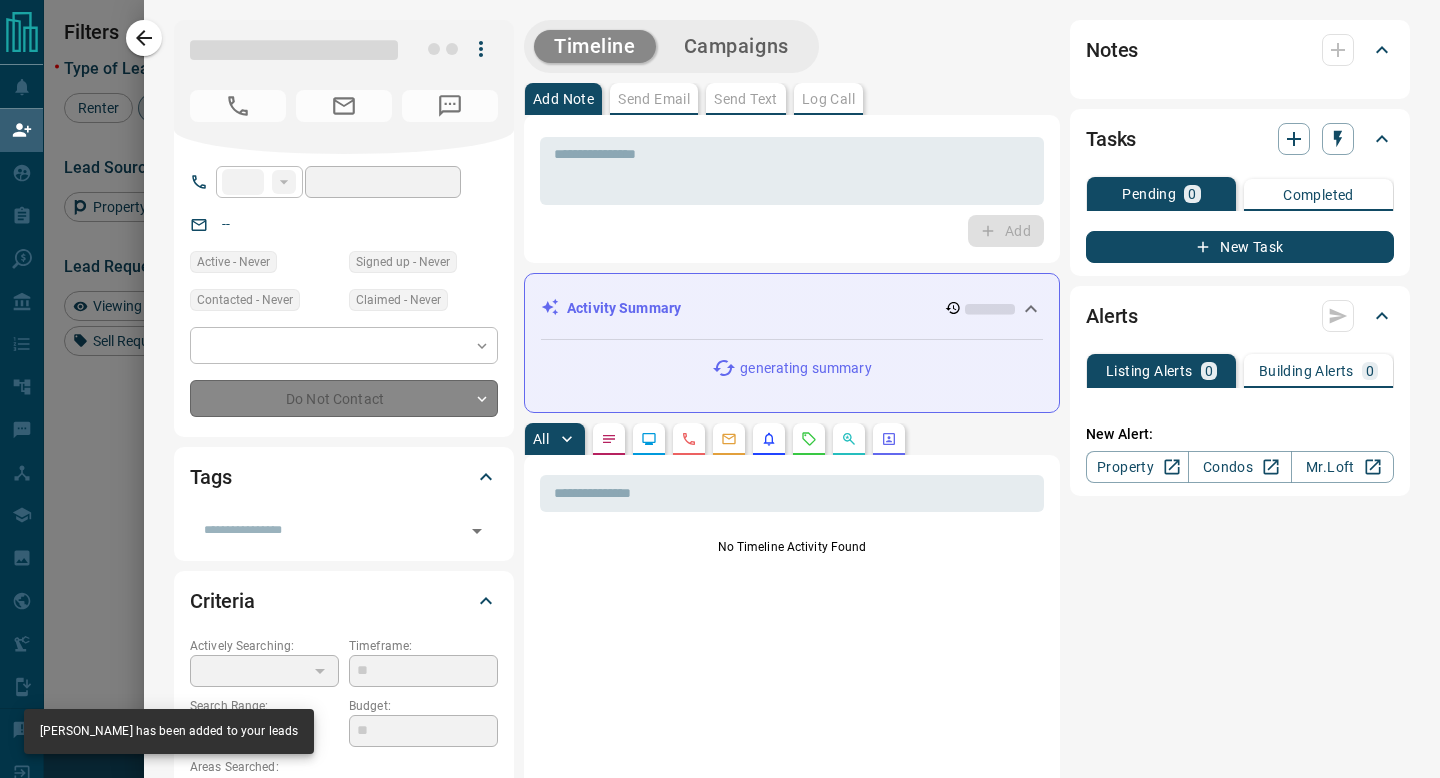 type on "**" 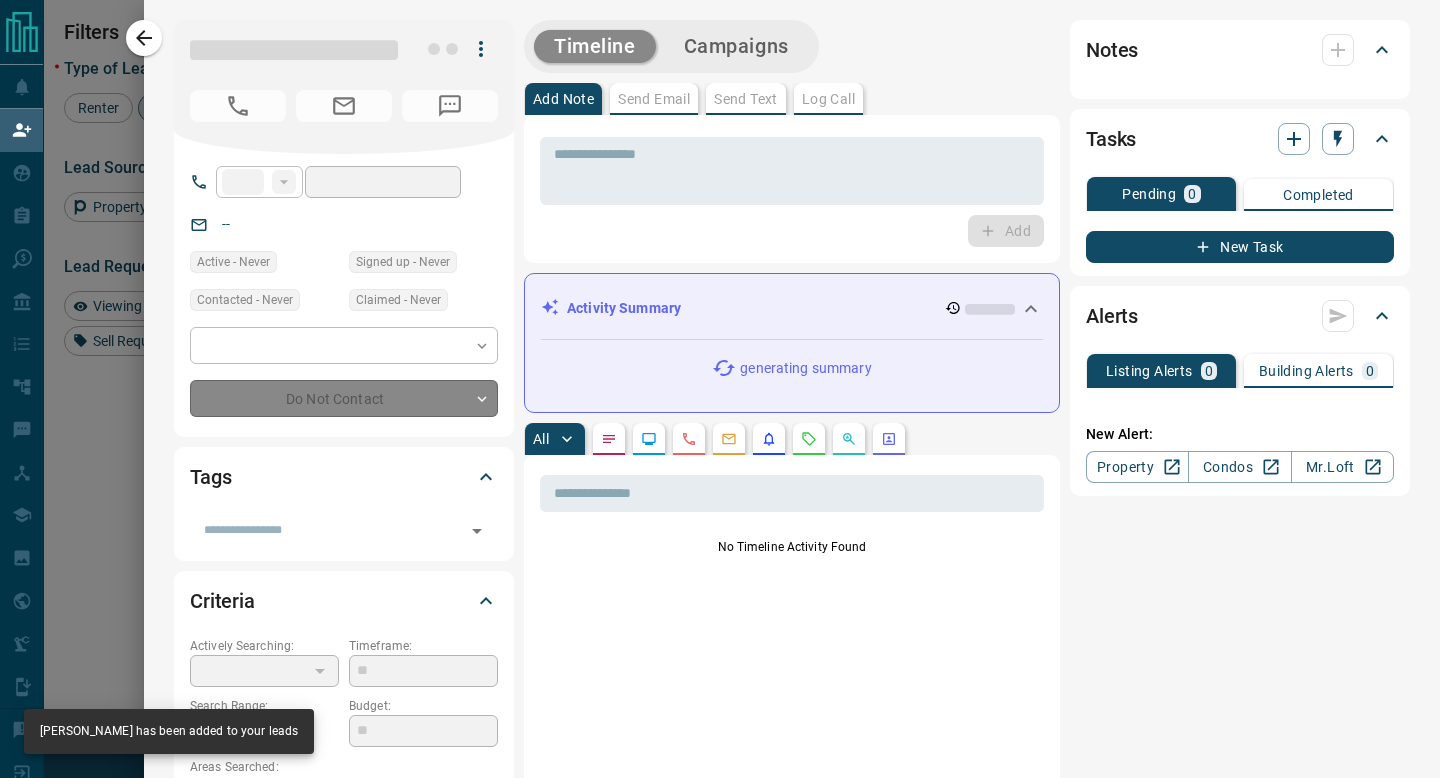 type on "**********" 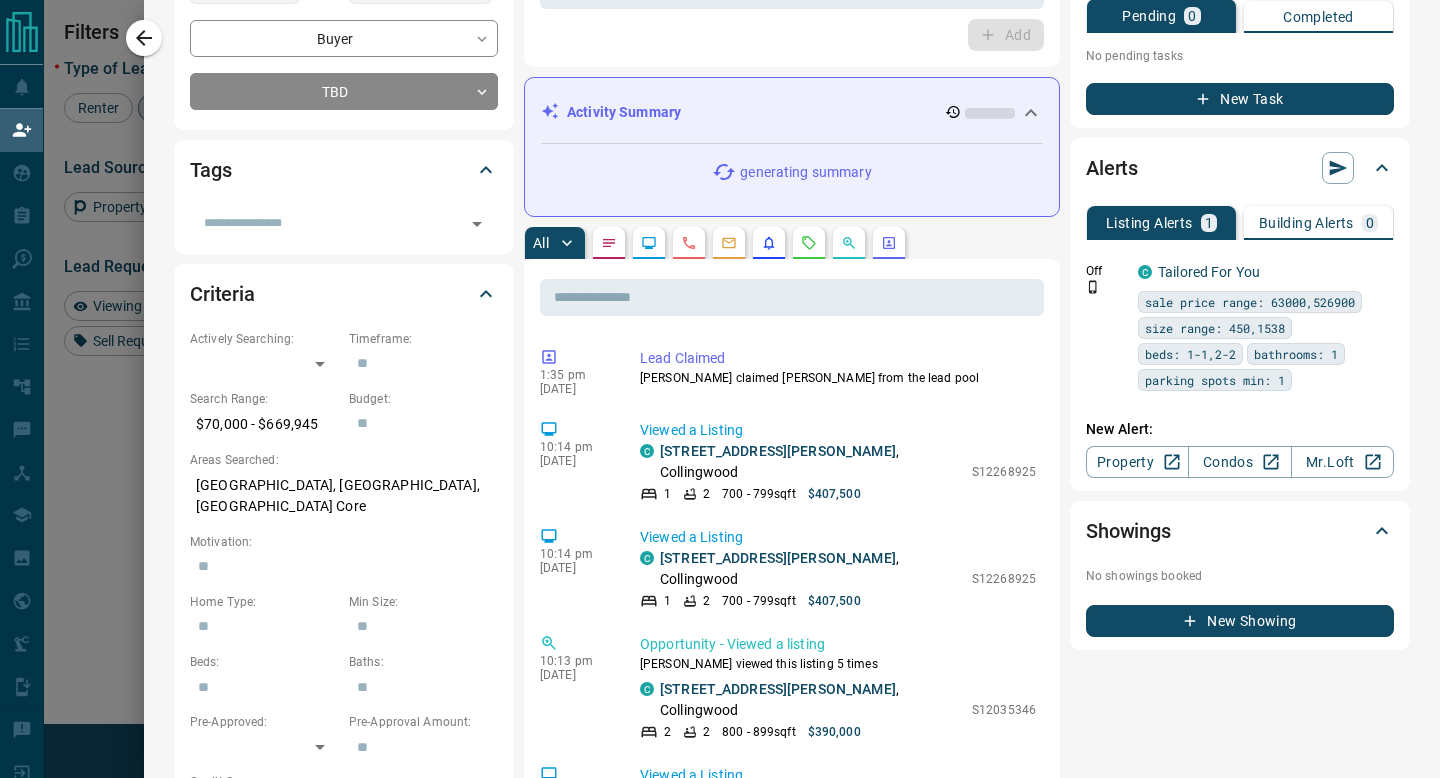 scroll, scrollTop: 365, scrollLeft: 0, axis: vertical 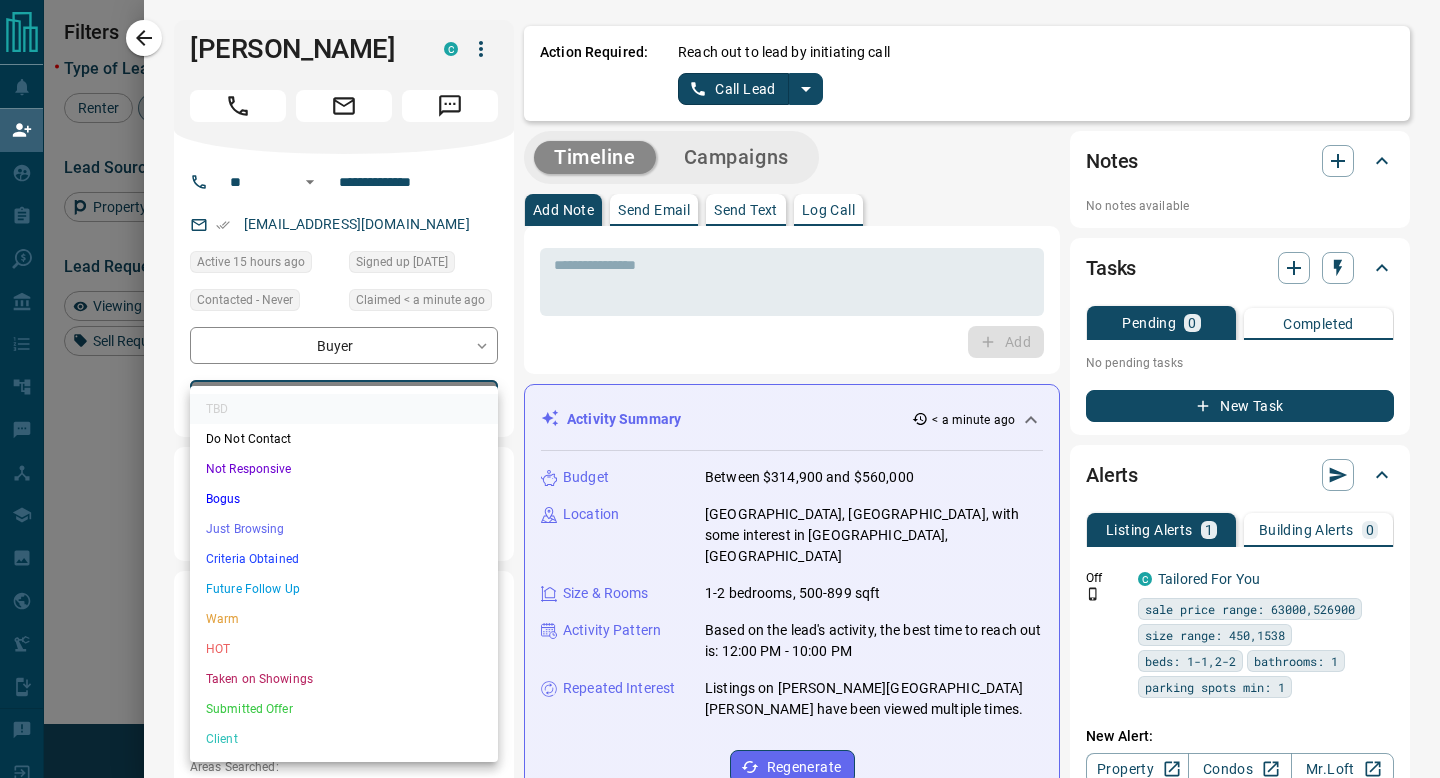 click on "Lead Transfers Claim Leads My Leads Tasks Opportunities Deals Campaigns Automations Messages Broker Bay Training Media Services Agent Resources Precon Worksheet Mobile Apps Disclosure Logout My Daily Quota Renter 0 / 2 Buyer 2 / 2 Precon 0 / 0 Filters 1 Lead Transfers 0 Refresh Name Contact Search   Search Range Location Requests AI Status Recent Opportunities (30d) Buyer Renter [PERSON_NAME] C shashank87.mxx@x +1- 64787104xx Brampton Buyer  Siku C sikandersara13xx@x +1- 32043289xx $130K - $550K Mississauga Buyer Renter RITU RANI C raniritu220520xx@x +1- 43782987xx Brampton Buyer [PERSON_NAME] C robt19xx@x +1- 64795638xx $70K - $670K [GEOGRAPHIC_DATA], Collingwood High Interest Buyer [PERSON_NAME] +1- 64791727xx $579K - $579K Brampton Buyer Renter And Vio C andre_violanxx@x +1- 64755555xx $0 - $3K Brampton, Etobicoke Favourite Back to Site High Interest Buyer Dhusbs Bdjdb C hdudhdxx@x +1- 28936925xx $365K - $495K [GEOGRAPHIC_DATA], Etobicoke Buyer [PERSON_NAME] +1- 41656194xx $469K - $810K C" at bounding box center (720, 331) 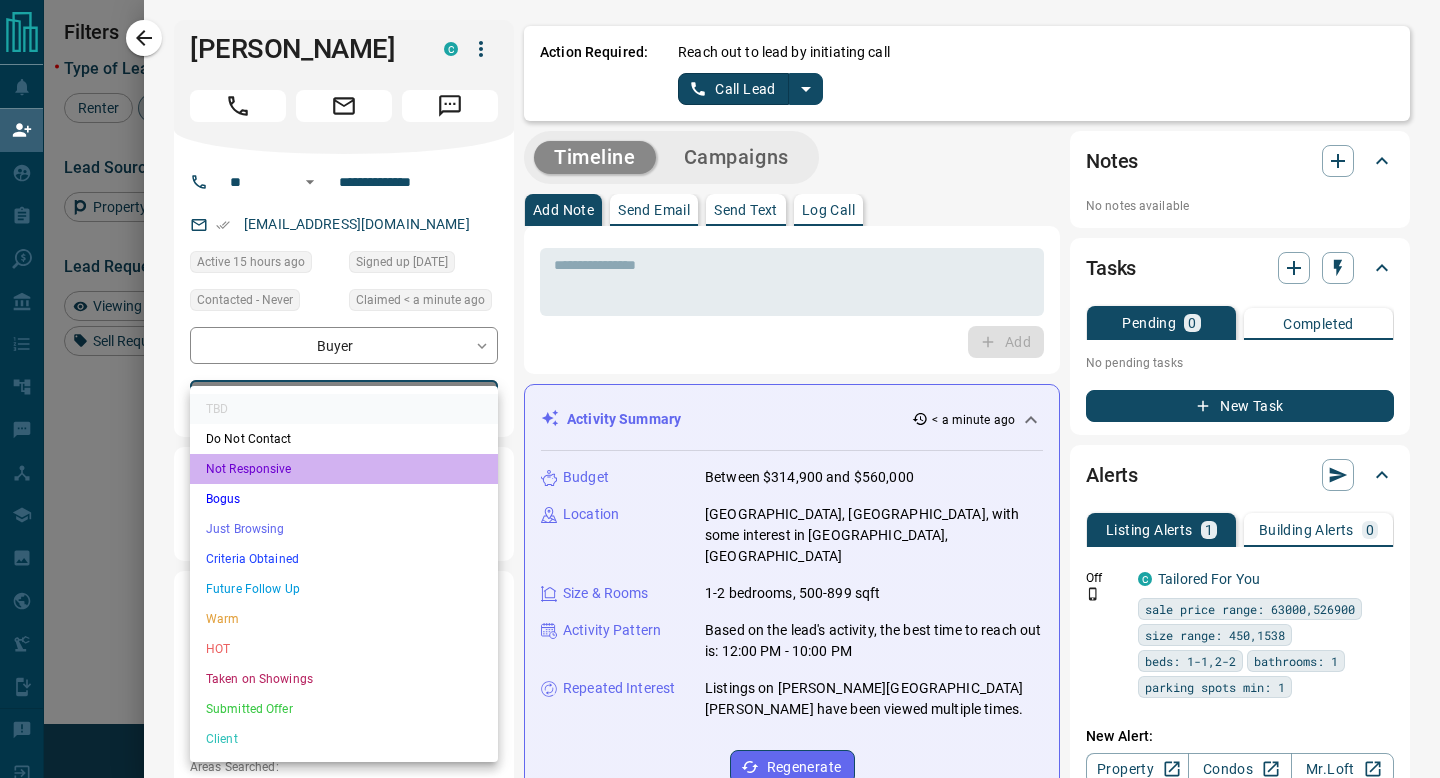 click on "Not Responsive" at bounding box center [344, 469] 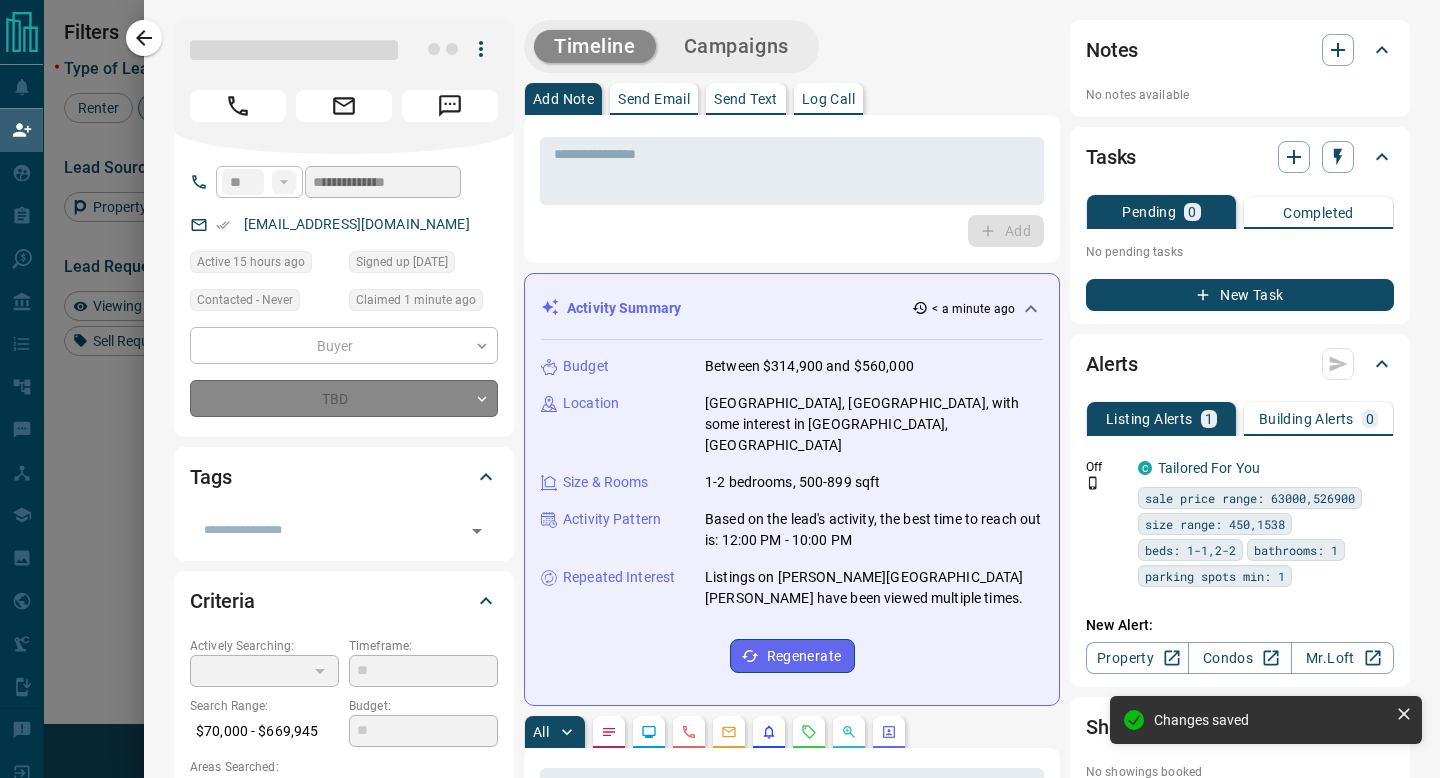 type on "*" 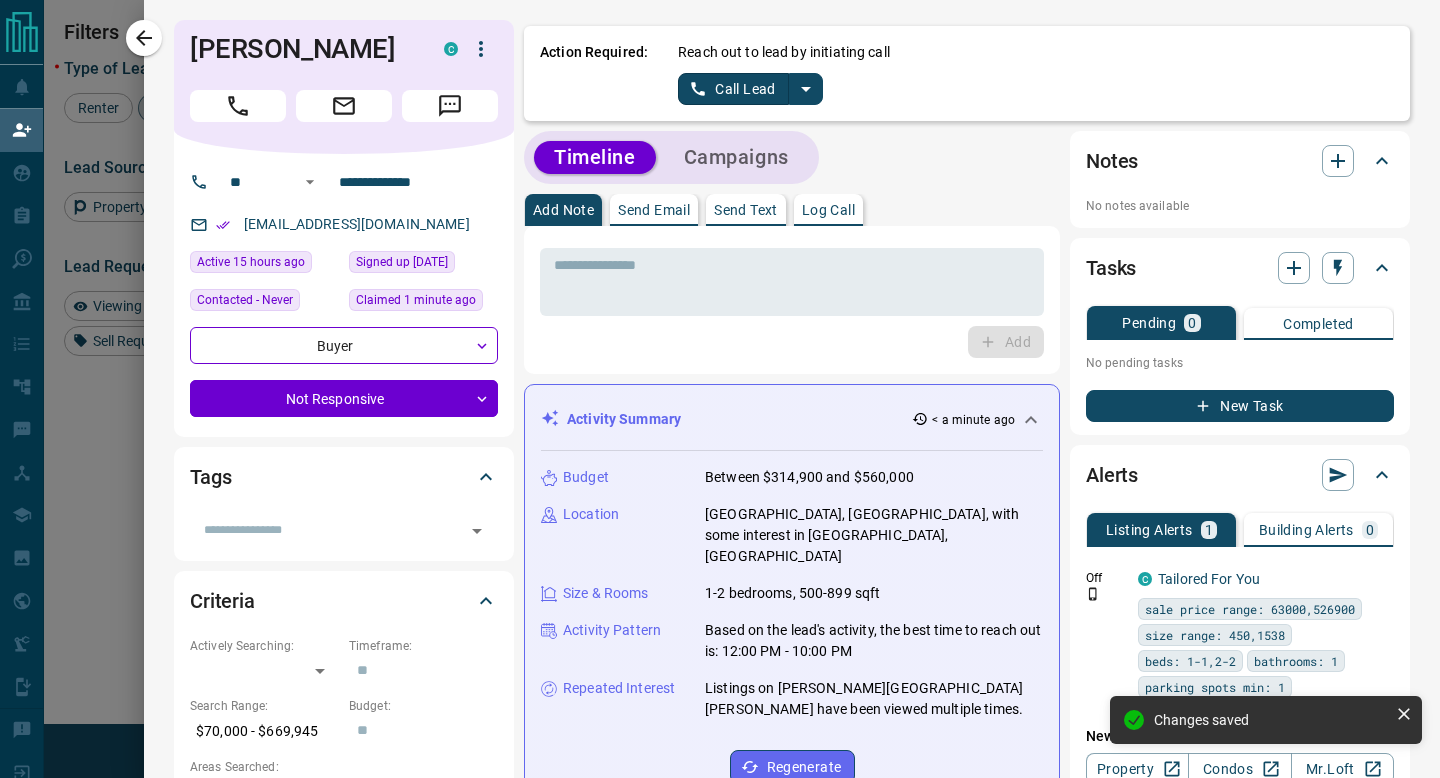 click on "Log Call" at bounding box center [828, 210] 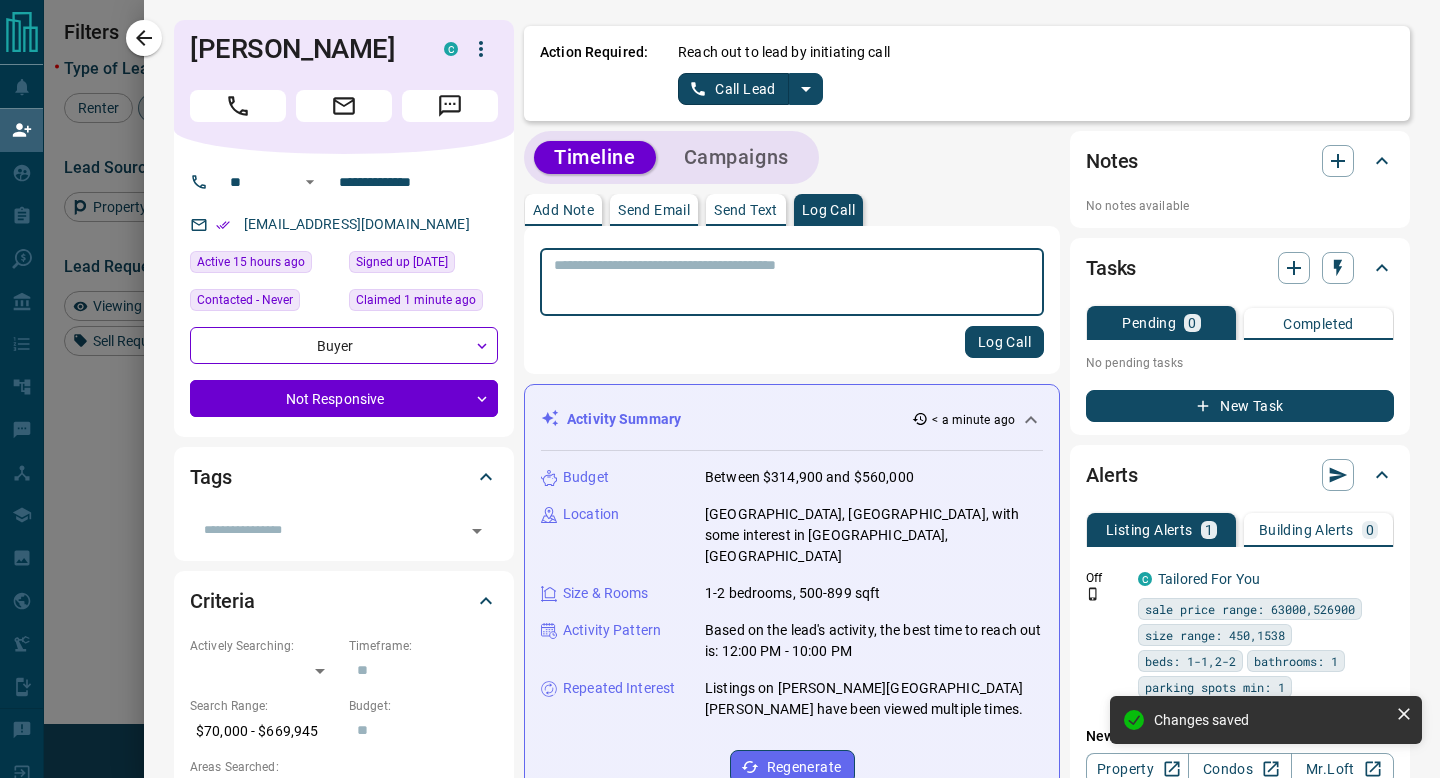 click at bounding box center [792, 282] 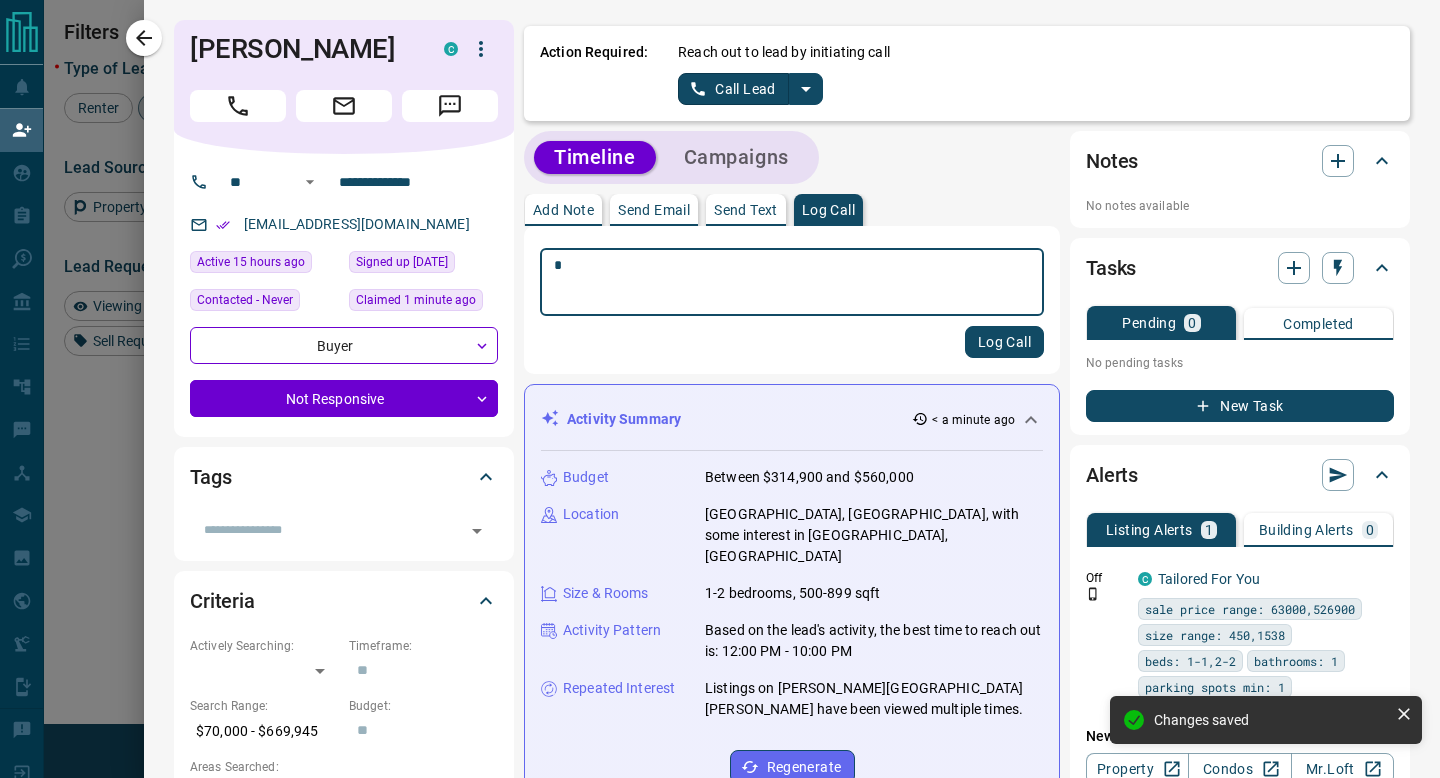 scroll, scrollTop: 833, scrollLeft: 0, axis: vertical 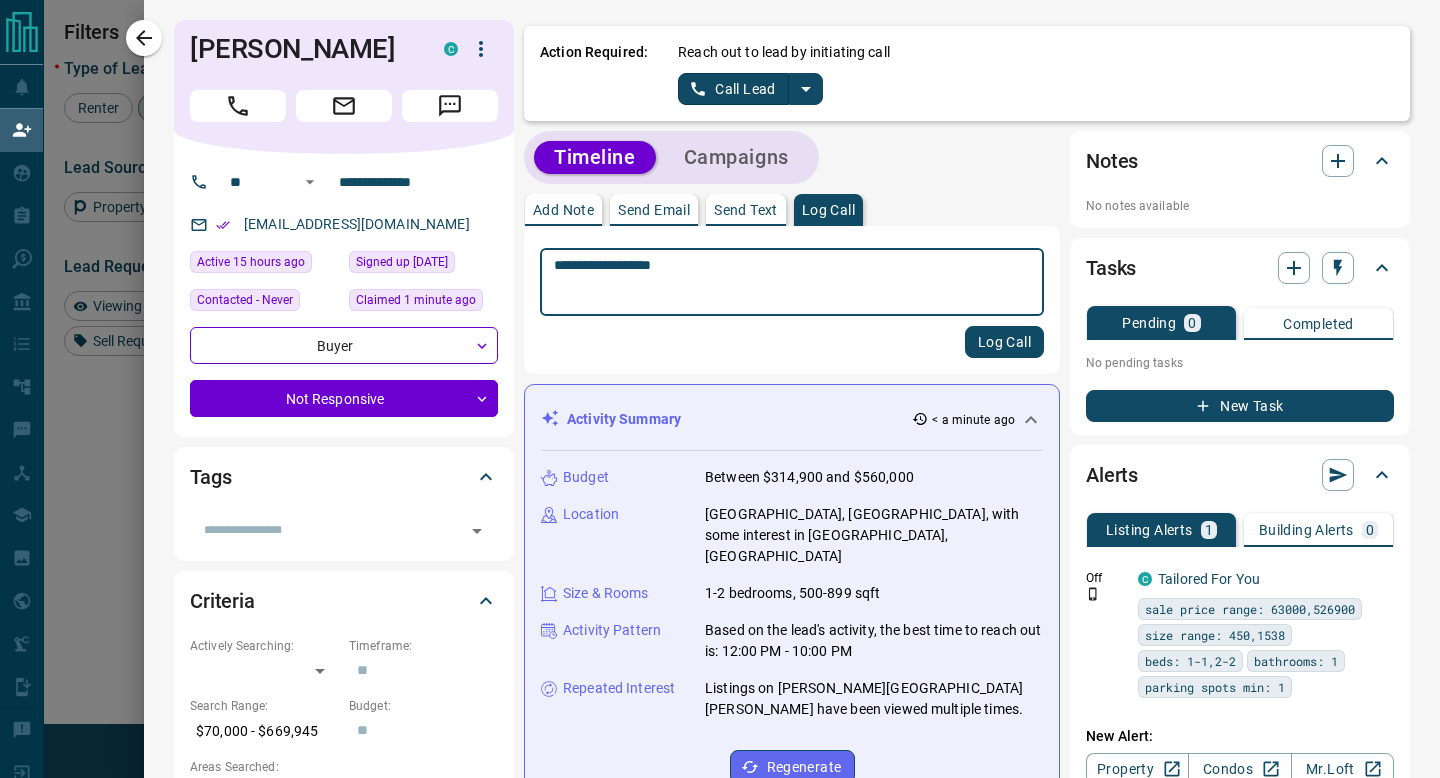 type on "**********" 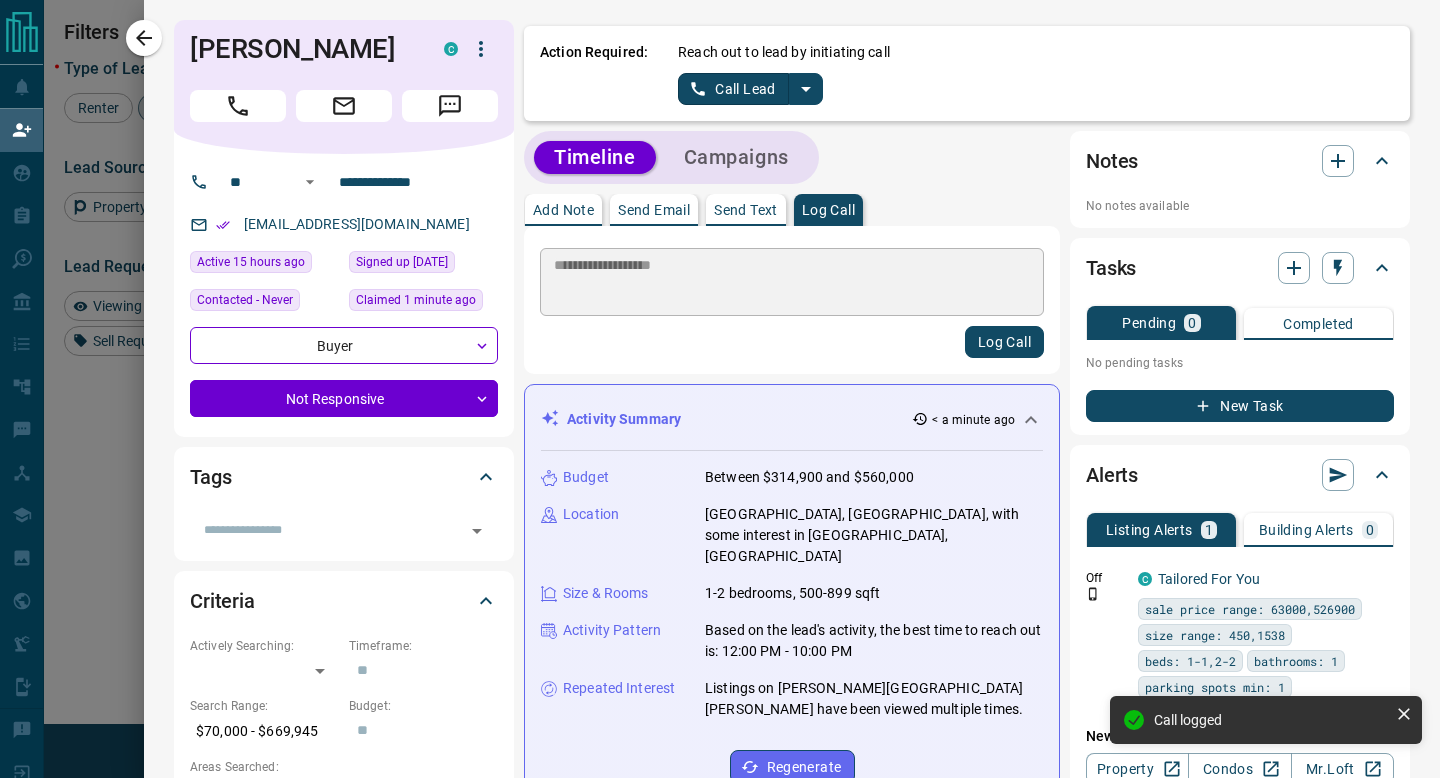 type 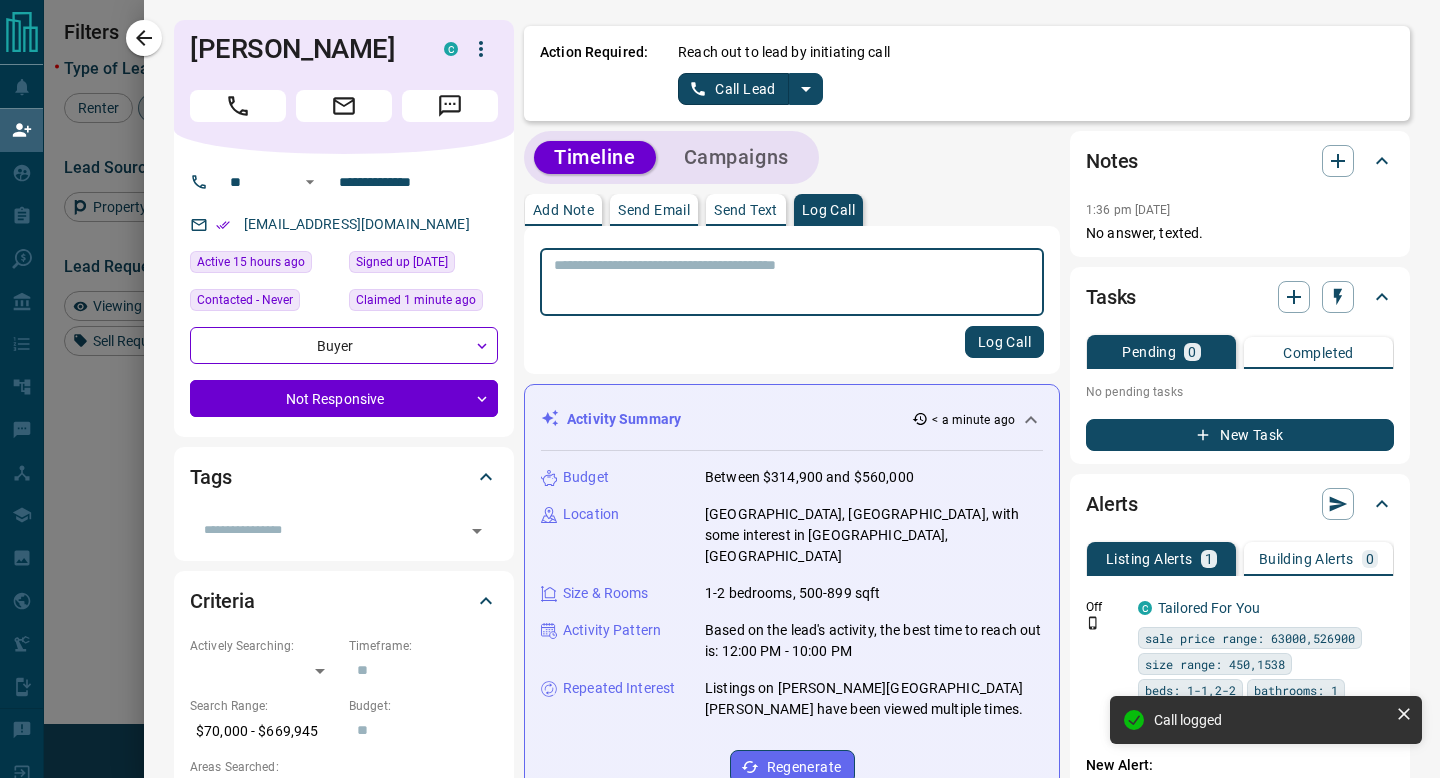 click on "New Task" at bounding box center [1240, 435] 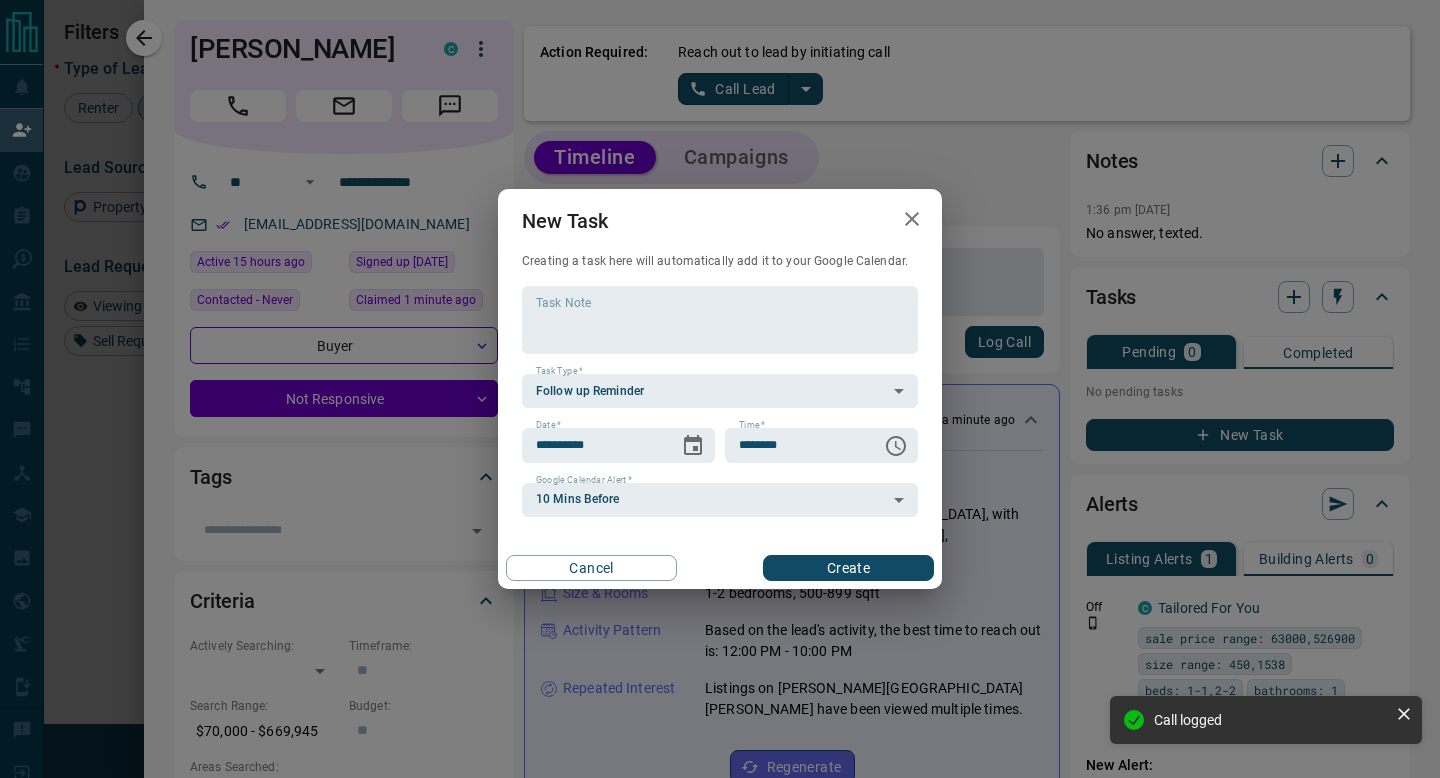 click on "Create" at bounding box center (848, 568) 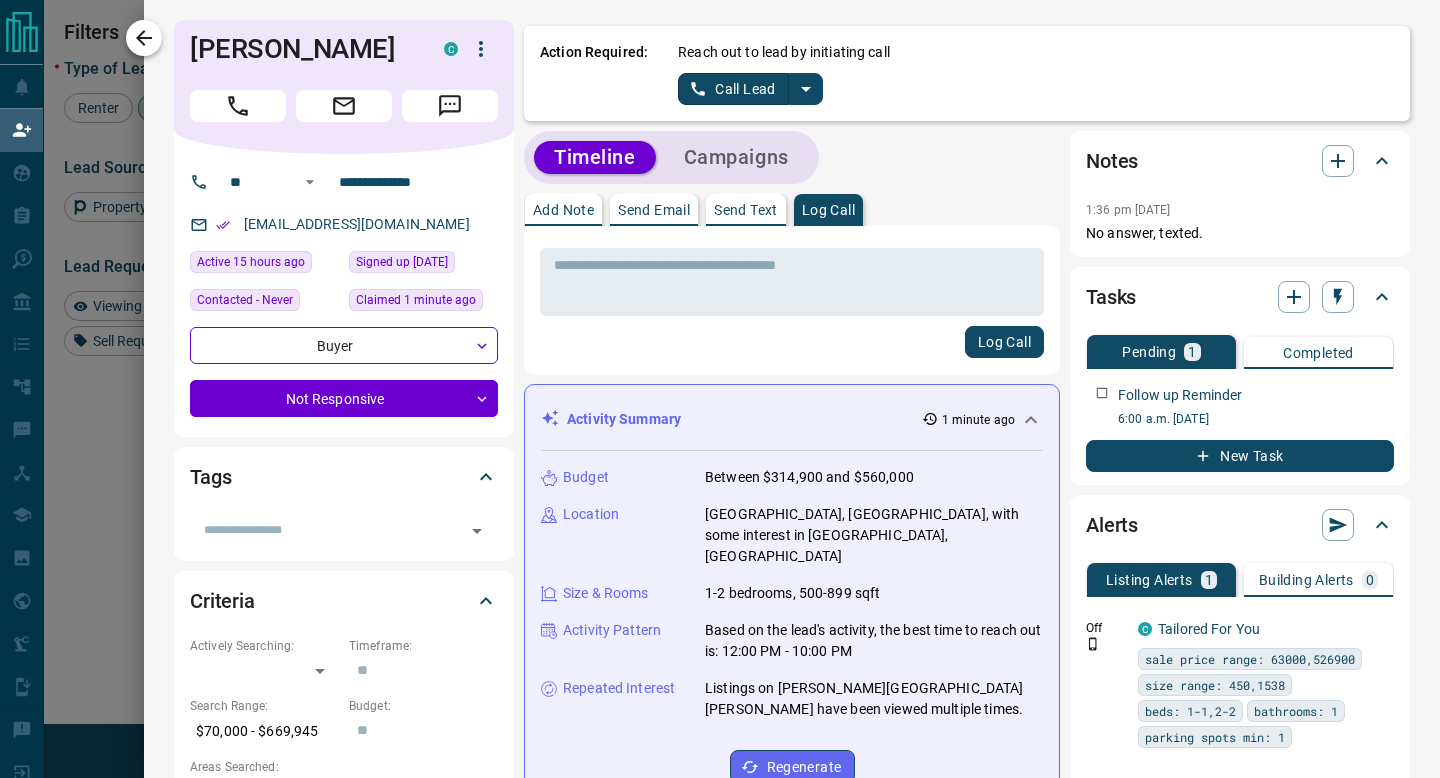 click 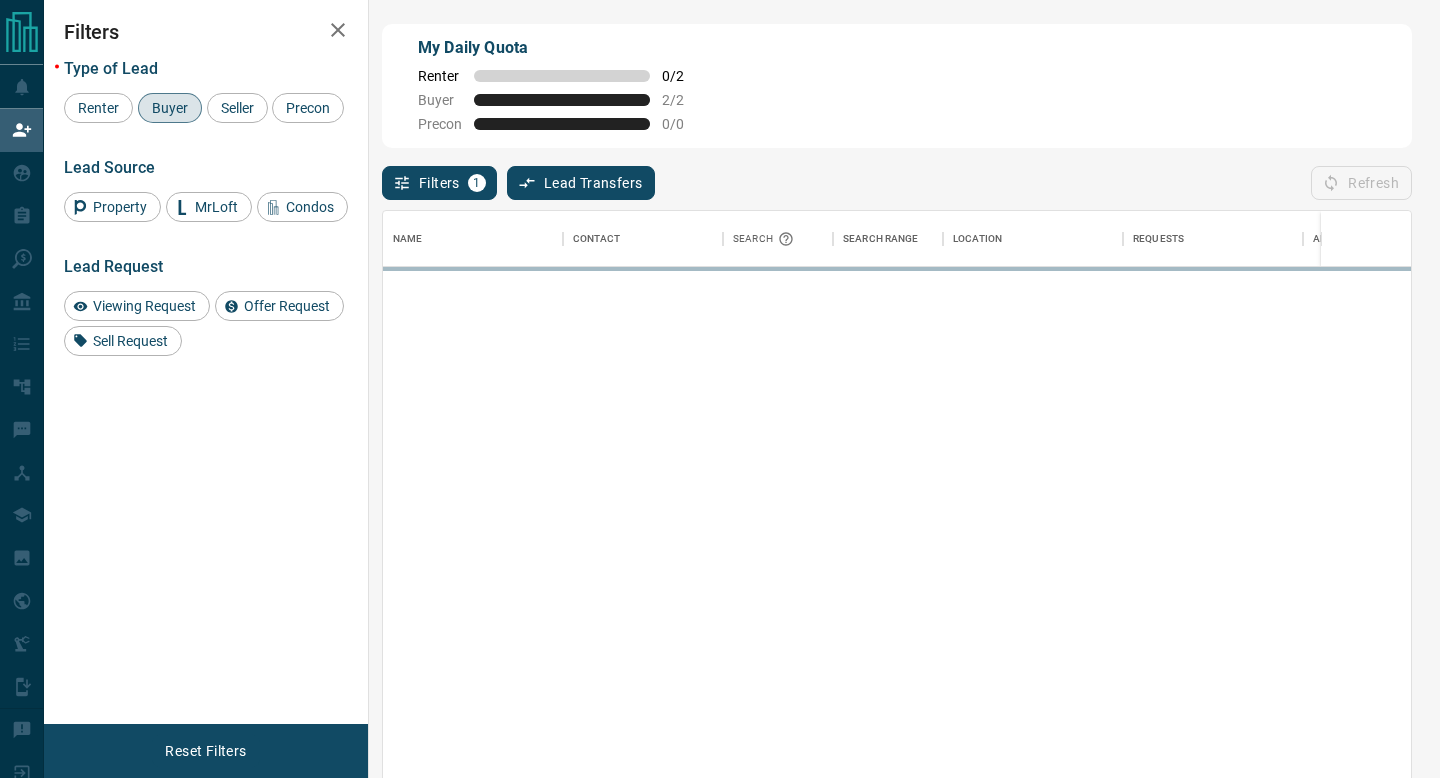 scroll, scrollTop: 0, scrollLeft: 1, axis: horizontal 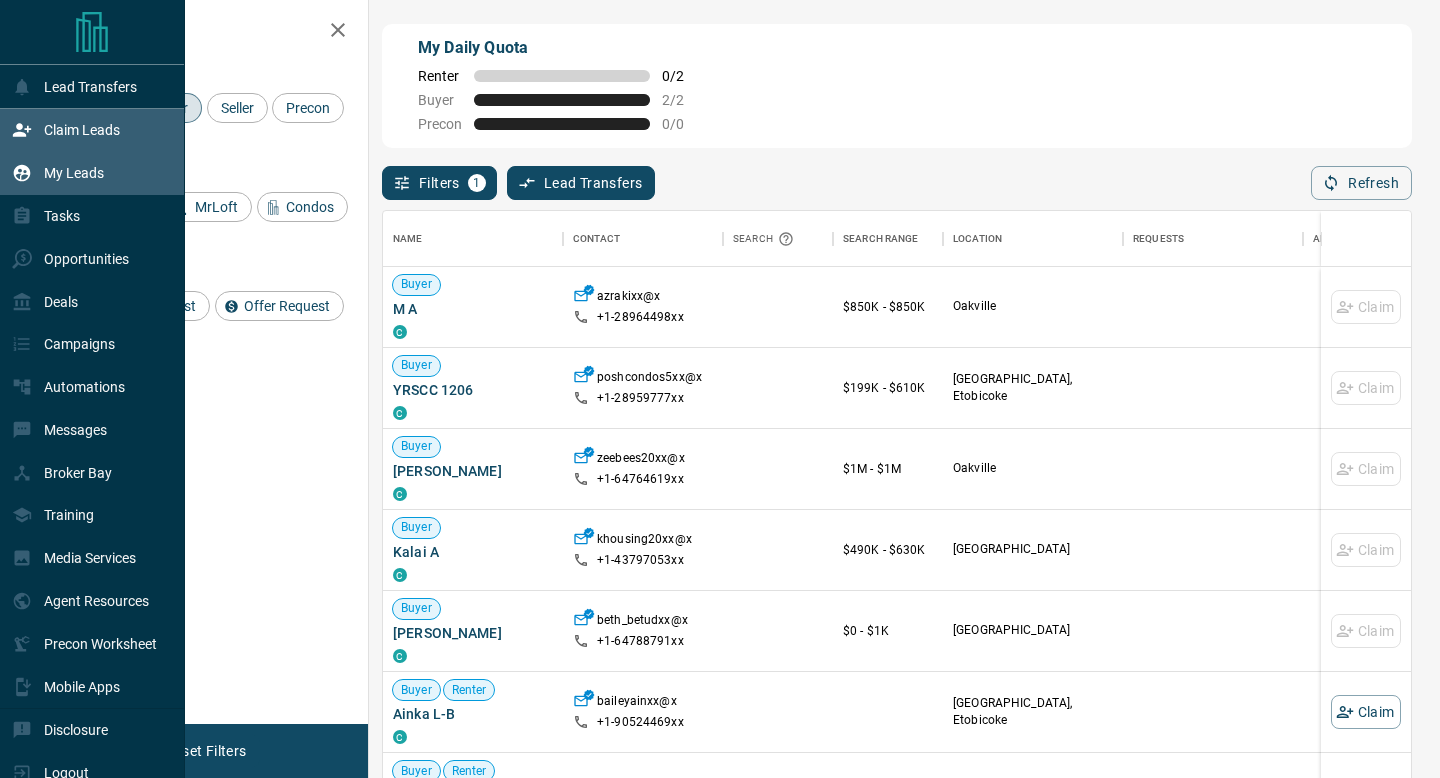 click on "My Leads" at bounding box center (74, 173) 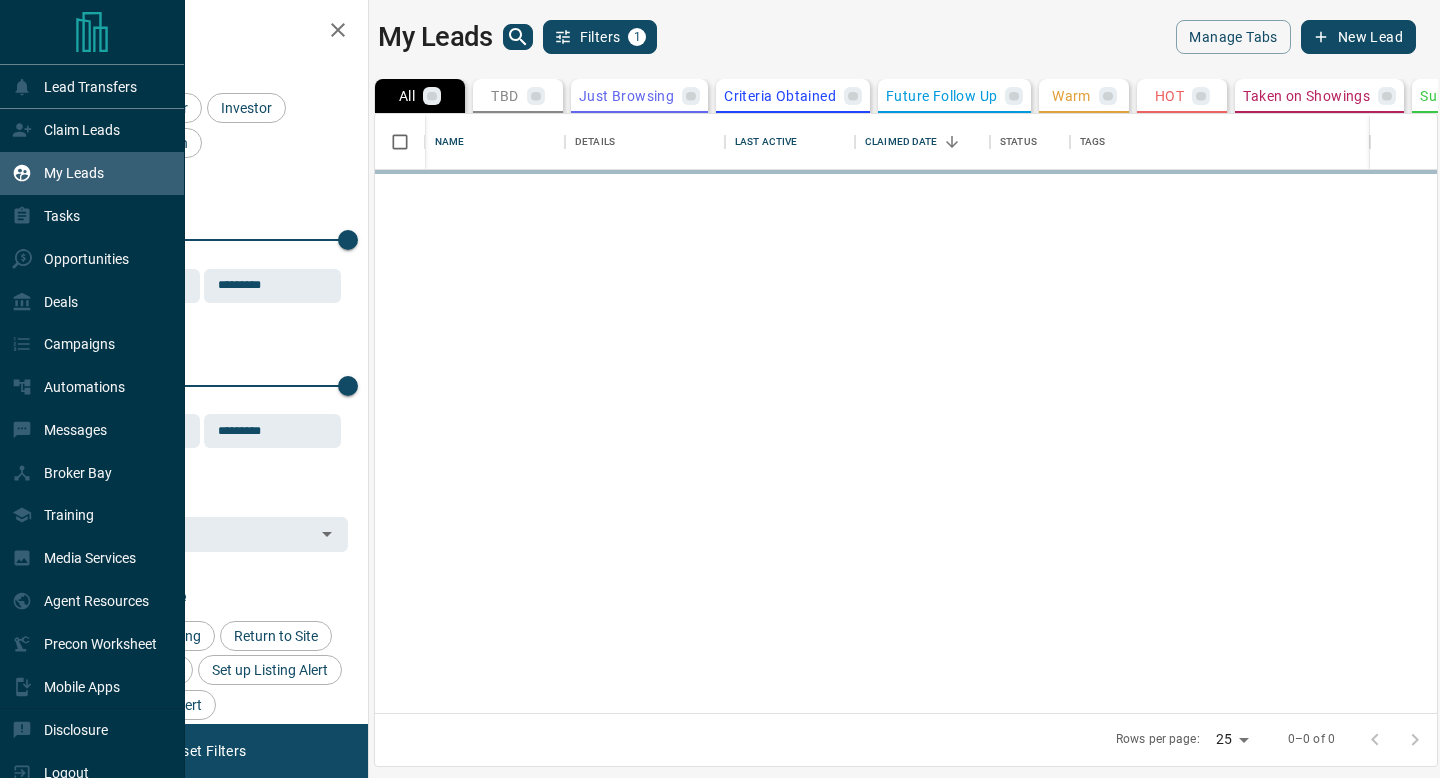 scroll, scrollTop: 1, scrollLeft: 1, axis: both 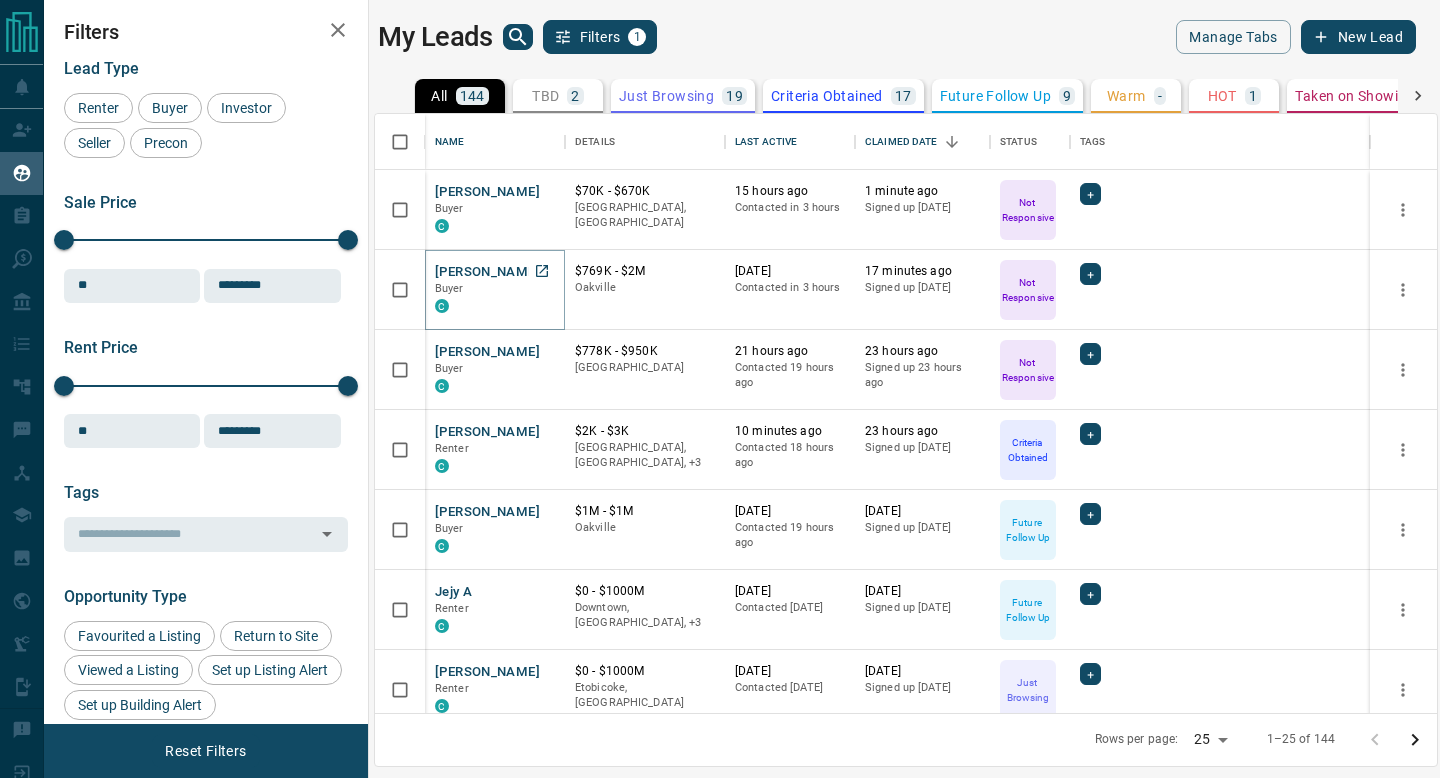 click on "[PERSON_NAME]" at bounding box center (487, 272) 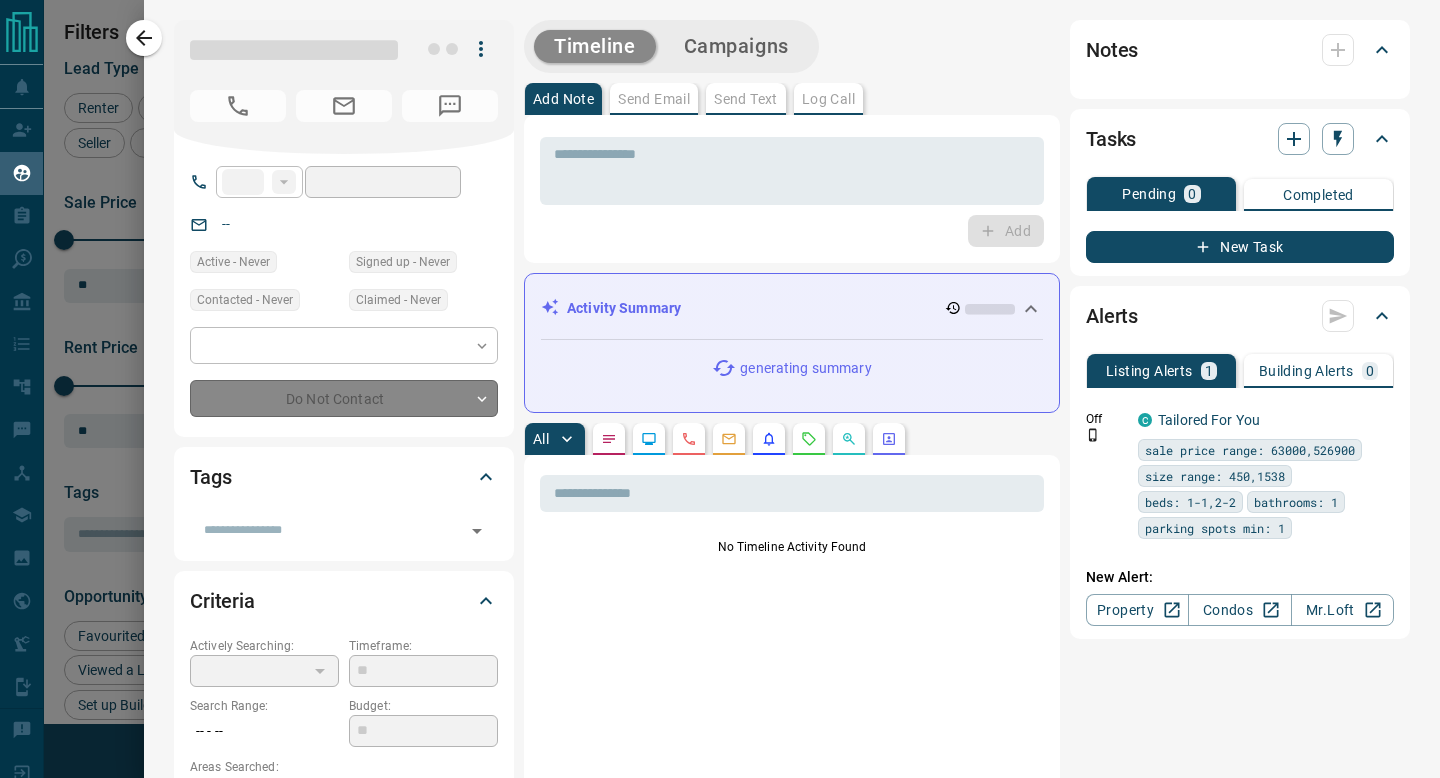 type on "**" 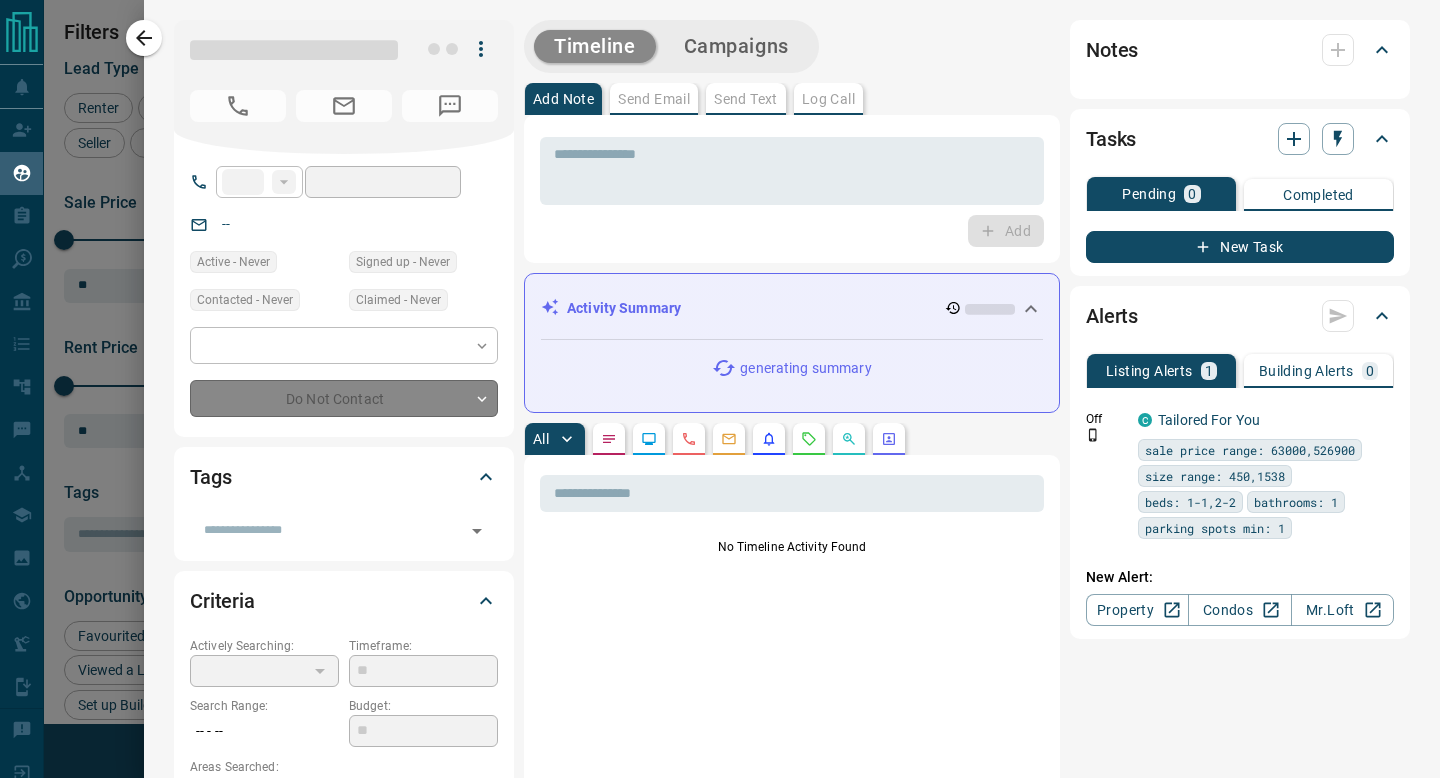 type on "**********" 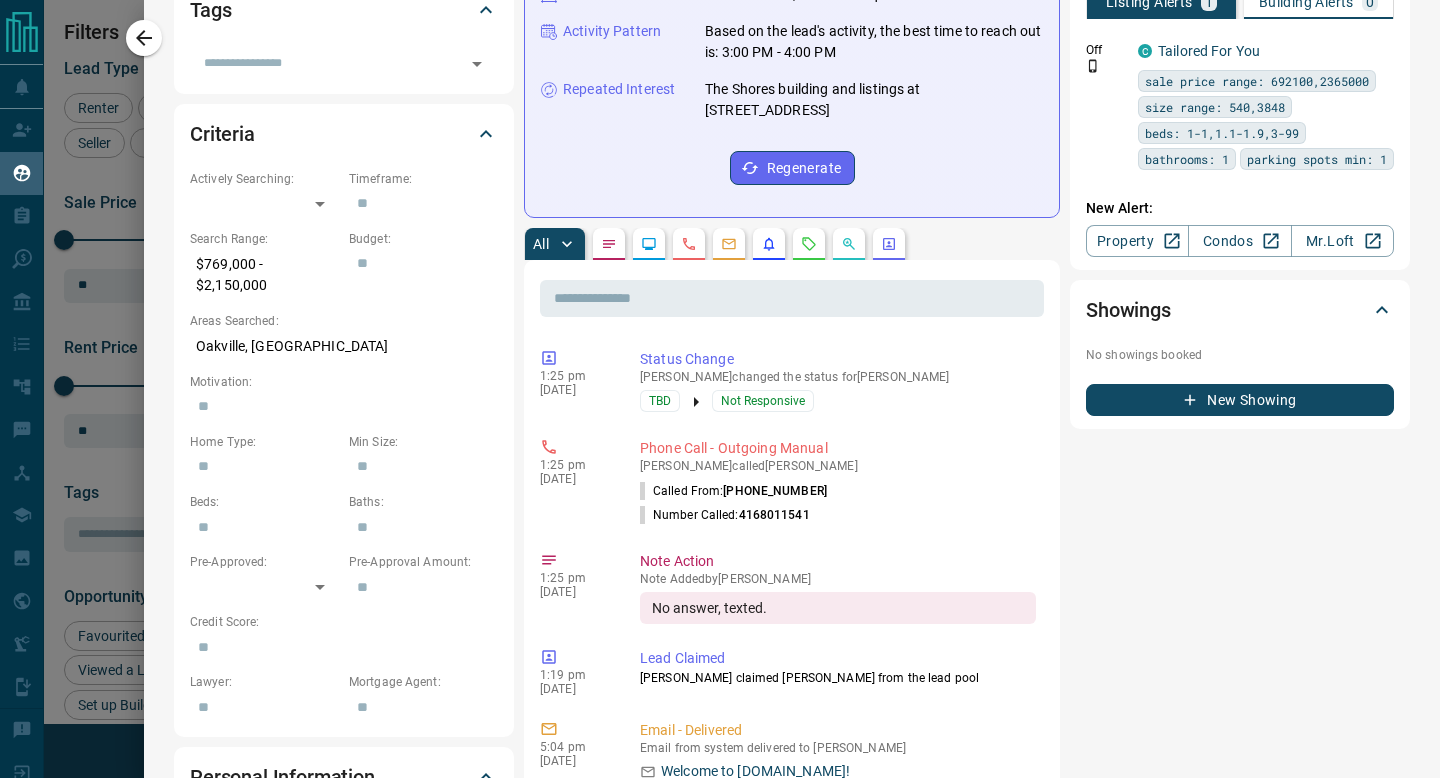 scroll, scrollTop: 520, scrollLeft: 0, axis: vertical 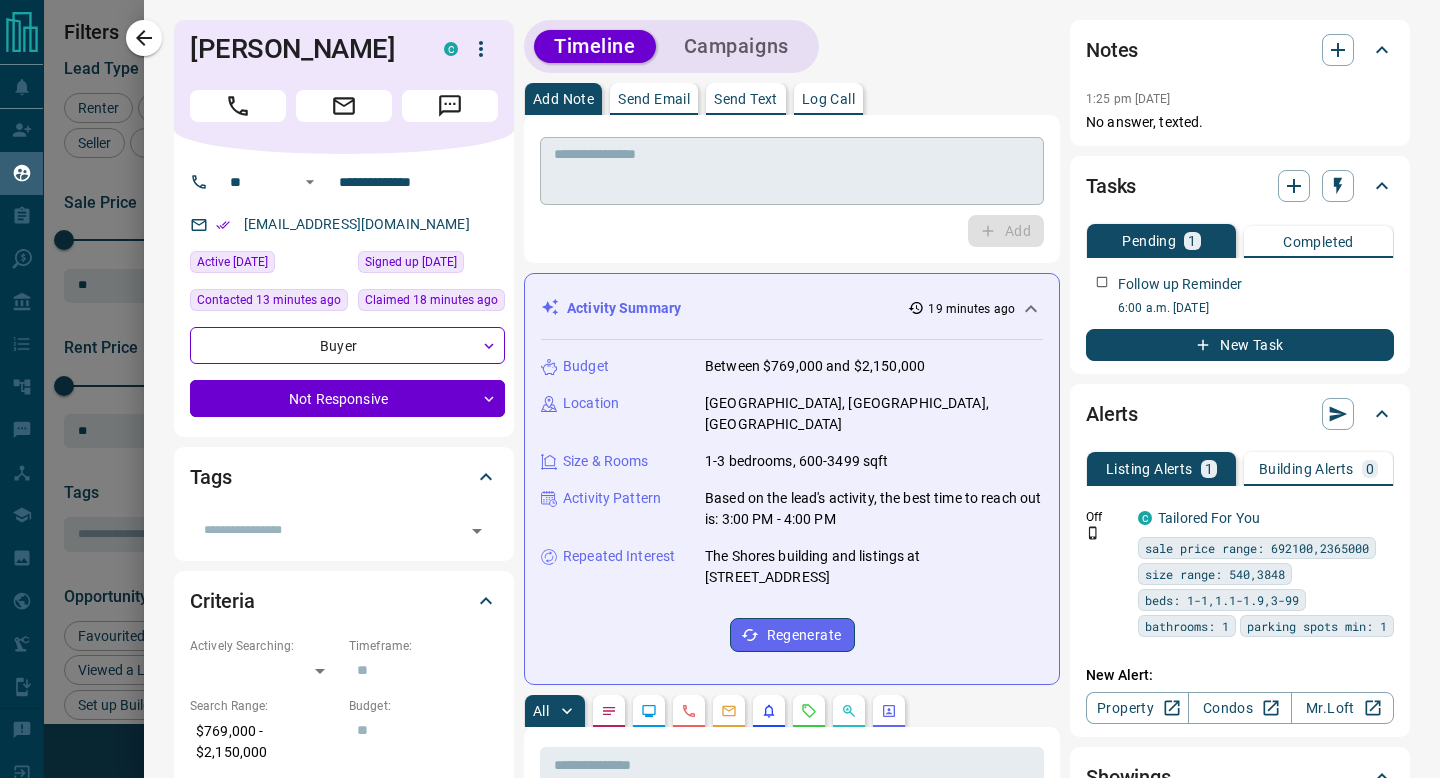 click at bounding box center (792, 171) 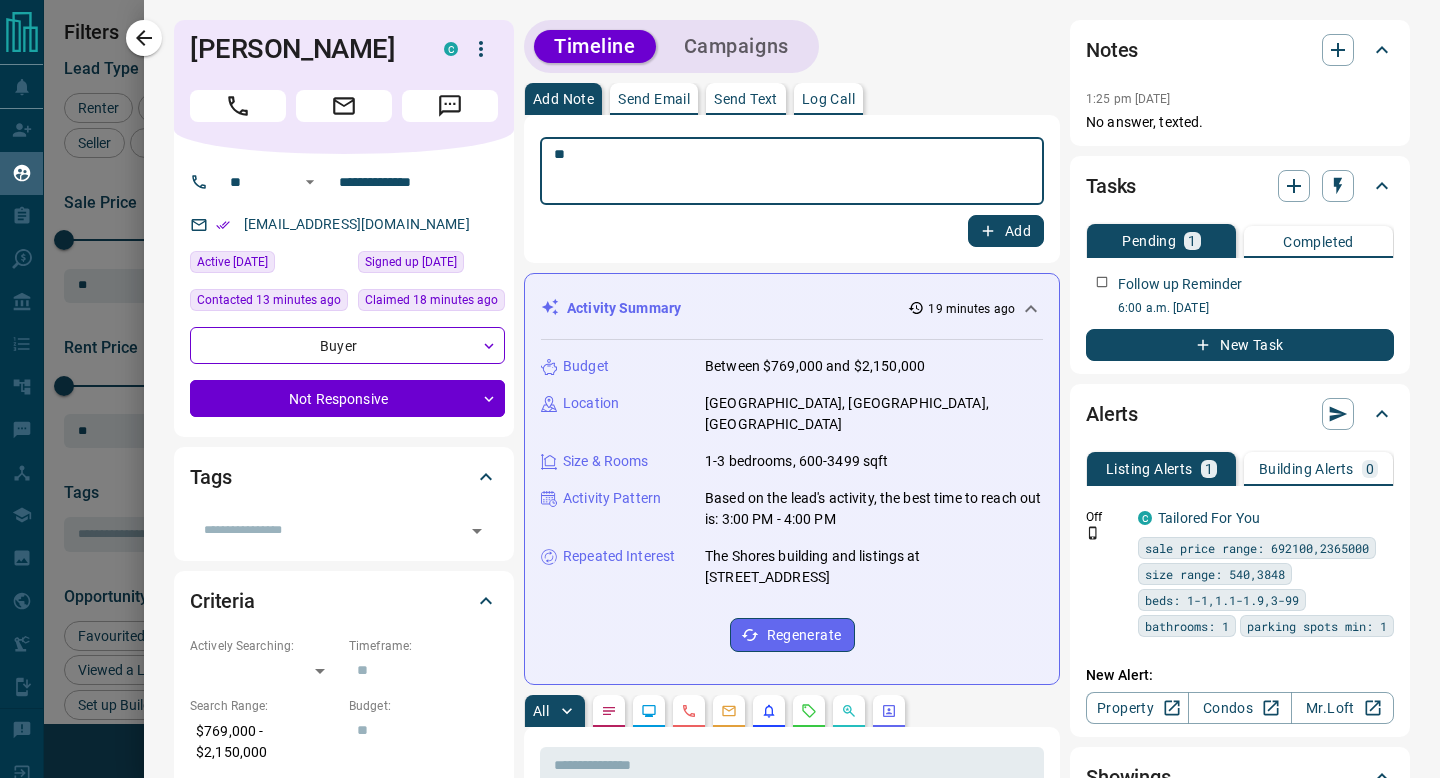 type on "*" 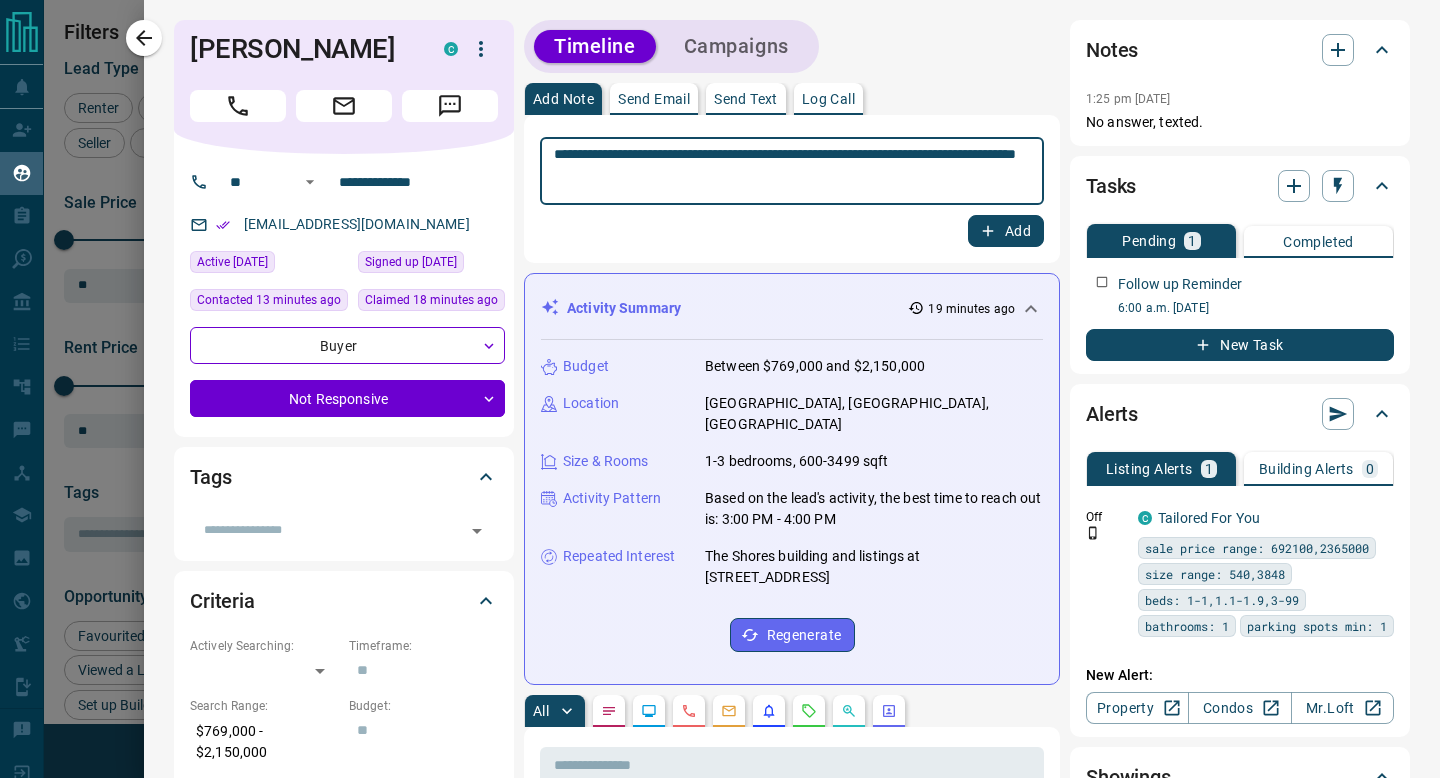 type on "**********" 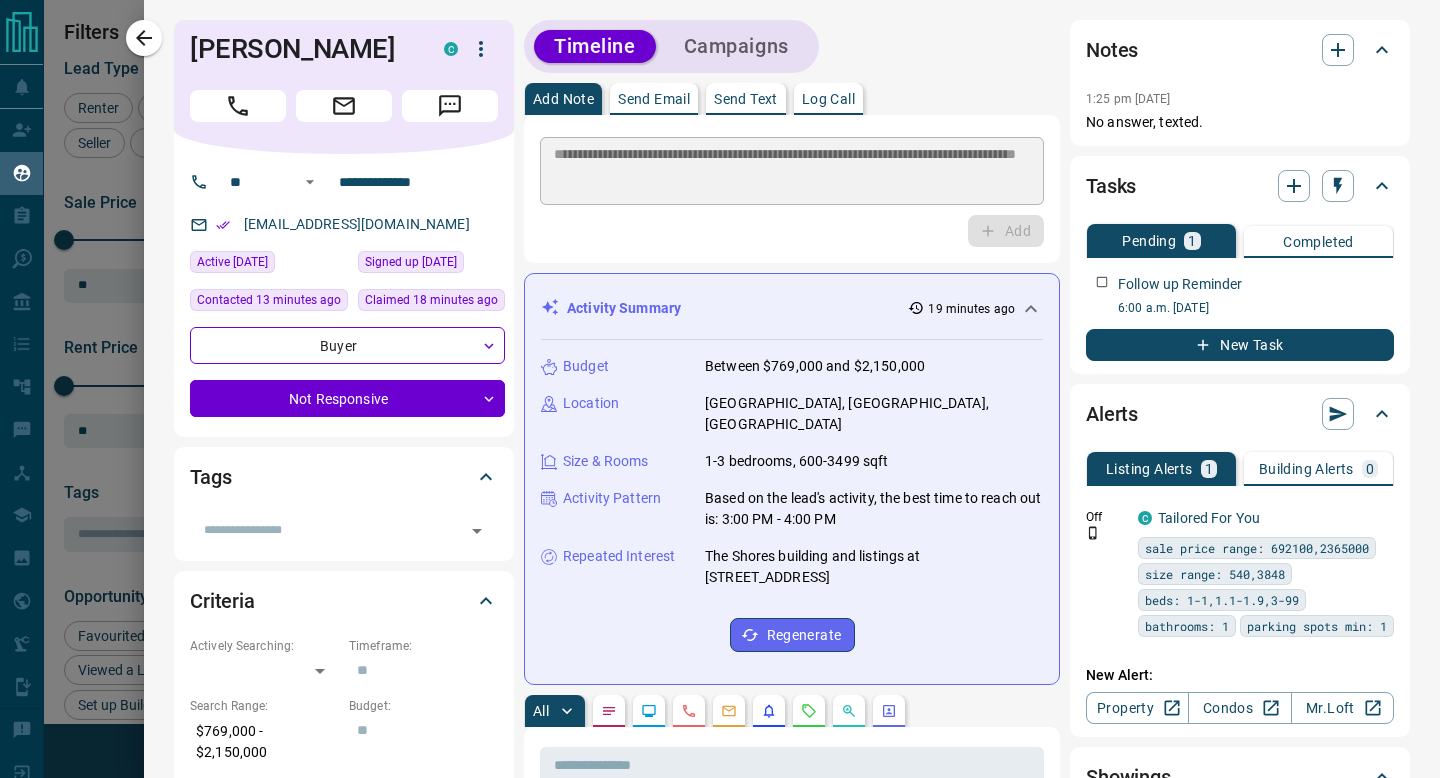 type 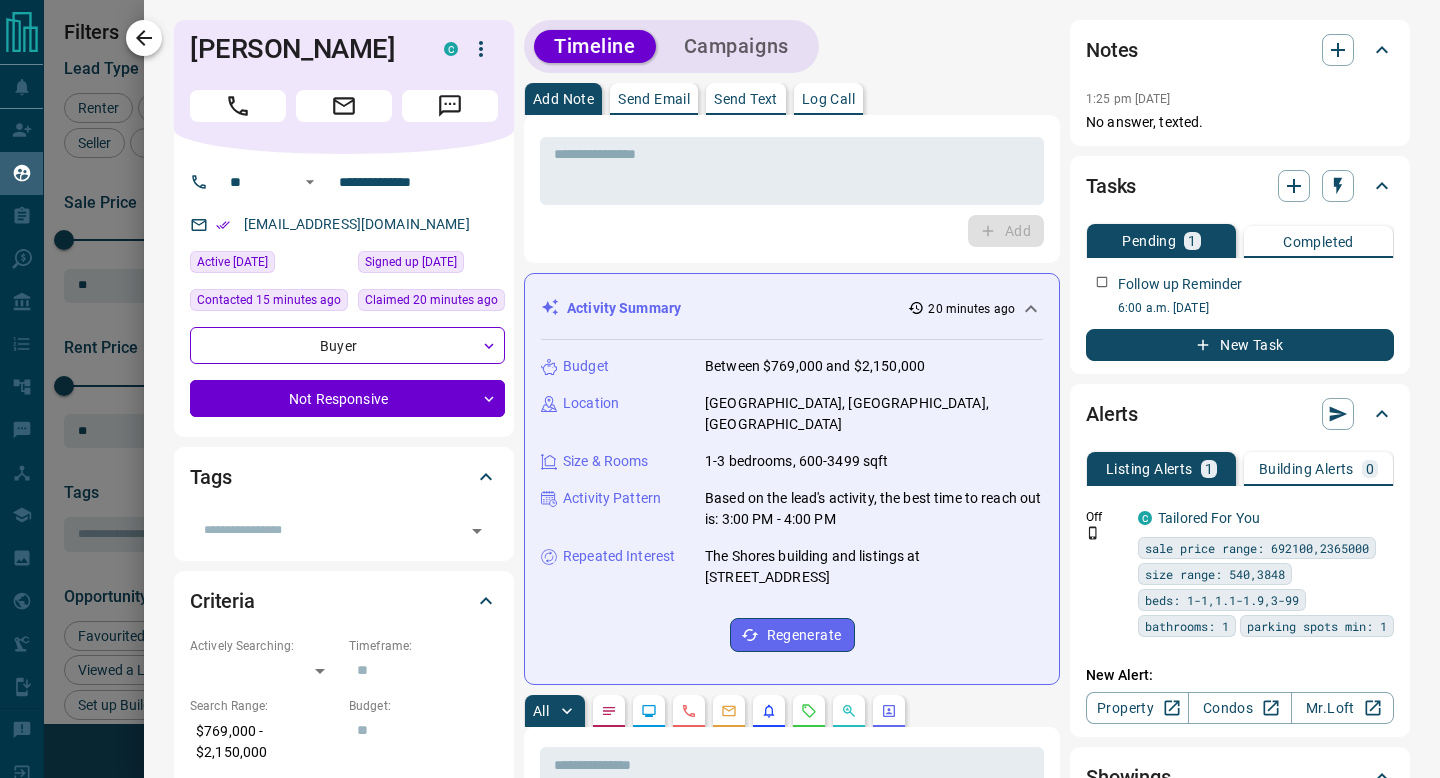 click 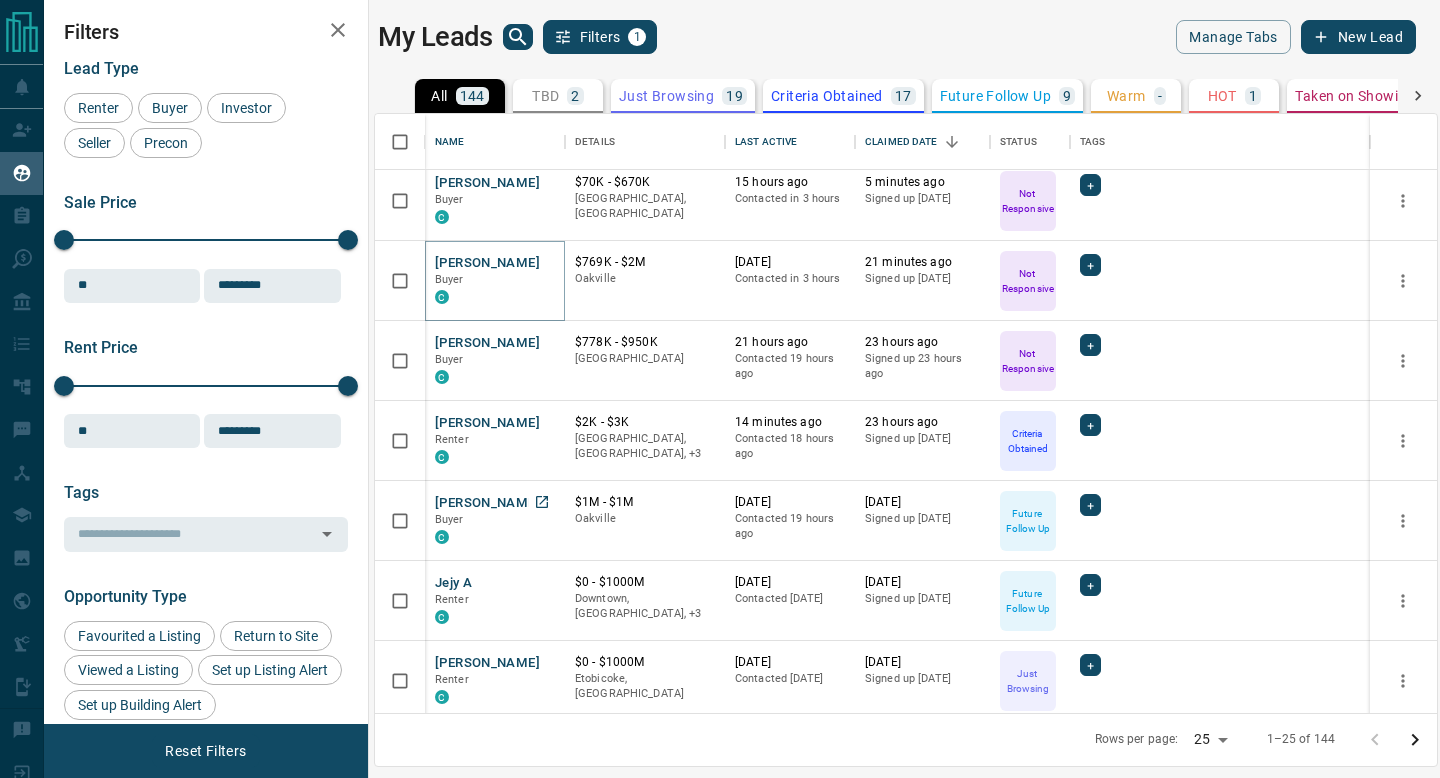 scroll, scrollTop: 0, scrollLeft: 0, axis: both 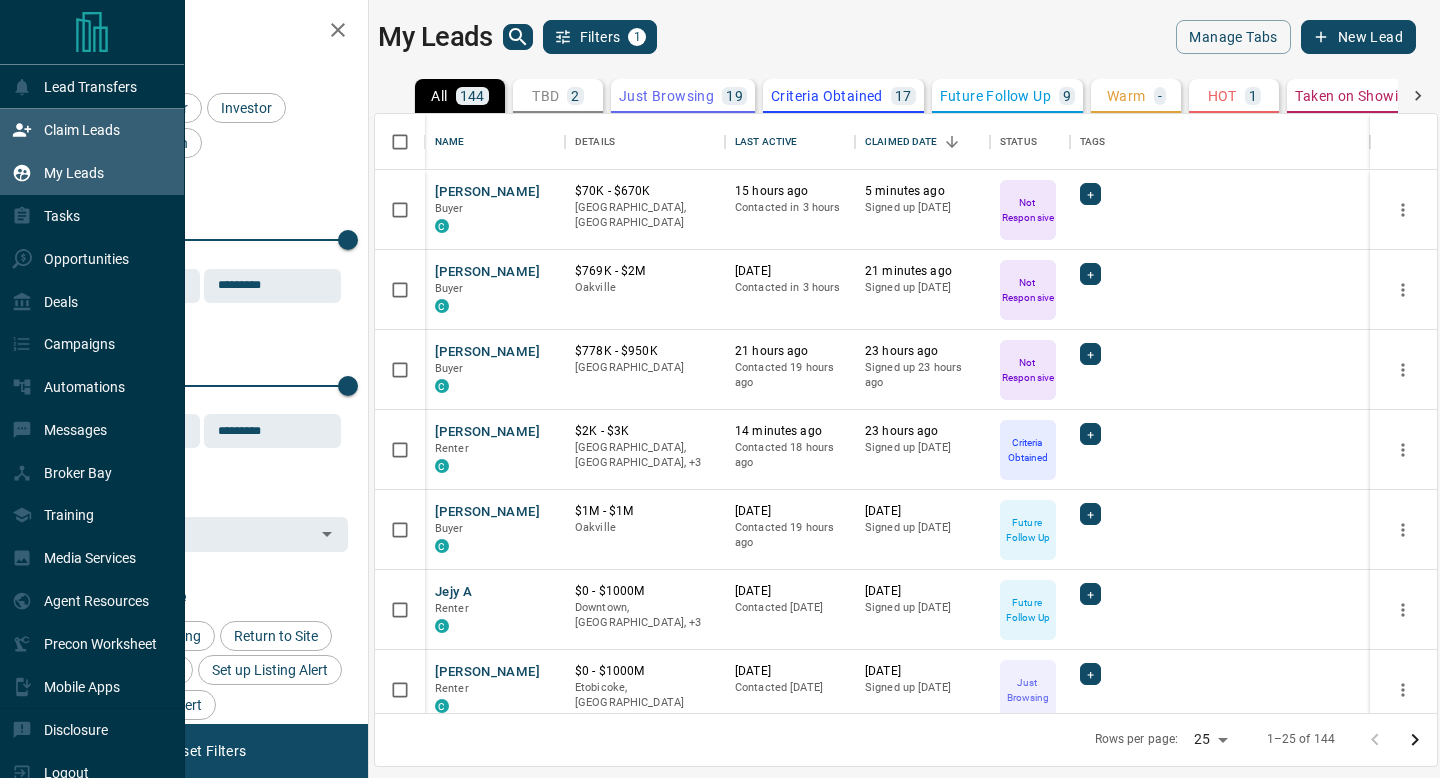click on "Claim Leads" at bounding box center [82, 130] 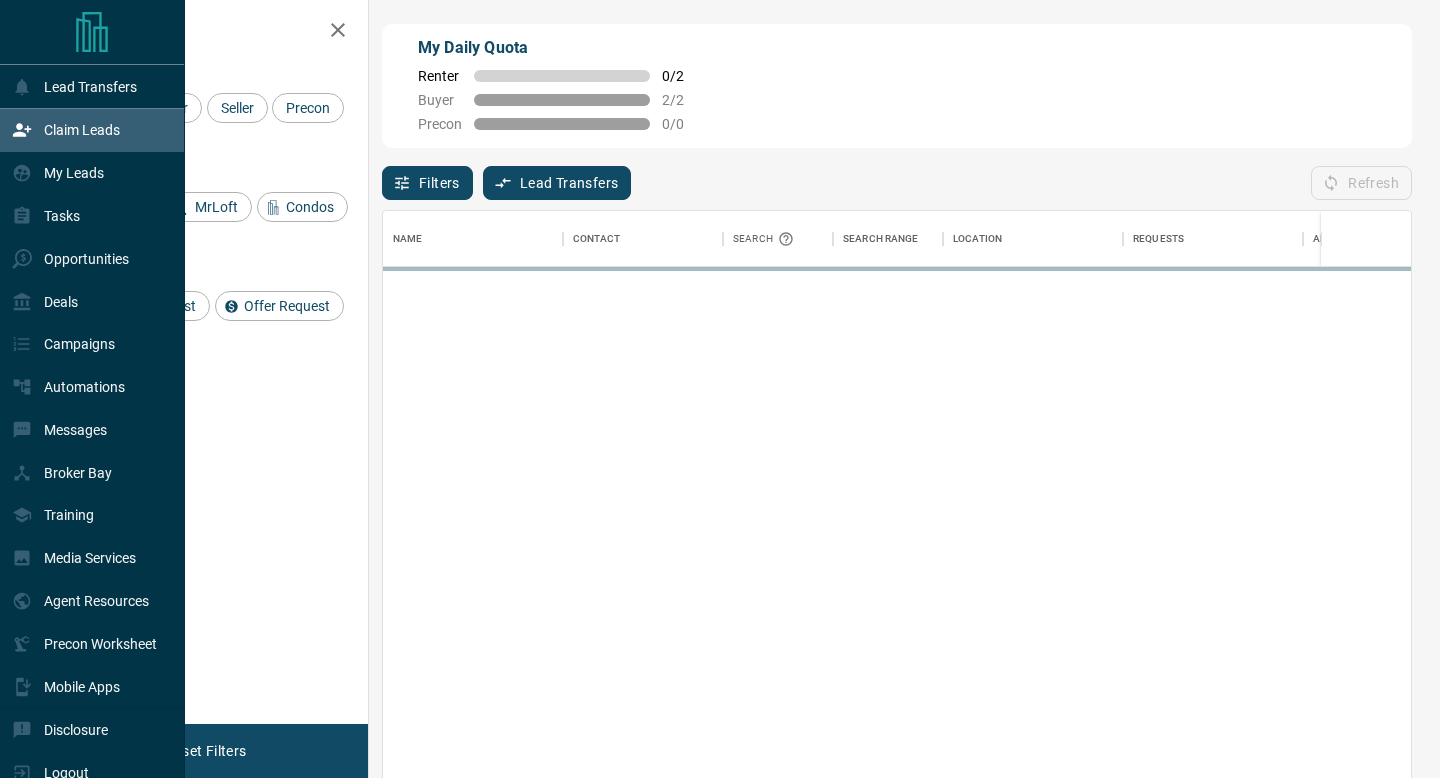 scroll, scrollTop: 0, scrollLeft: 1, axis: horizontal 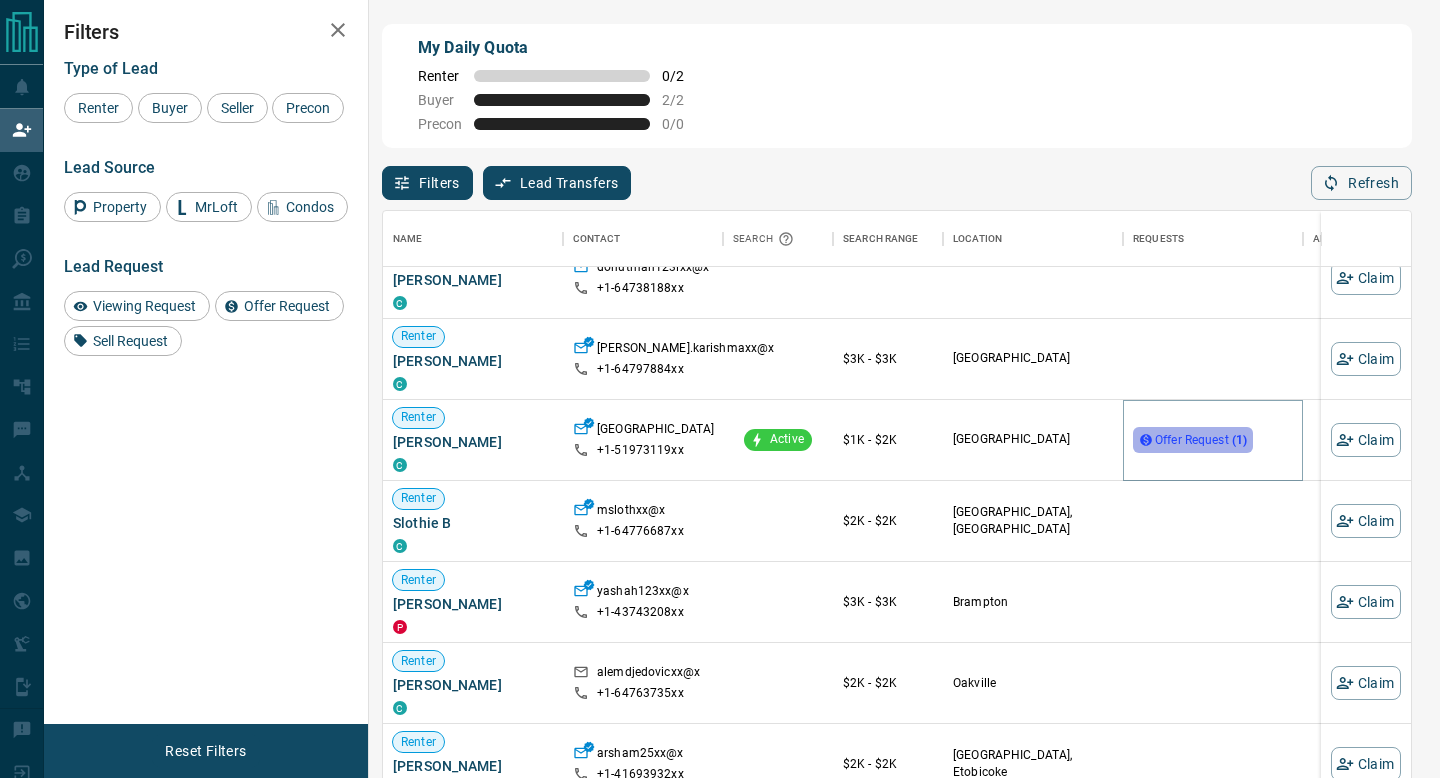 click on "Offer Request   ( 1 )" at bounding box center [1201, 440] 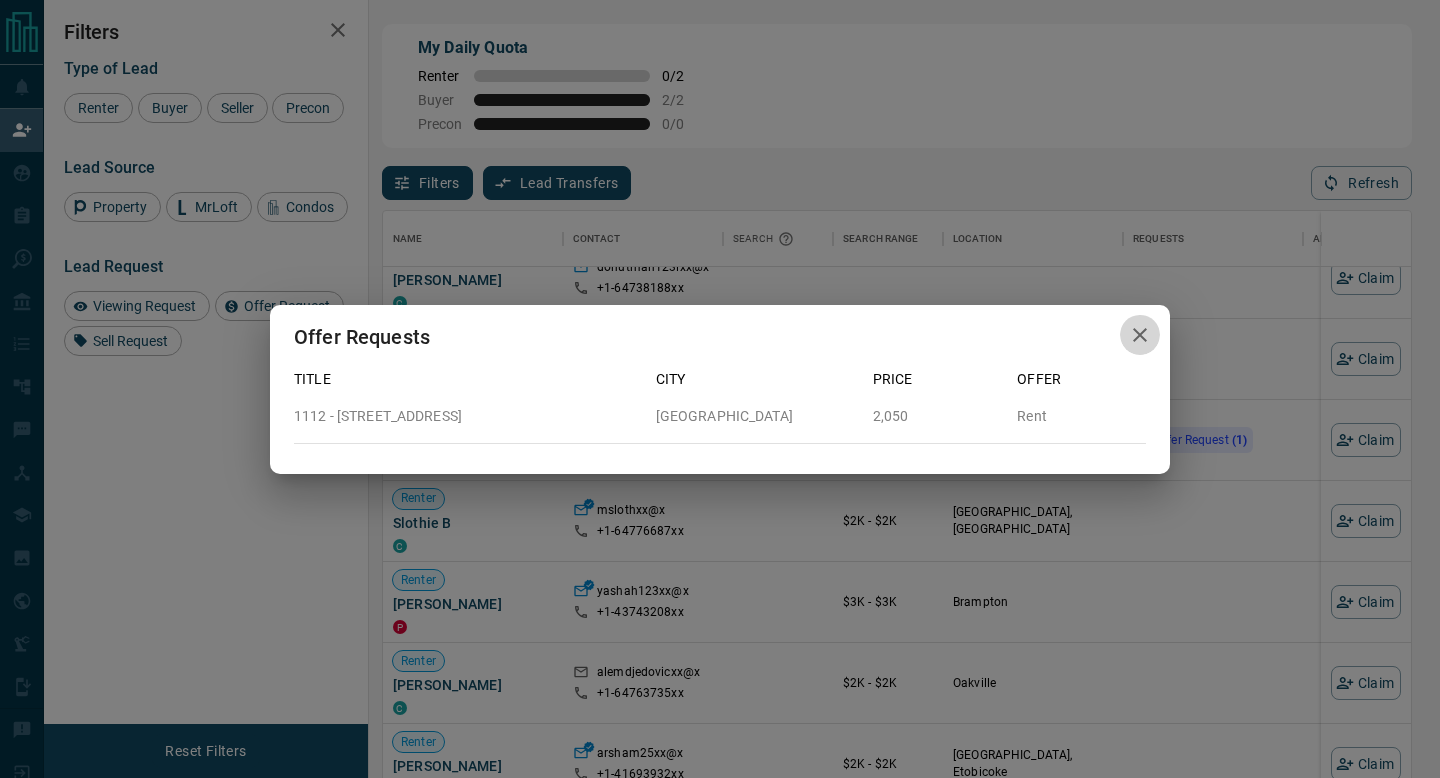 click 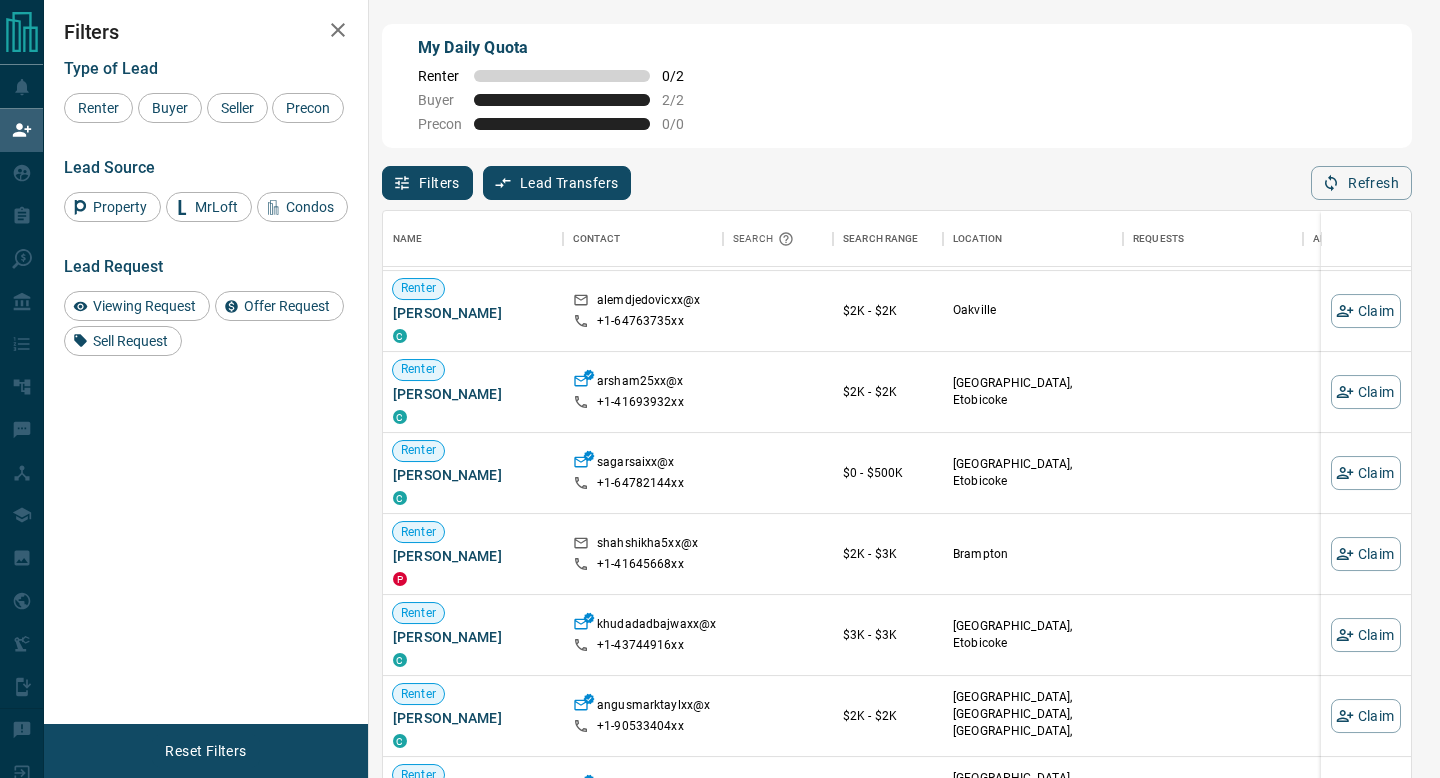 scroll, scrollTop: 487, scrollLeft: 0, axis: vertical 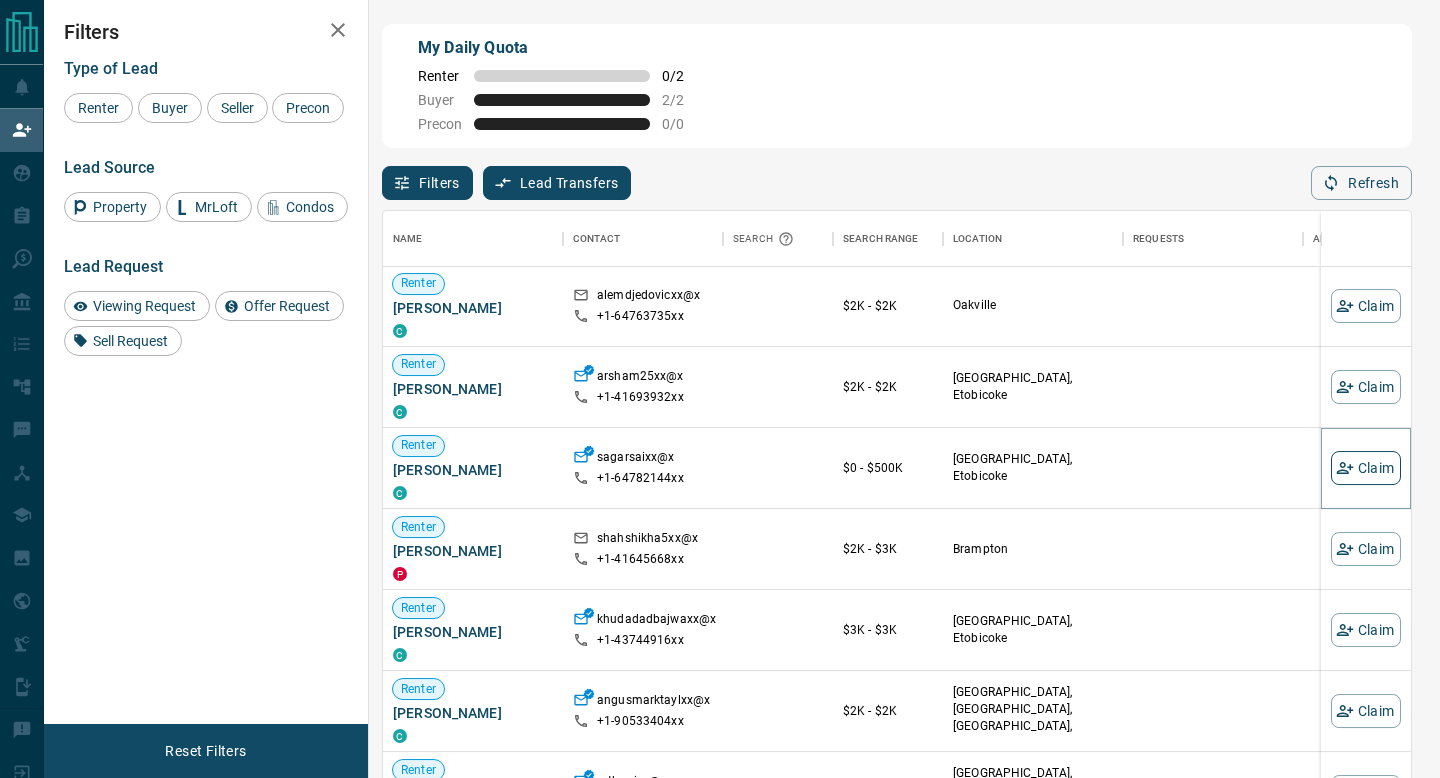 click 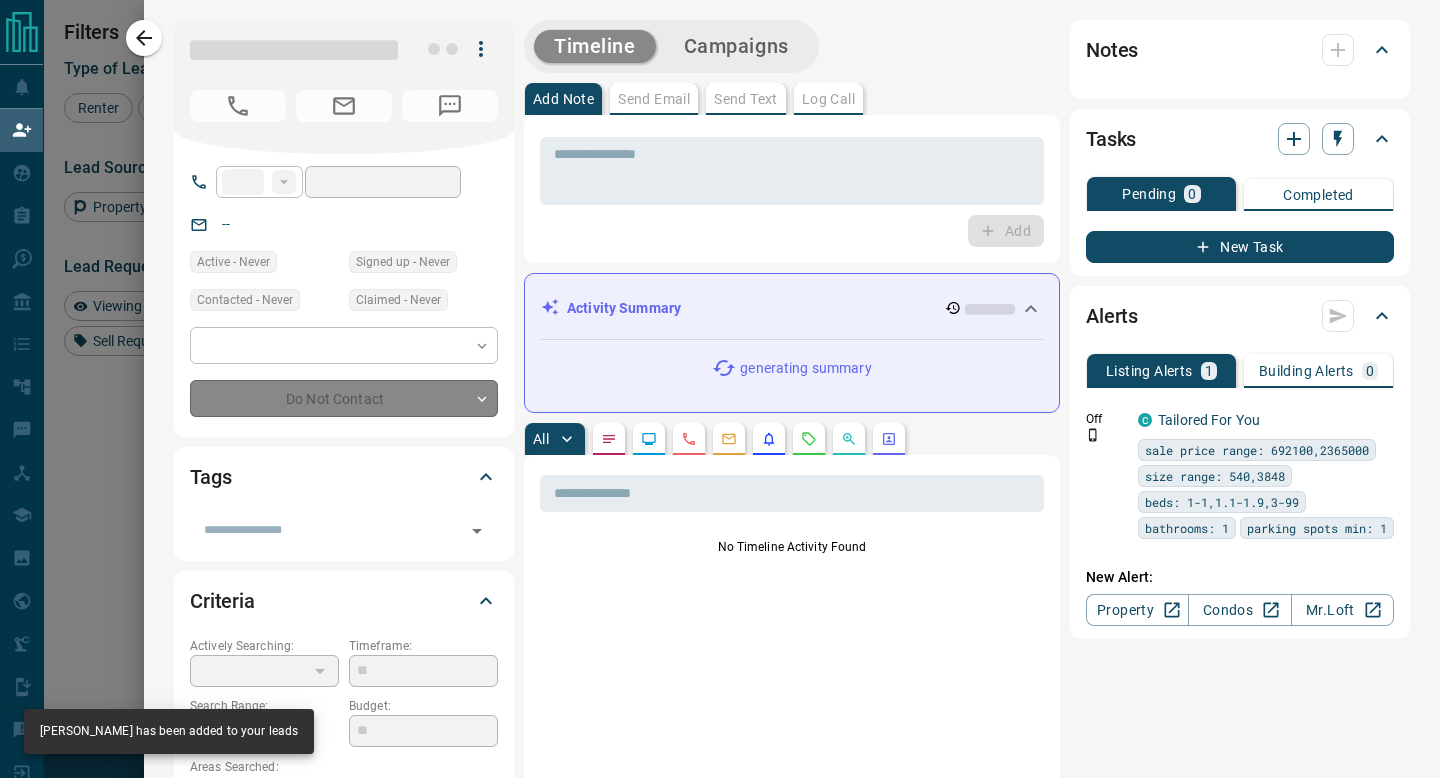 type on "**" 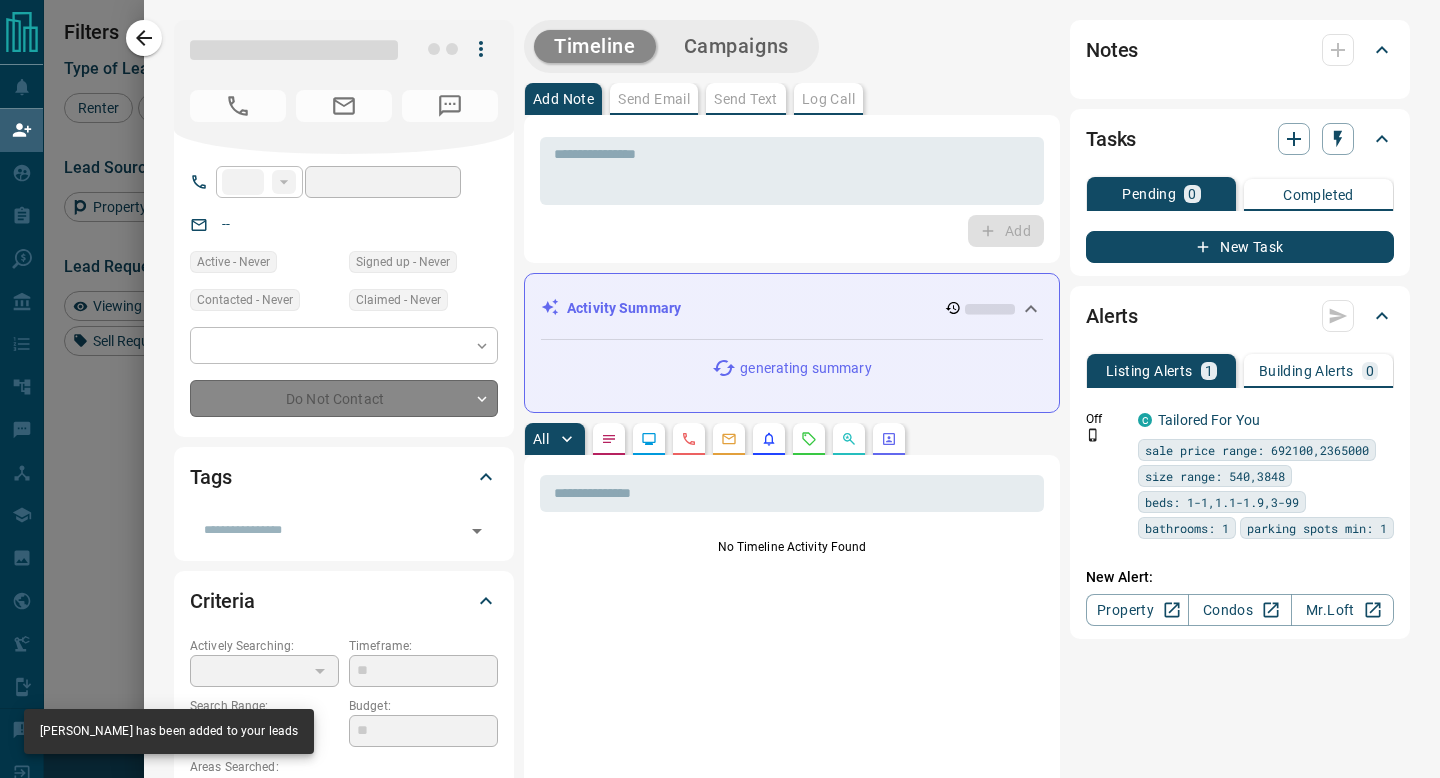 type on "**********" 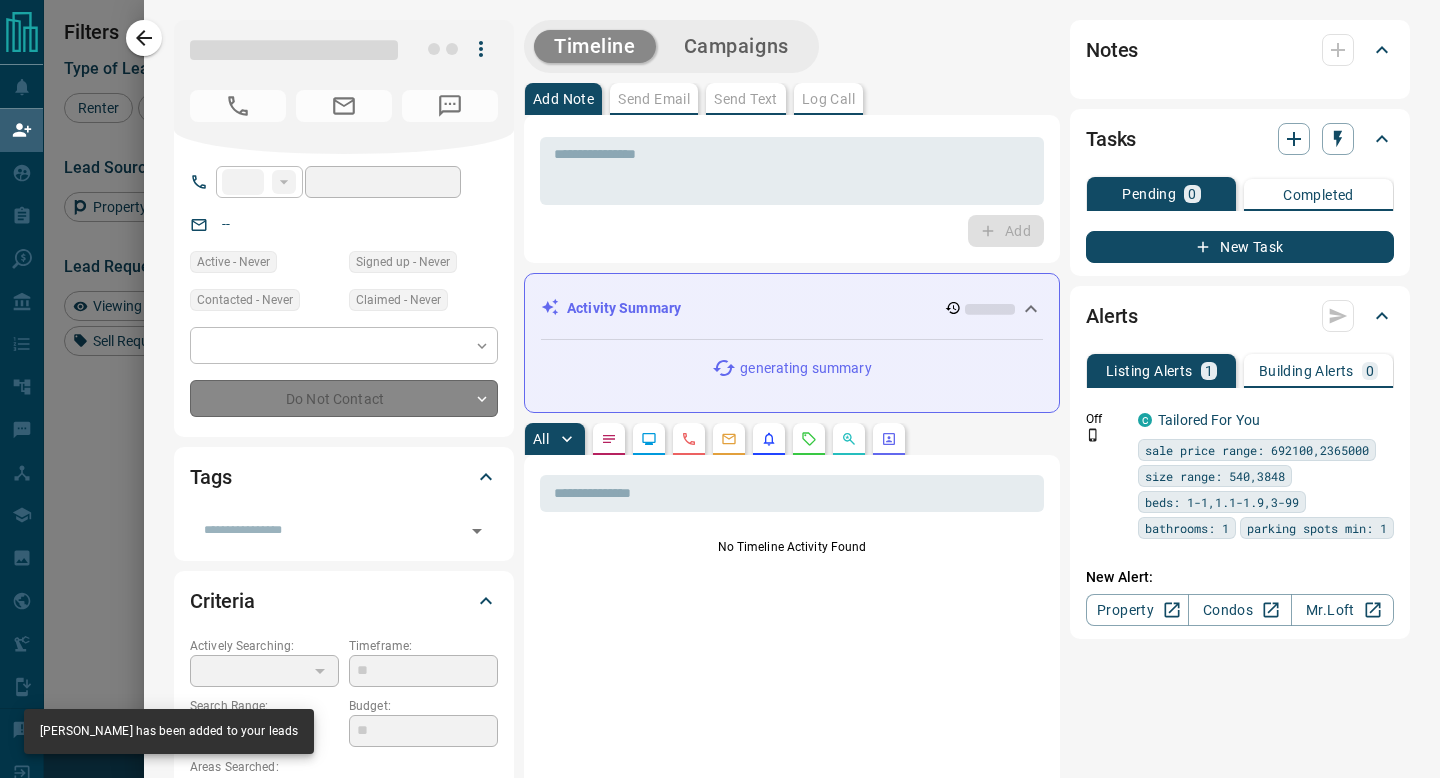 type on "**********" 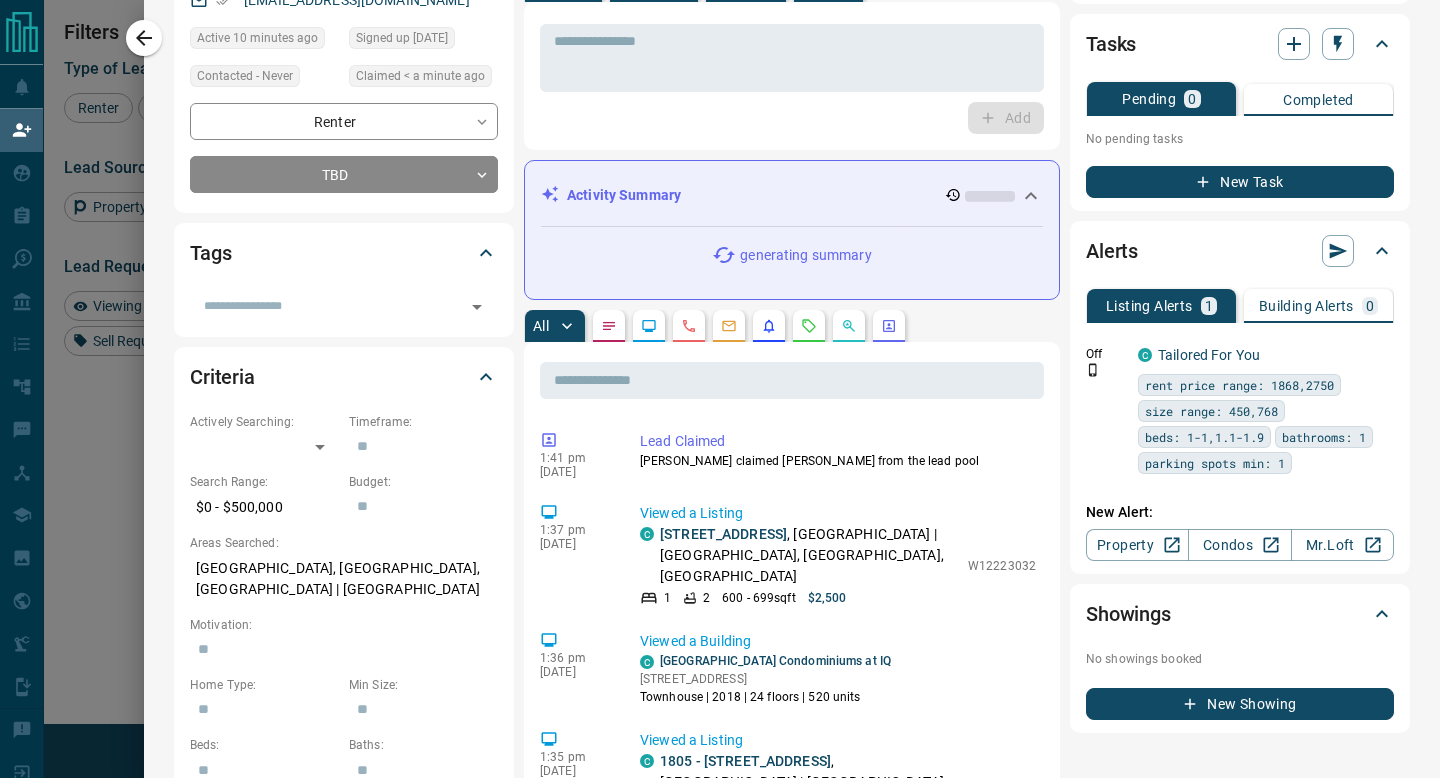 scroll, scrollTop: 305, scrollLeft: 0, axis: vertical 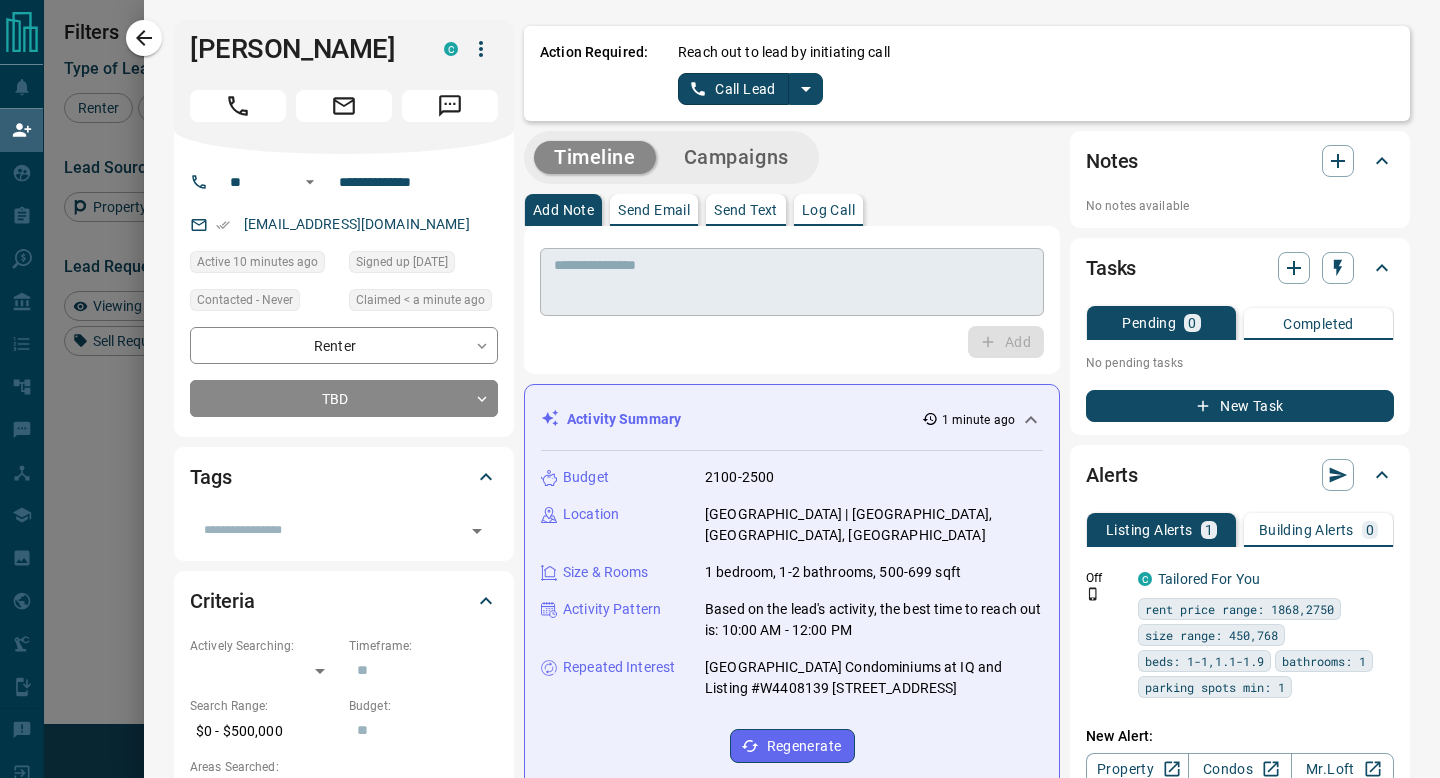 click at bounding box center (792, 282) 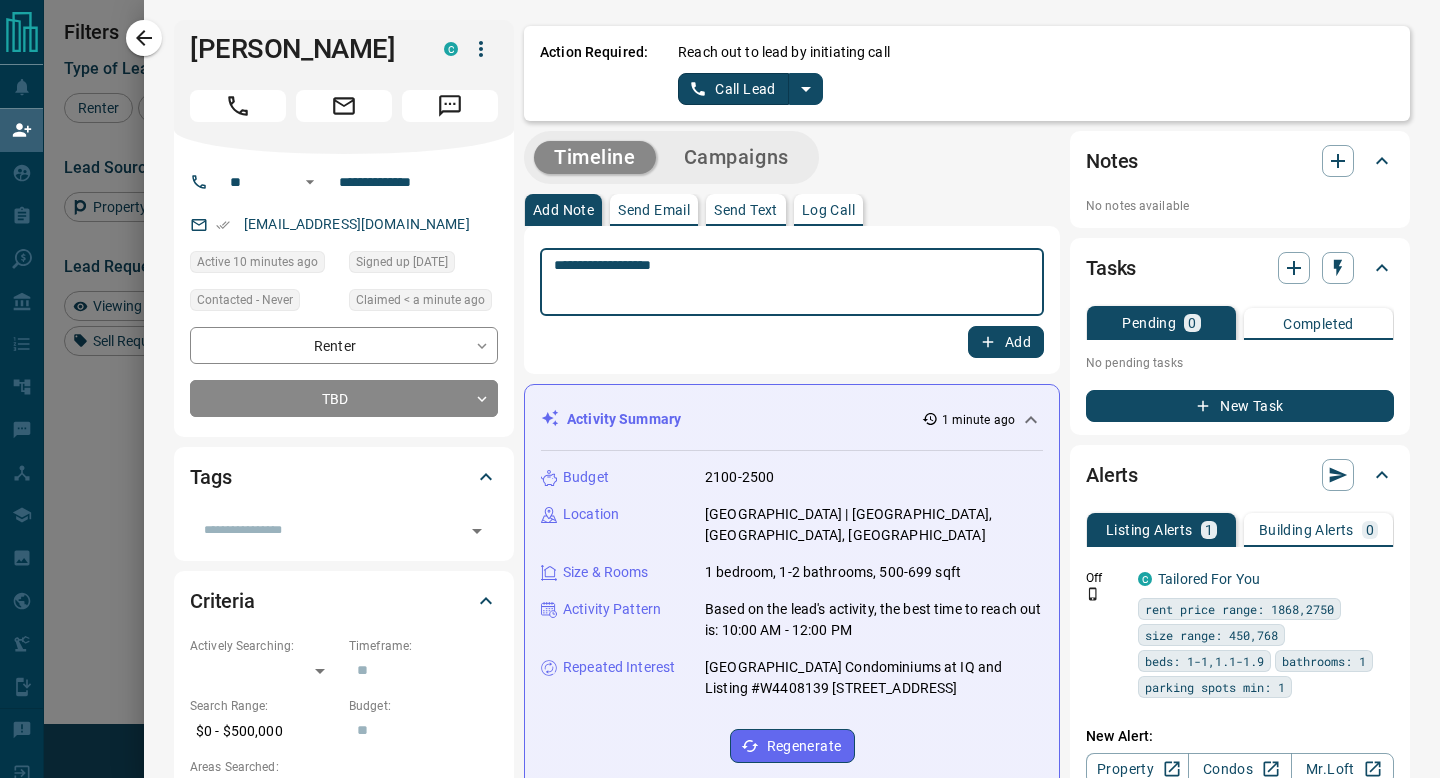 type on "**********" 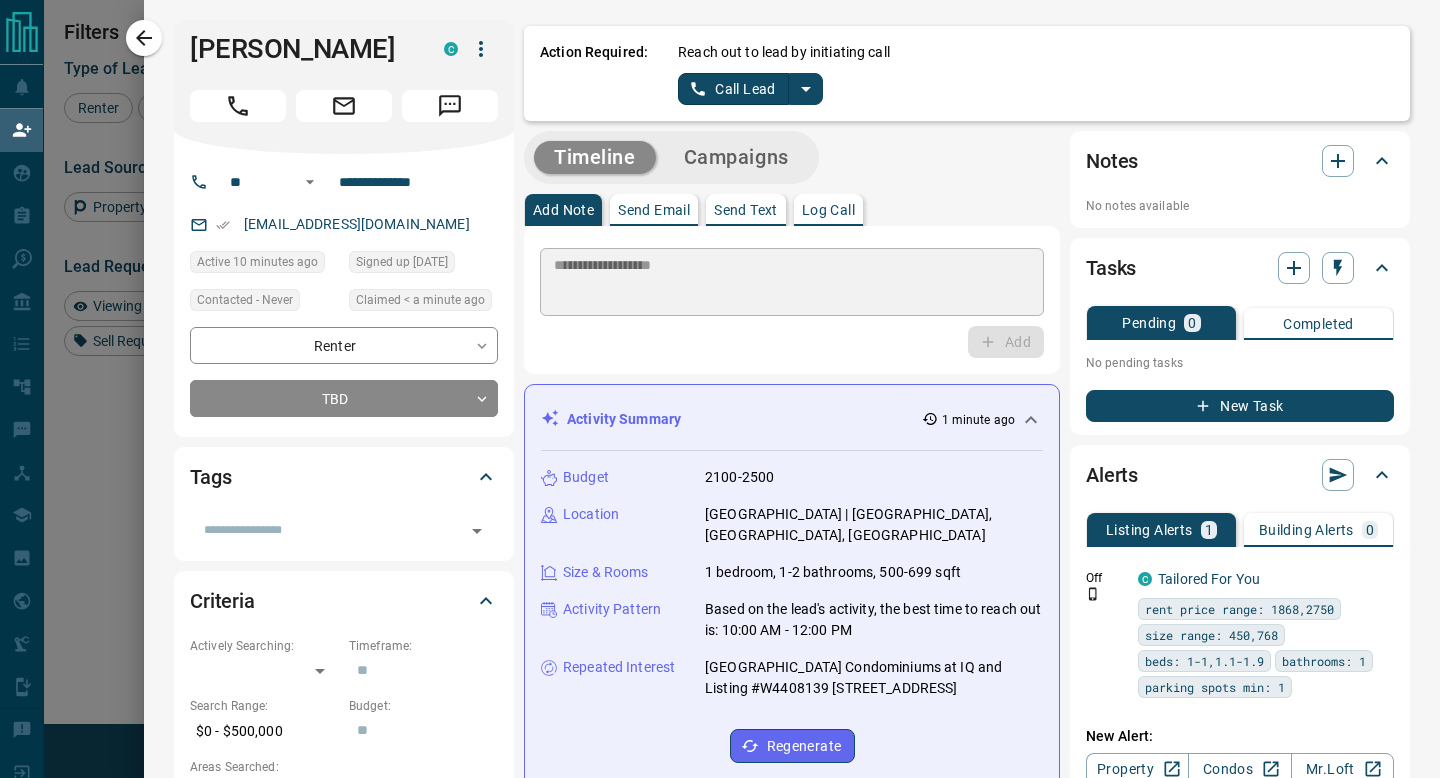 type 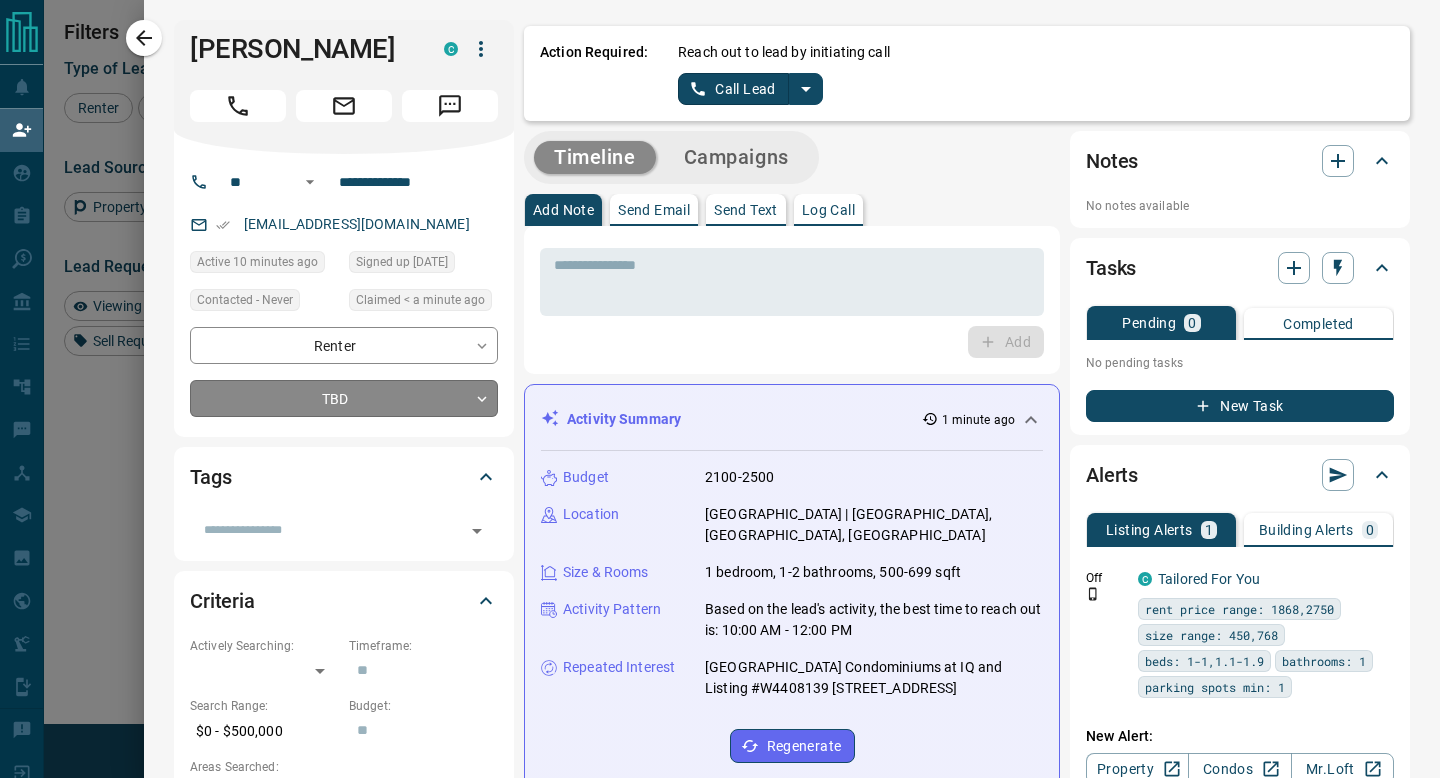 click on "Lead Transfers Claim Leads My Leads Tasks Opportunities Deals Campaigns Automations Messages Broker Bay Training Media Services Agent Resources Precon Worksheet Mobile Apps Disclosure Logout My Daily Quota Renter 1 / 2 Buyer 2 / 2 Precon 0 / 0 Filters Lead Transfers 0 Refresh Name Contact Search   Search Range Location Requests AI Status Recent Opportunities (30d) Renter Slothie B C mslothxx@x +1- 64776687xx $2K - $2K [GEOGRAPHIC_DATA], Downtown Renter [PERSON_NAME] P yashah123xx@x +1- 43743208xx $3K - $3K Brampton High Interest Renter [PERSON_NAME] C alemdjedovicxx@x +1- 64763735xx $2K - $2K Oakville Renter [PERSON_NAME] C arsham25xx@x +1- 41693932xx $2K - $2K [GEOGRAPHIC_DATA], Etobicoke High Interest Renter [PERSON_NAME] C sagarsaixx@x +1- 64782144xx $0 - $500K [GEOGRAPHIC_DATA], Etobicoke Back to Site Renter [PERSON_NAME] P shahshikha5xx@x +1- 41645668xx $2K - $3K Brampton Renter [PERSON_NAME] C khudadadbajwaxx@x +1- 43744916xx $3K - $3K [GEOGRAPHIC_DATA], Etobicoke Renter [PERSON_NAME] C angusmarktaylxx@x +1- 90533404xx $2K - $2K Renter Art [PERSON_NAME]" at bounding box center [720, 331] 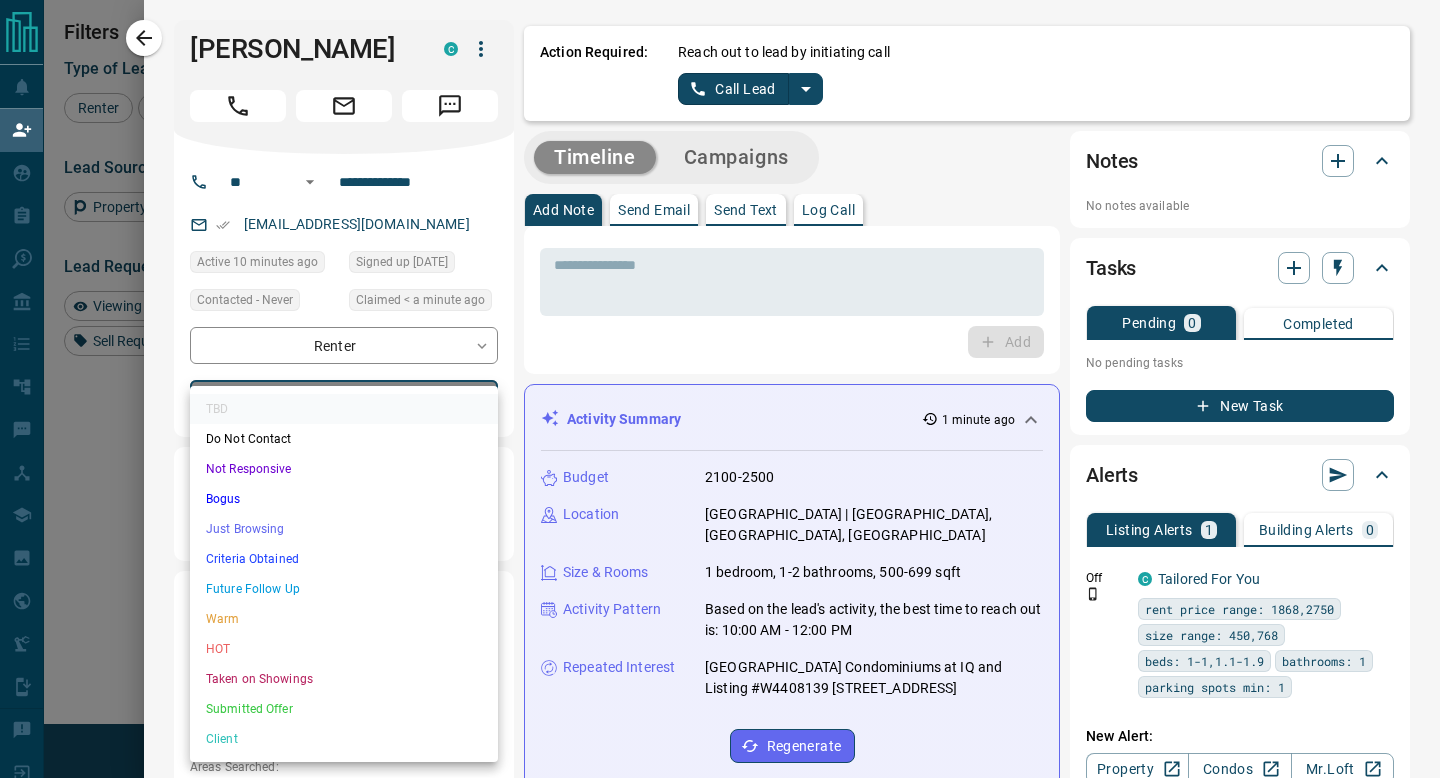 click on "Not Responsive" at bounding box center (344, 469) 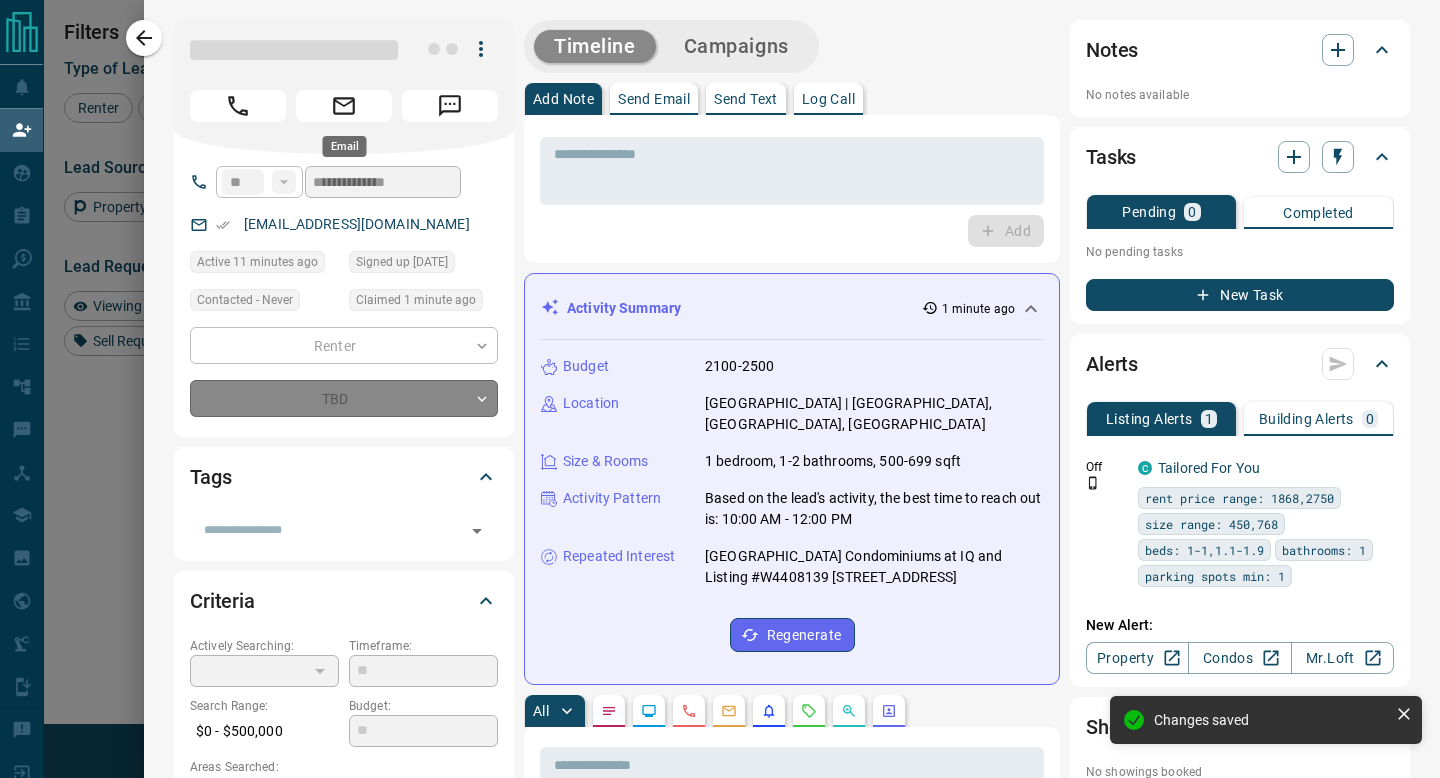 type on "*" 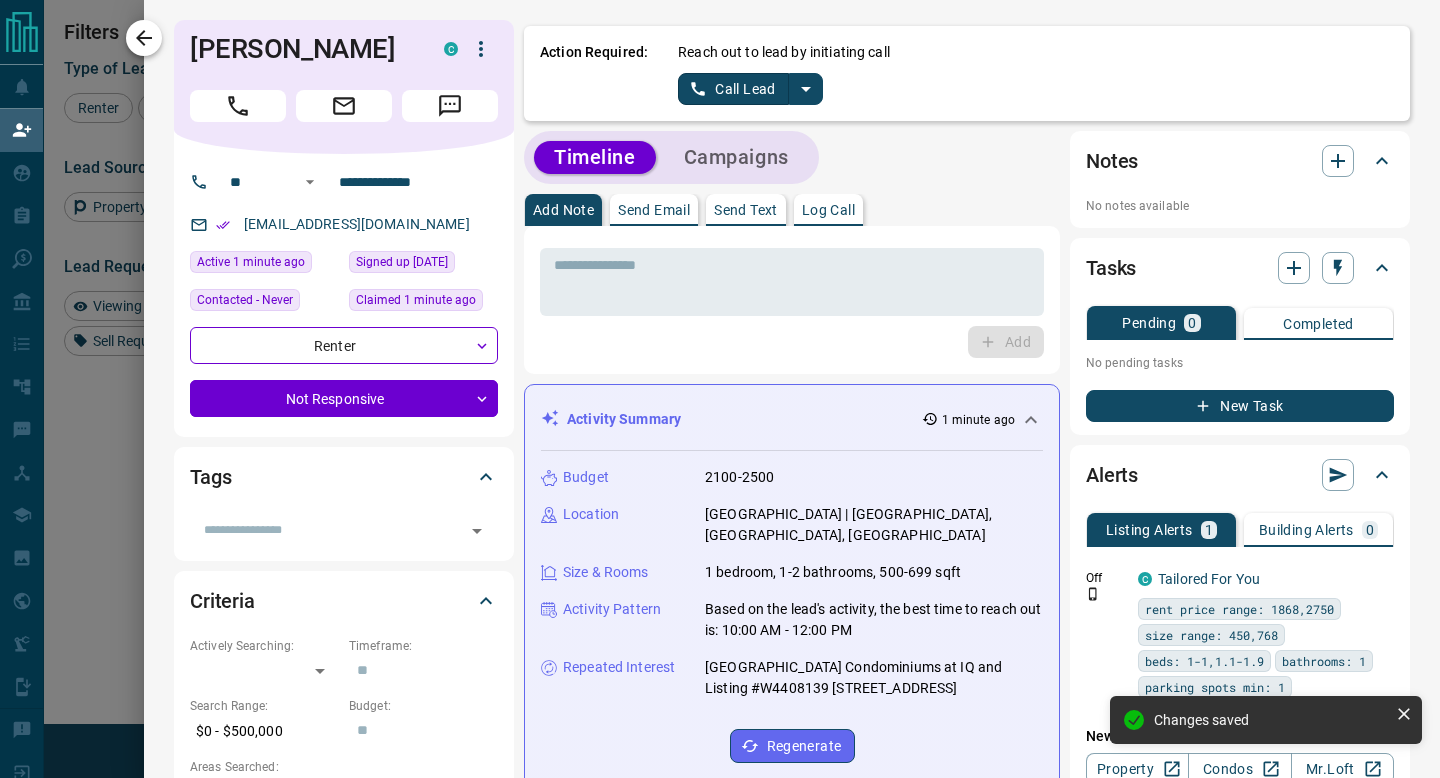 click 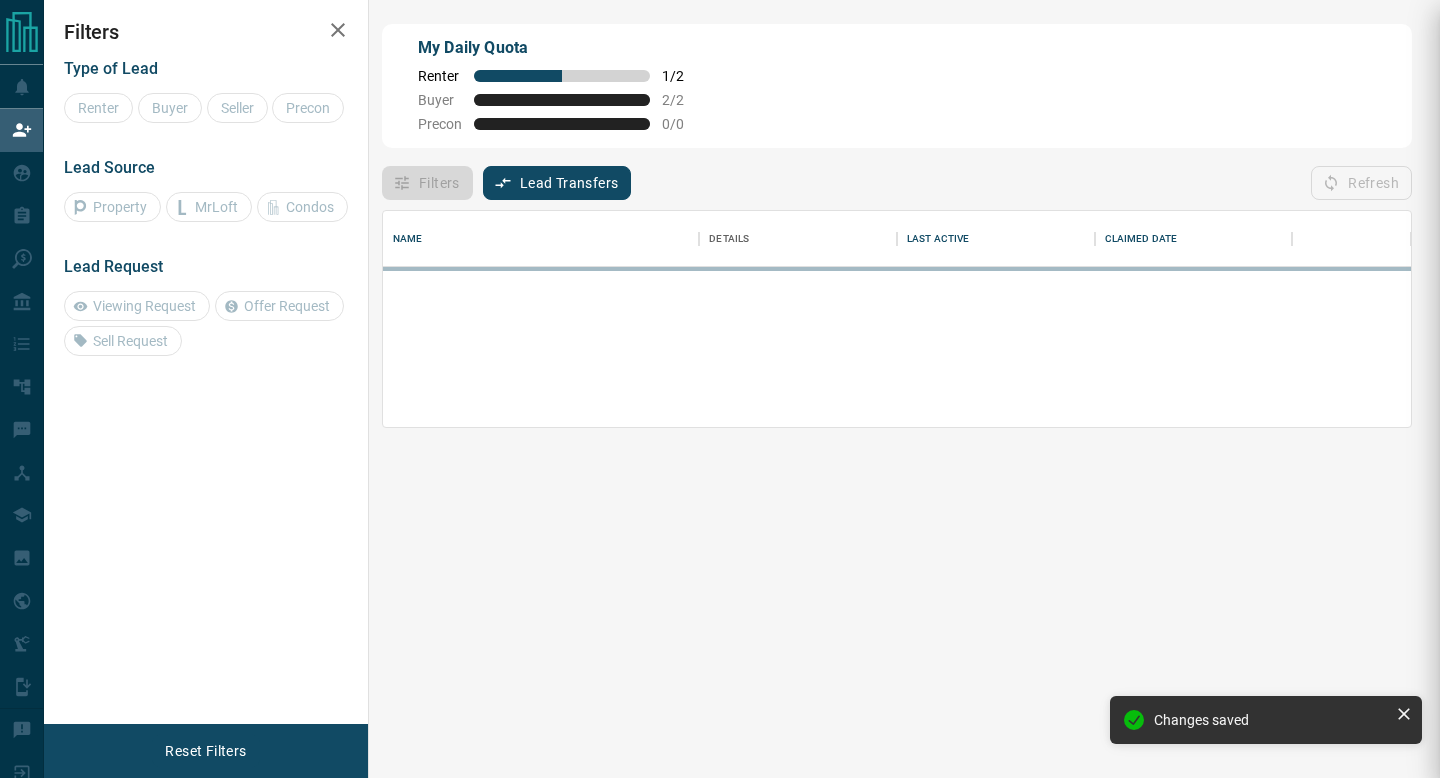 scroll, scrollTop: 1, scrollLeft: 1, axis: both 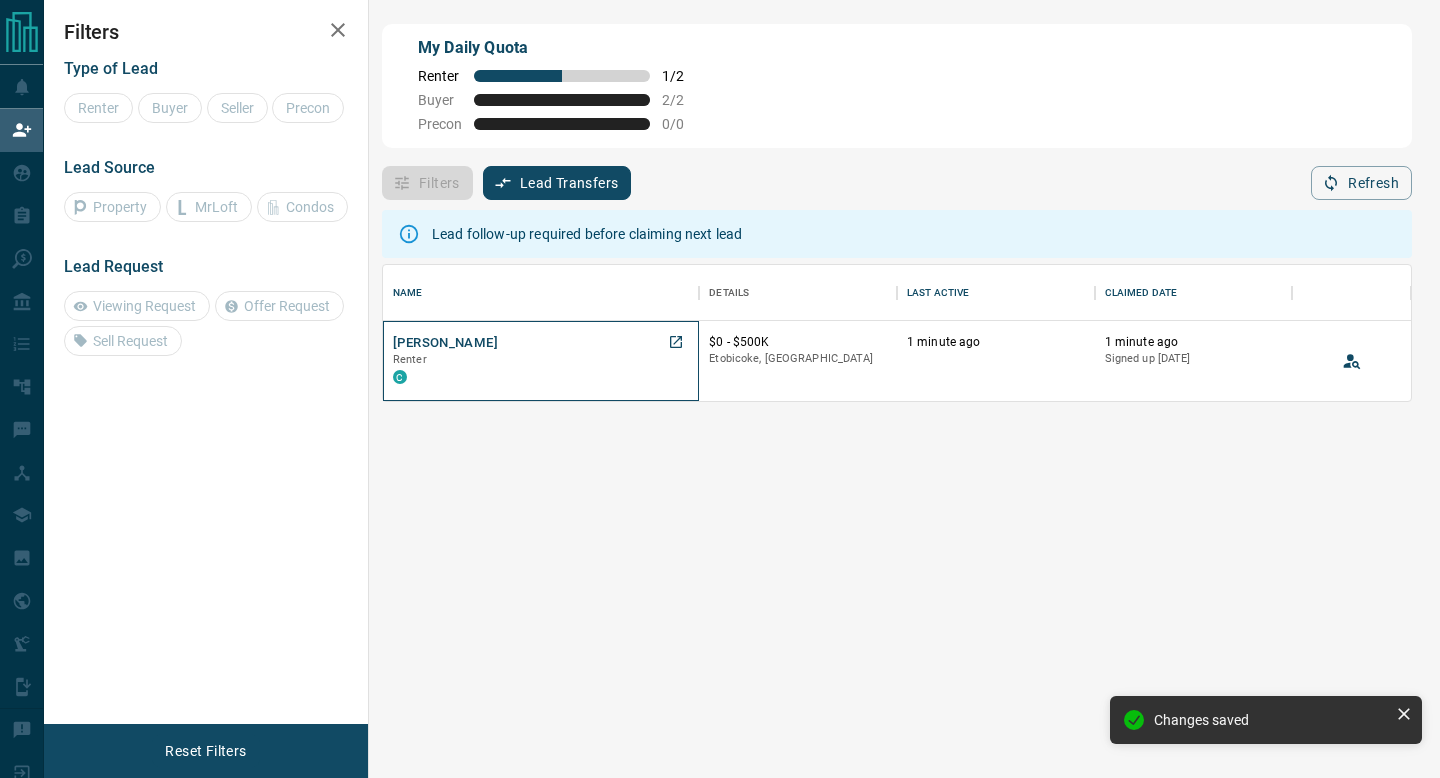 click on "[PERSON_NAME] Renter C" at bounding box center [541, 361] 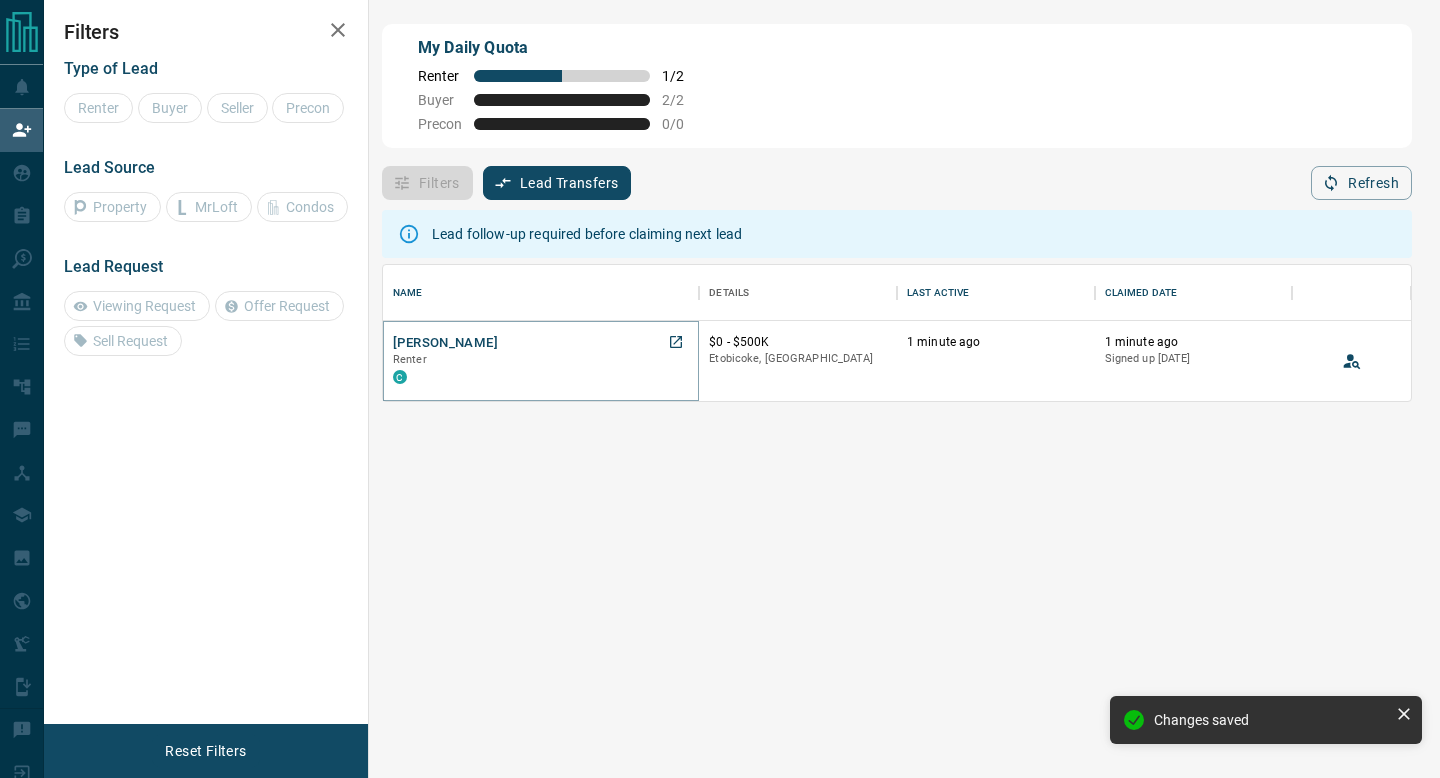 click on "[PERSON_NAME]" at bounding box center [445, 343] 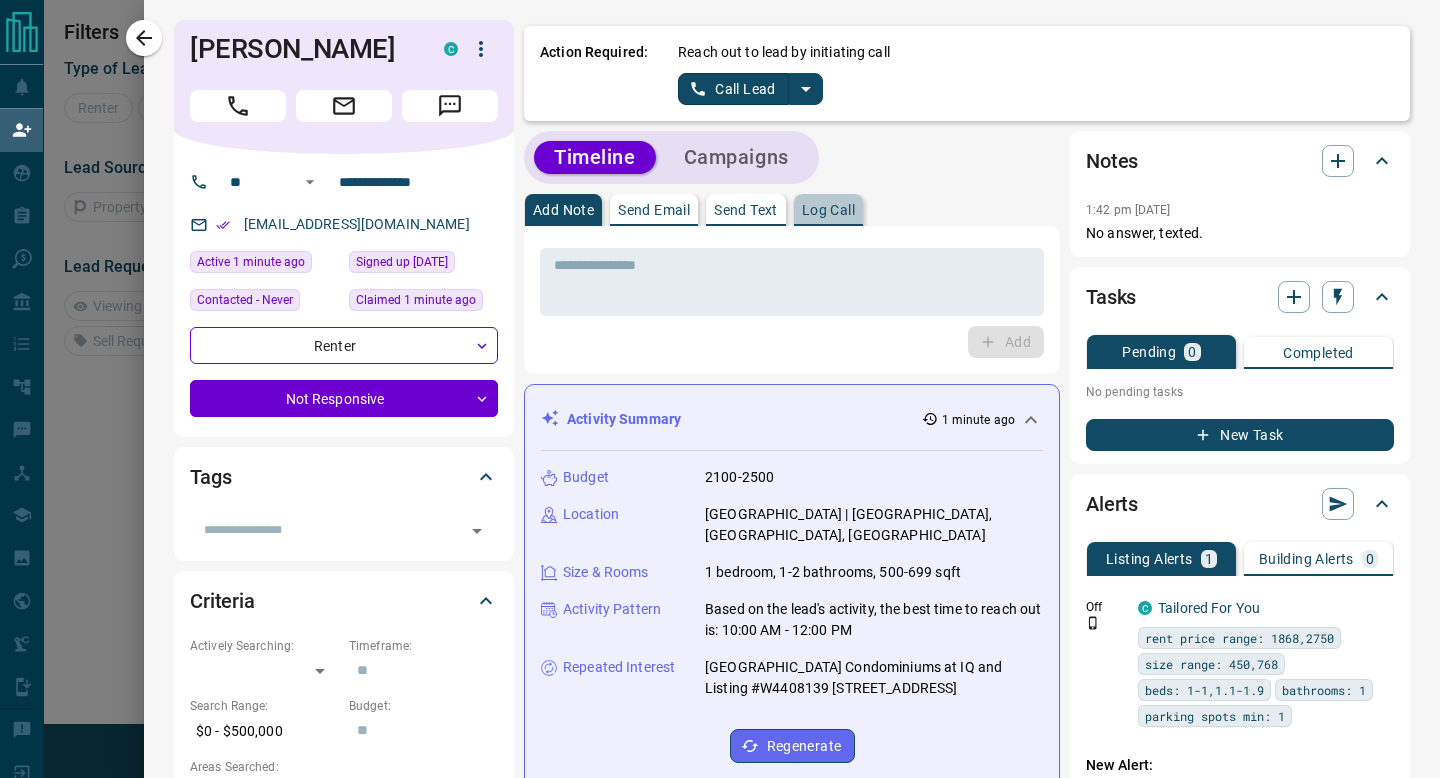 click on "Log Call" at bounding box center [828, 210] 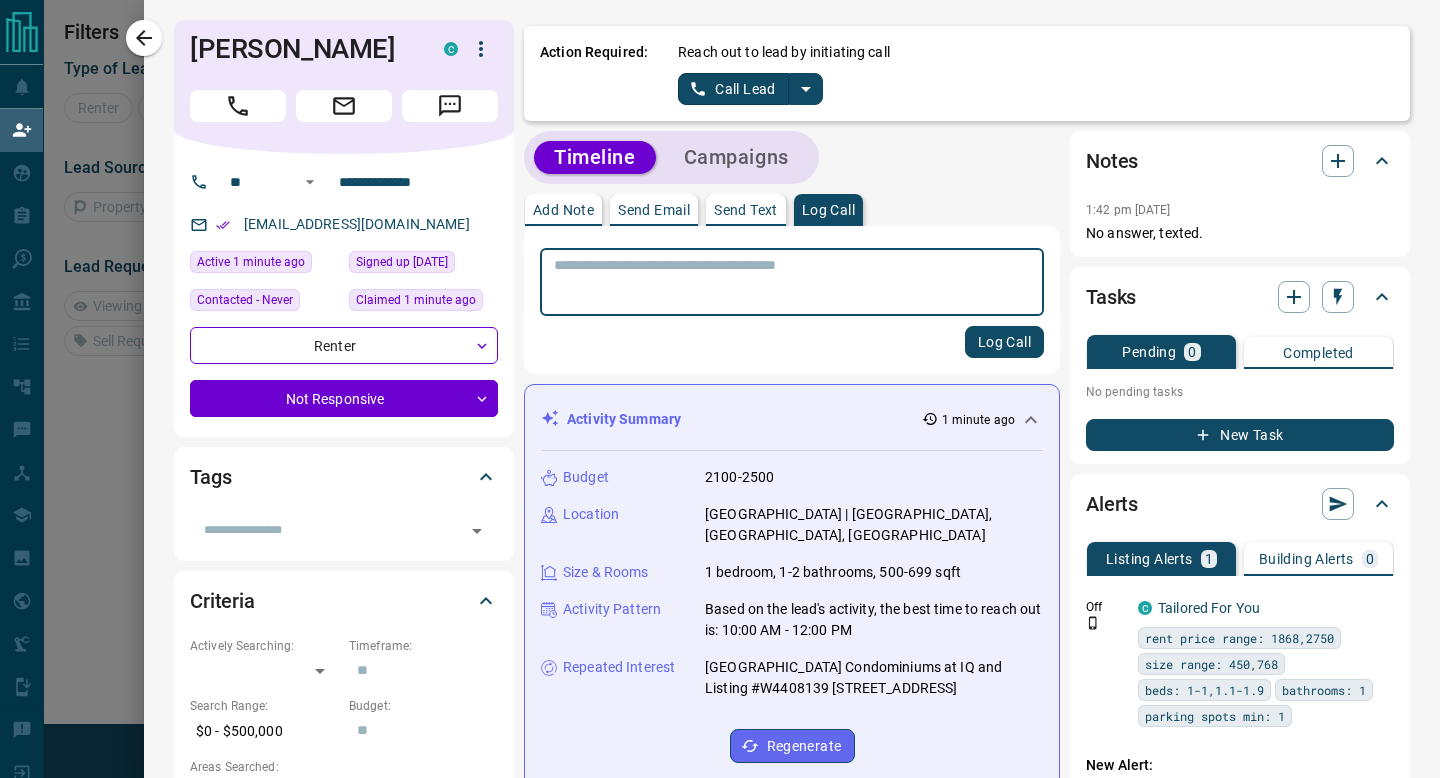 click at bounding box center [792, 282] 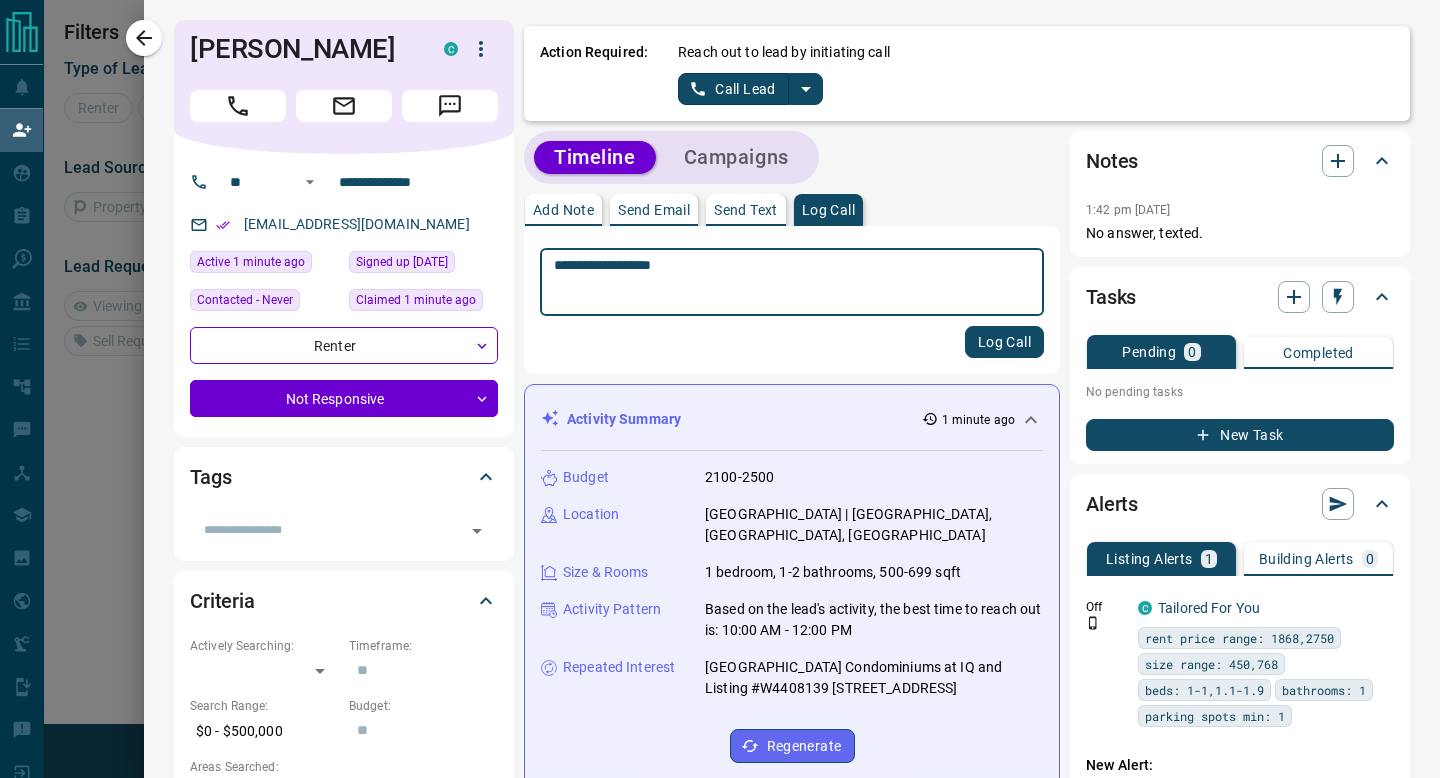 type on "**********" 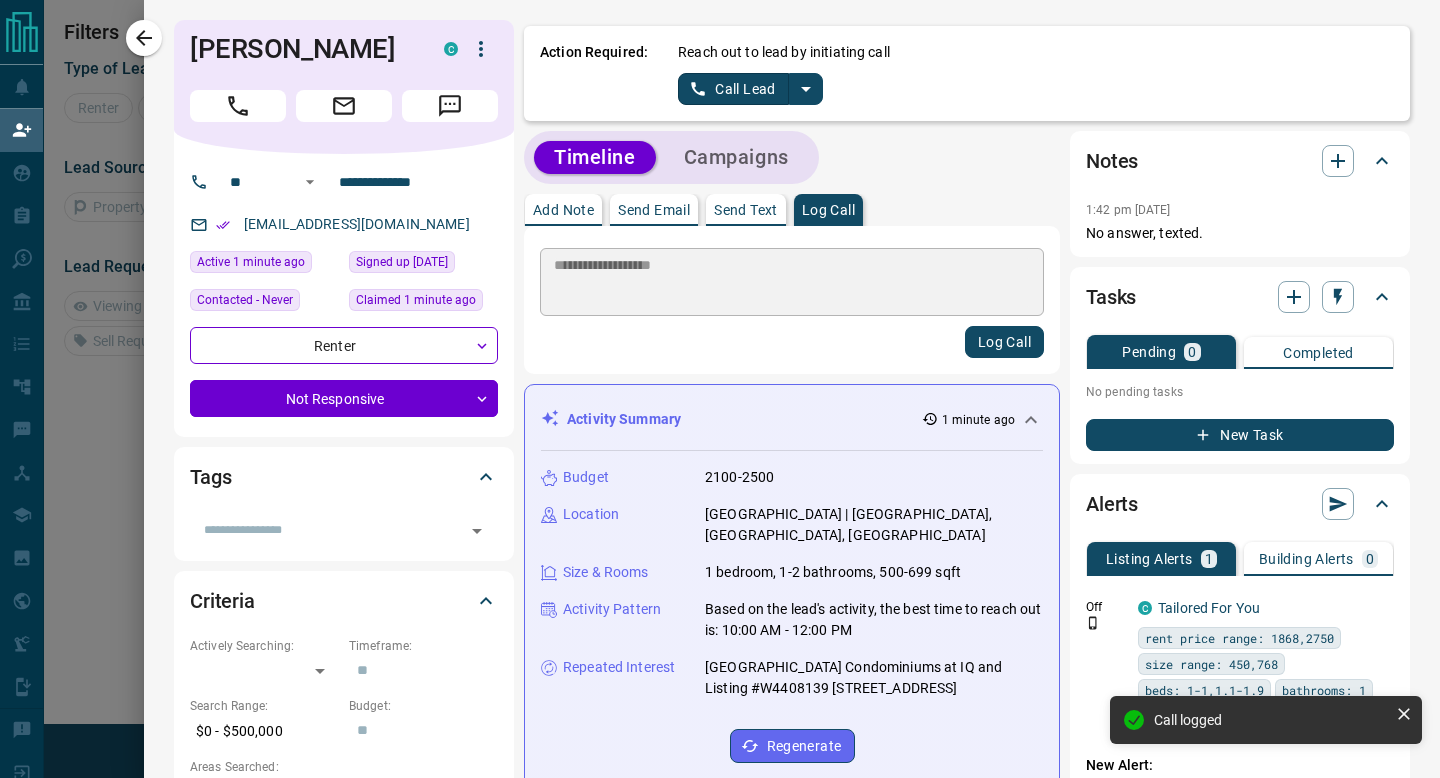 type 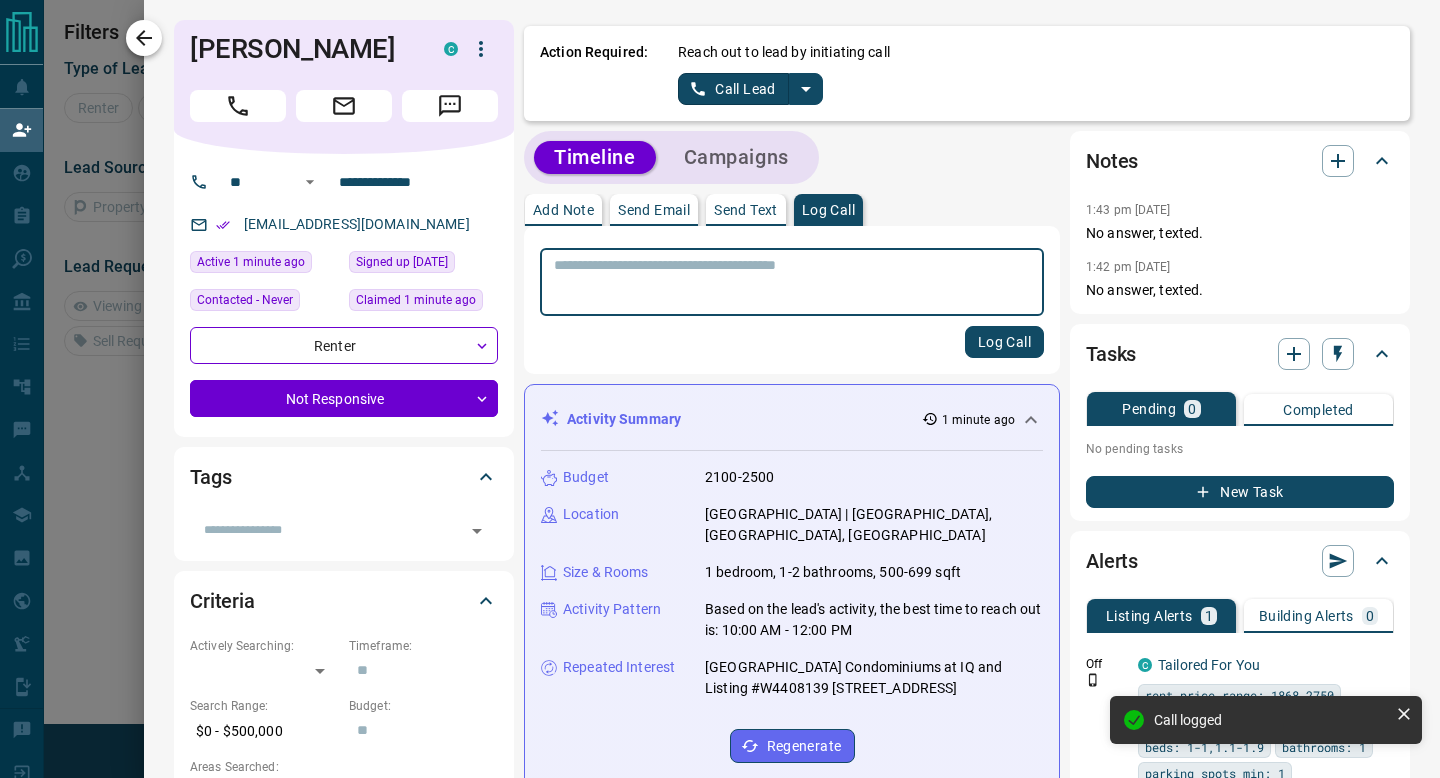 click 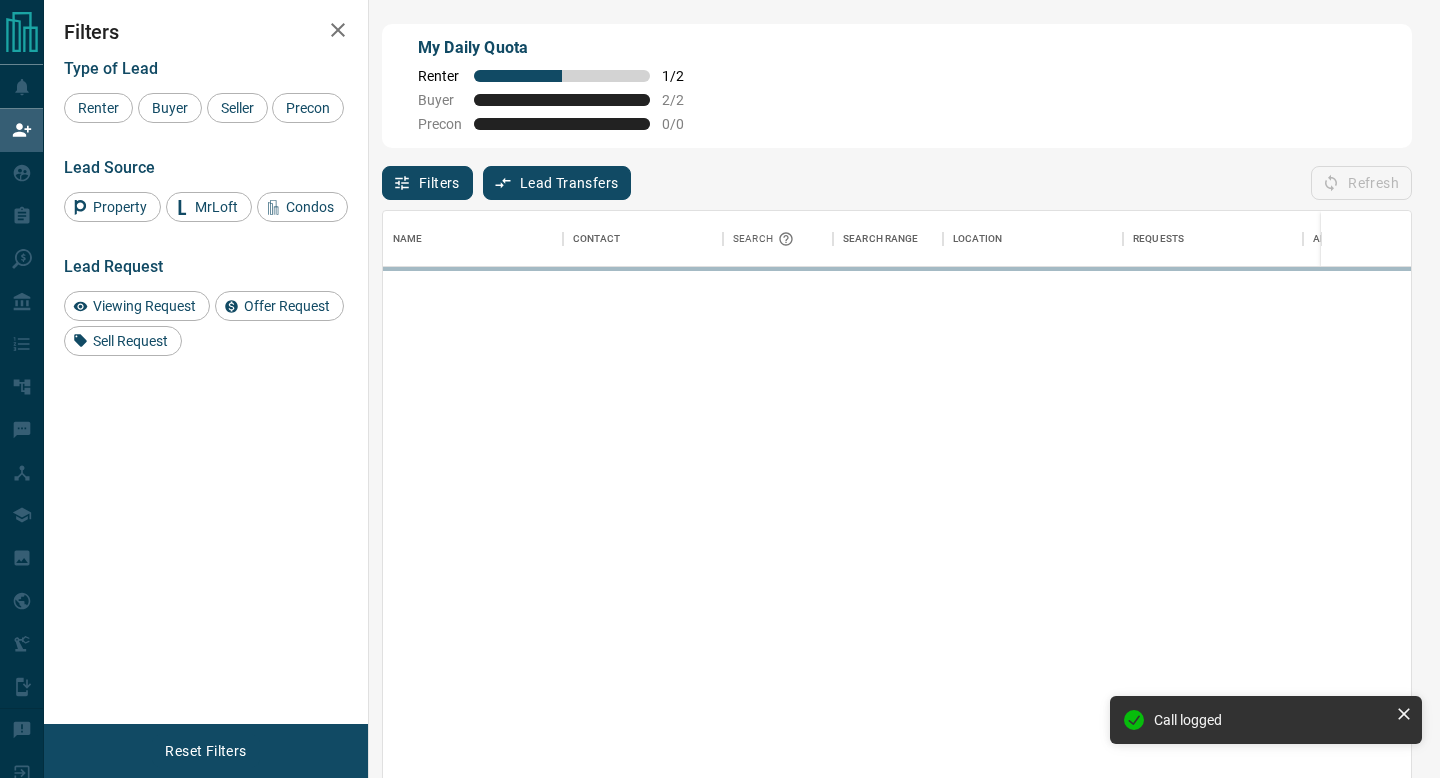 scroll, scrollTop: 0, scrollLeft: 1, axis: horizontal 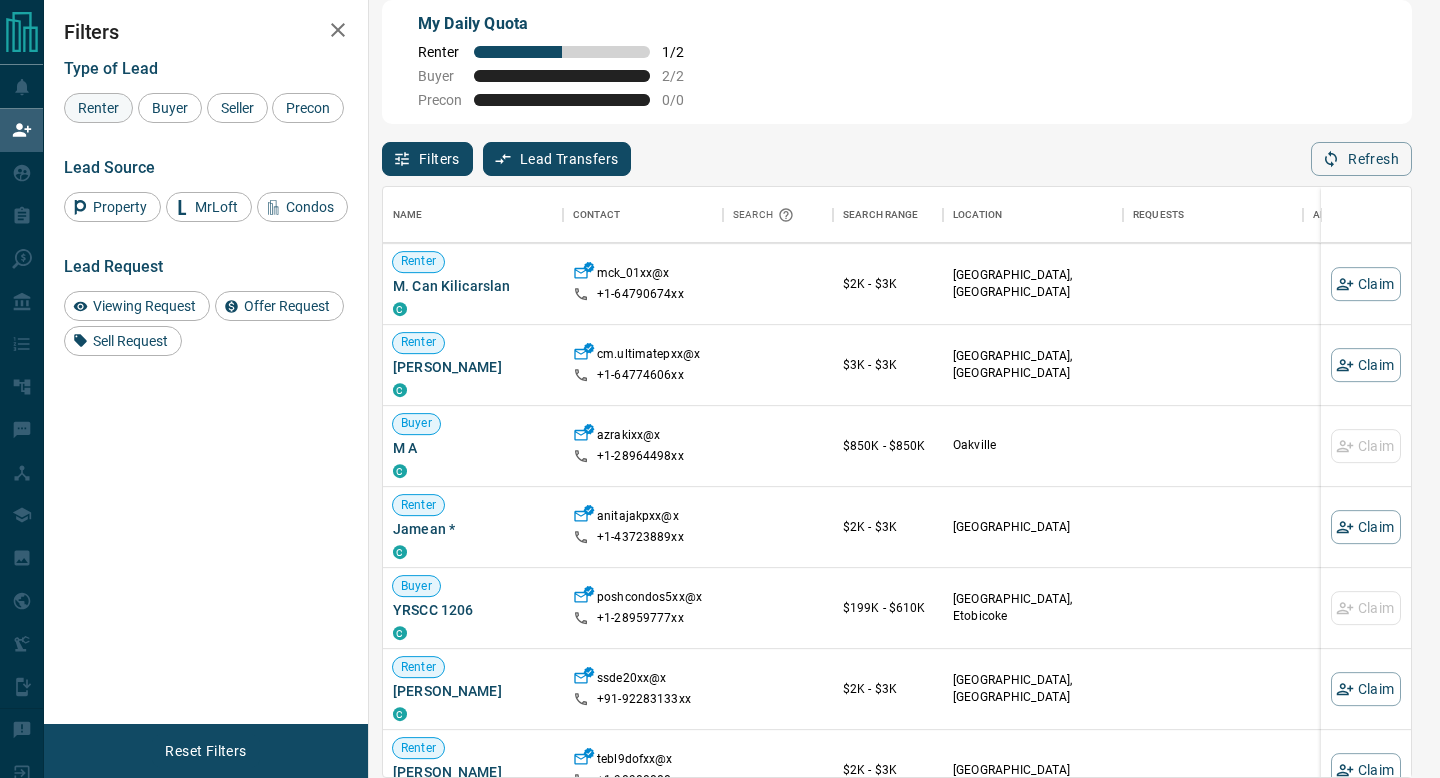 click on "Renter" at bounding box center (98, 108) 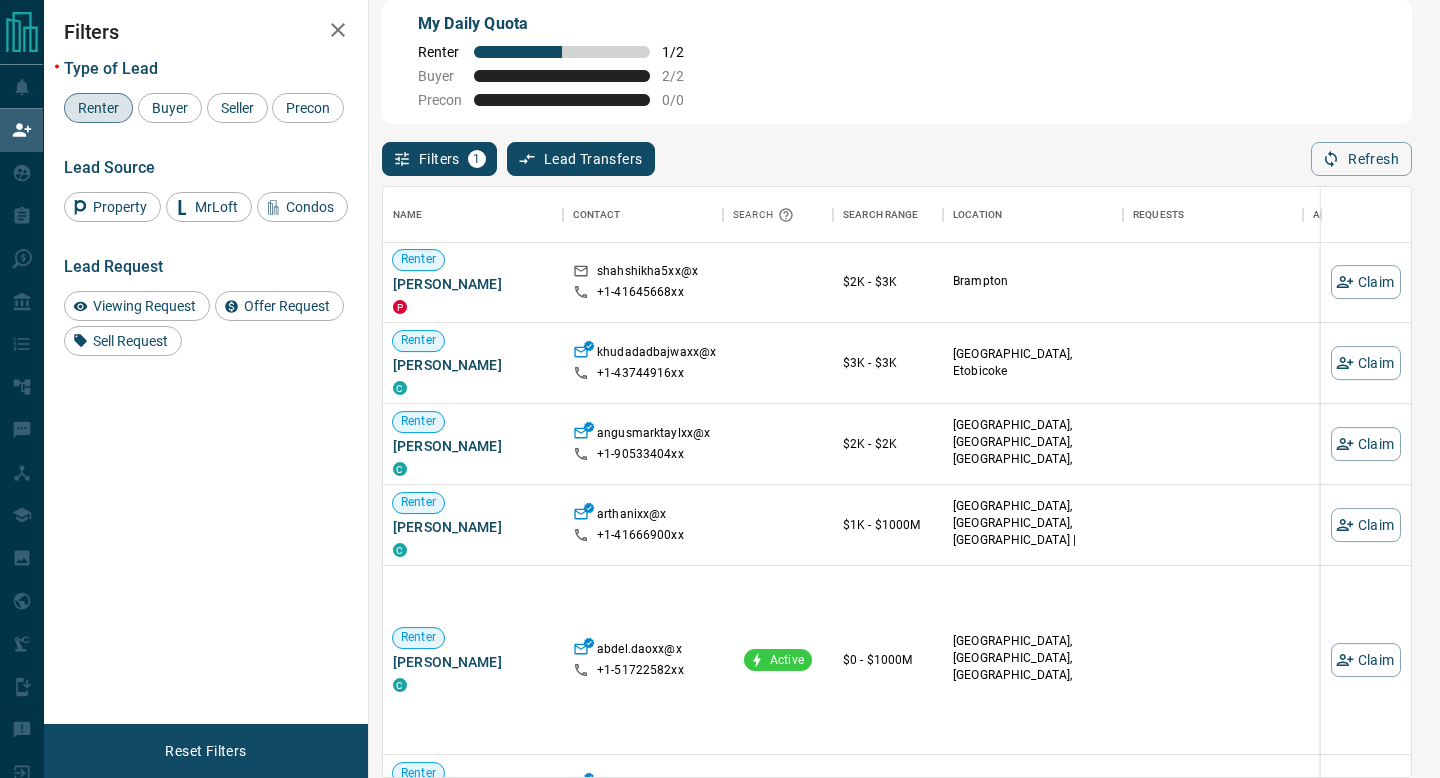 scroll, scrollTop: 564, scrollLeft: 0, axis: vertical 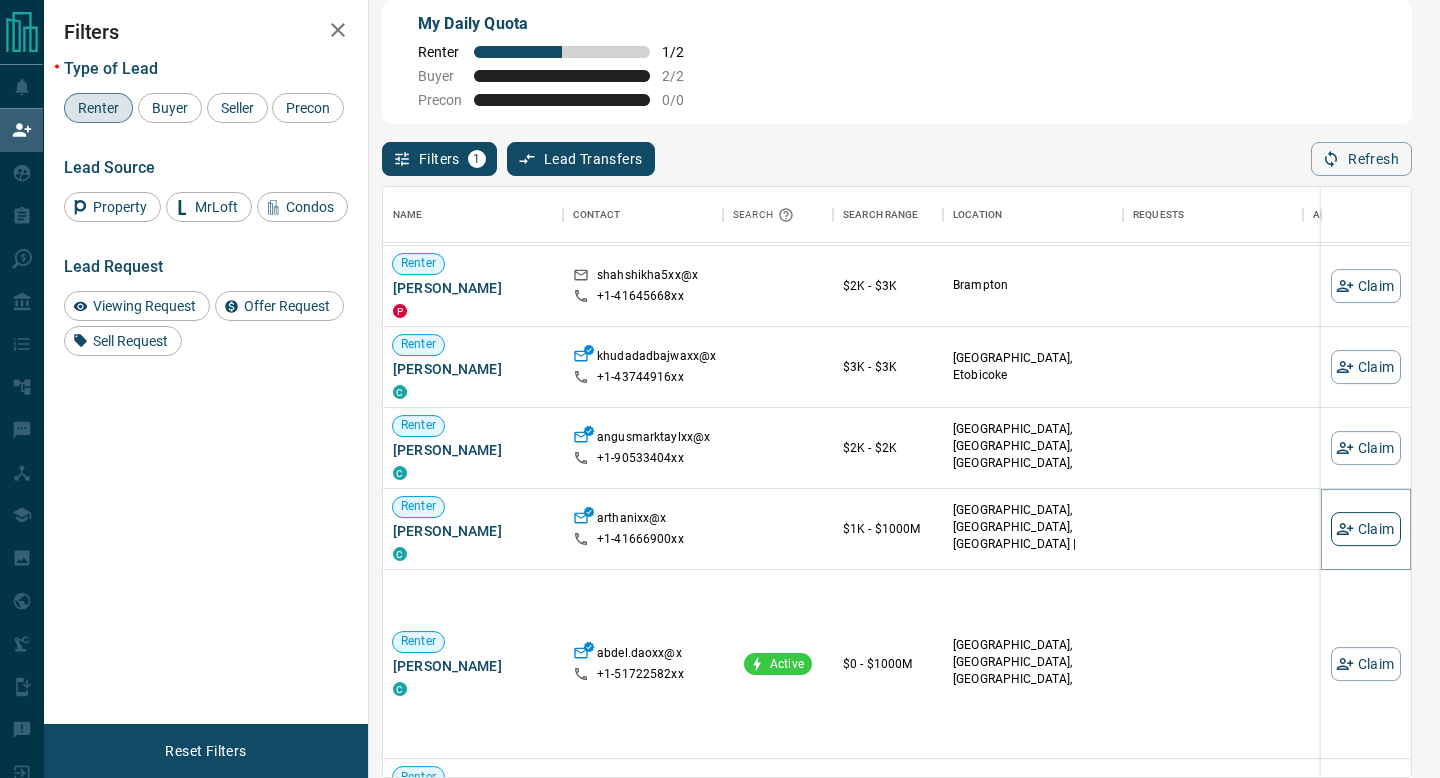 click on "Claim" at bounding box center [1366, 529] 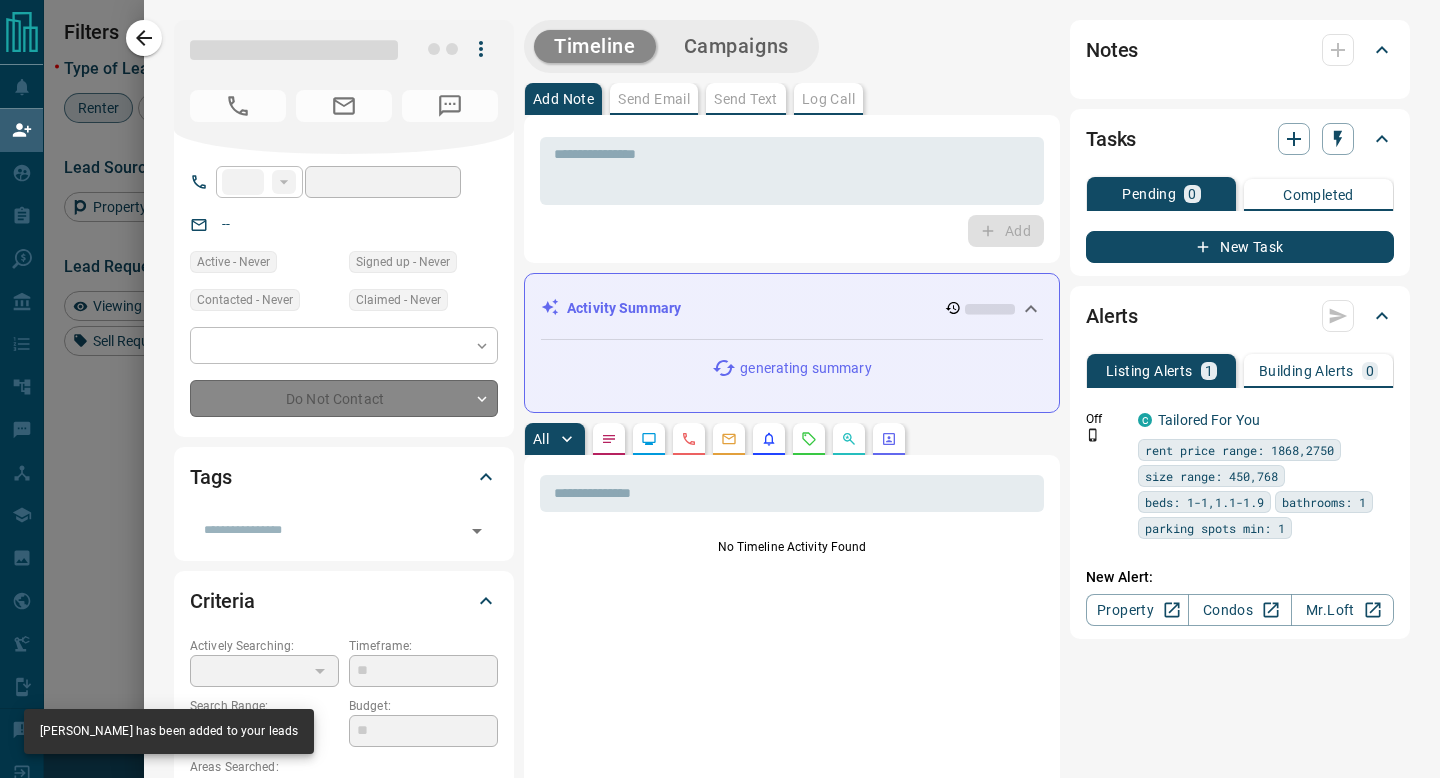 type on "**" 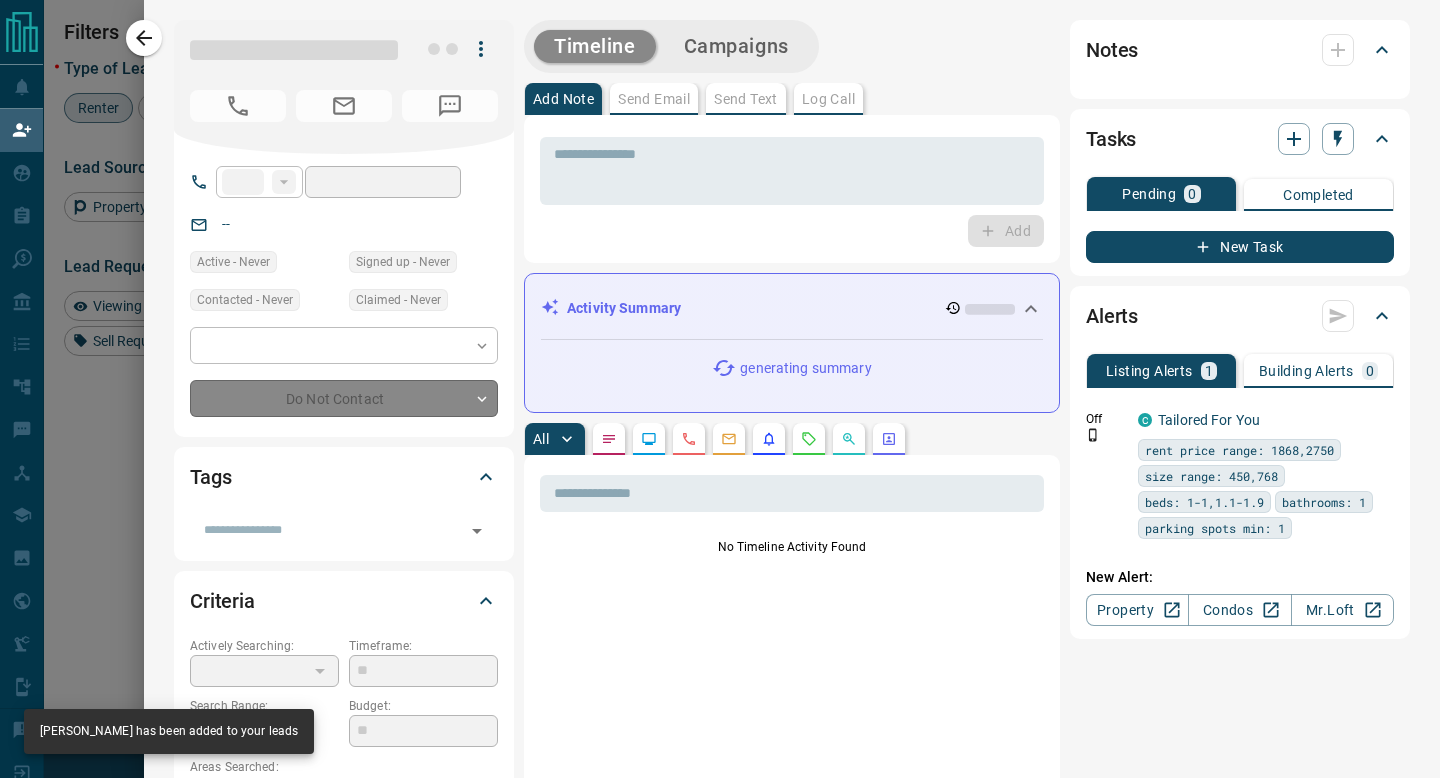 type on "**********" 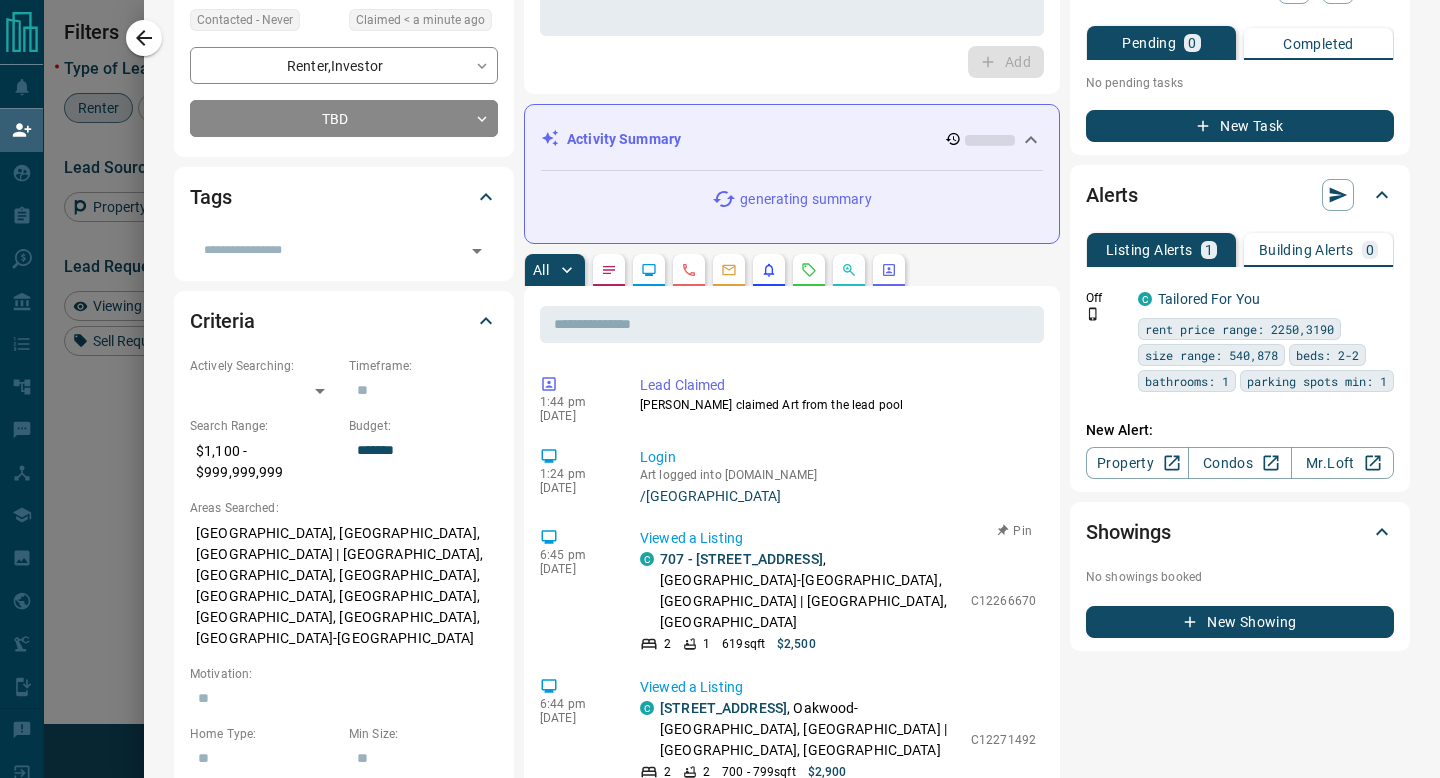 scroll, scrollTop: 298, scrollLeft: 0, axis: vertical 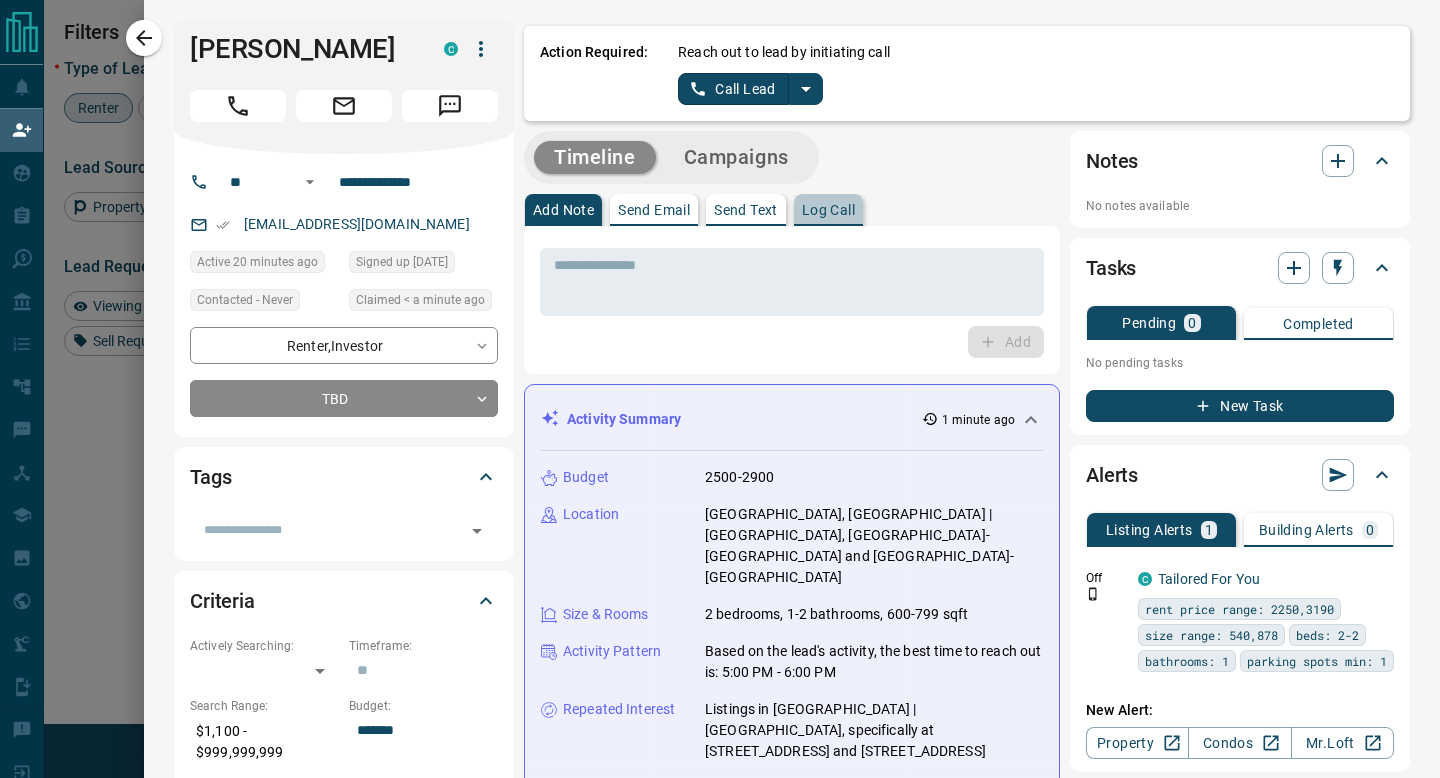 click on "Log Call" at bounding box center (828, 210) 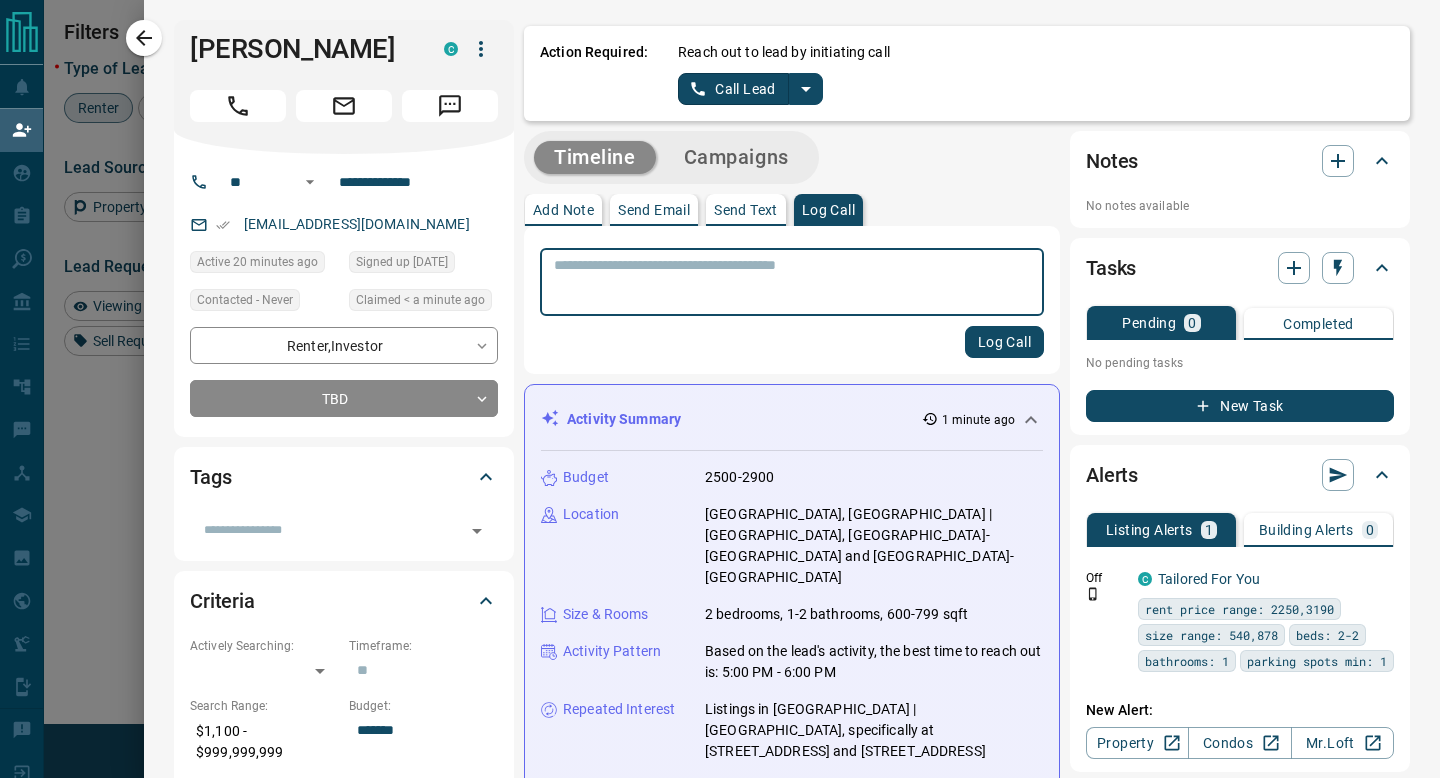 click at bounding box center (792, 282) 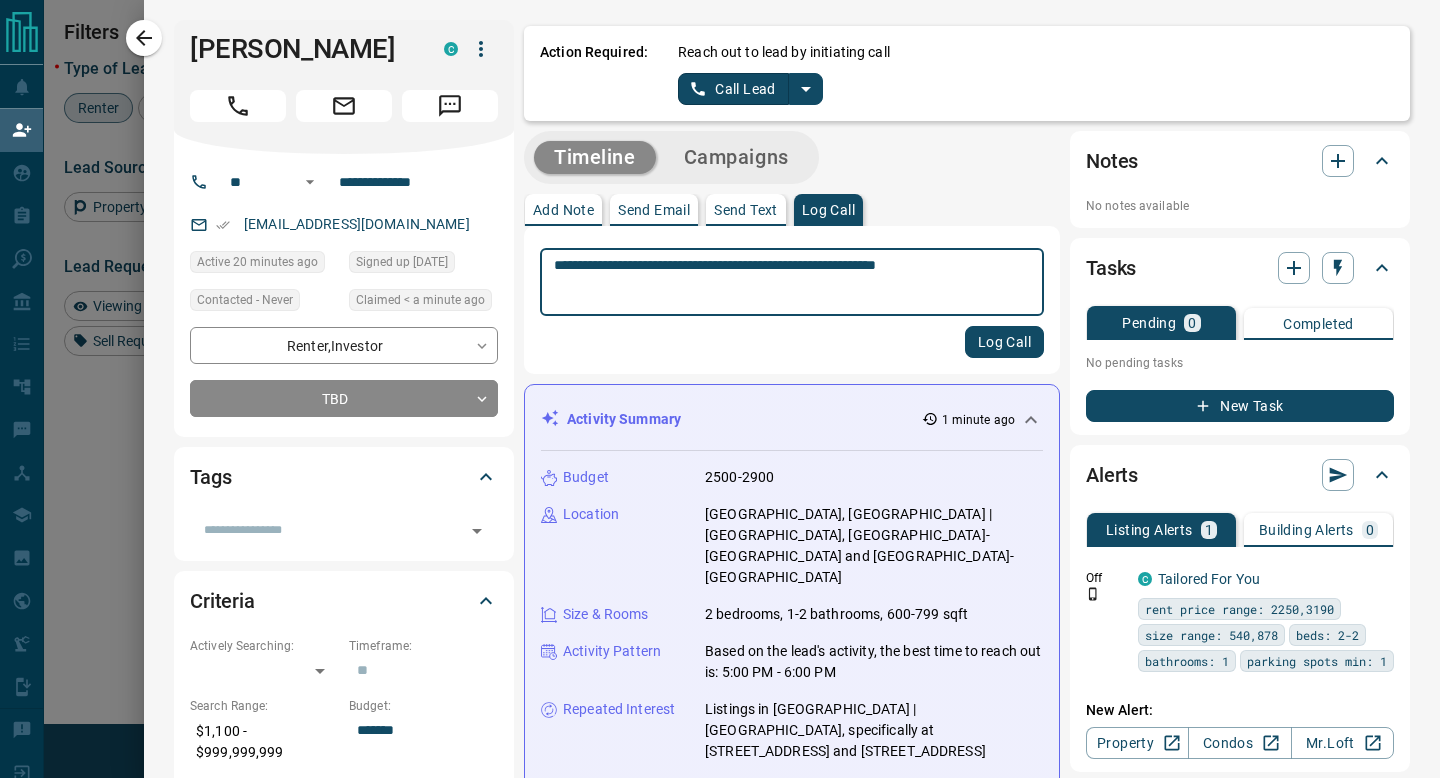 type on "**********" 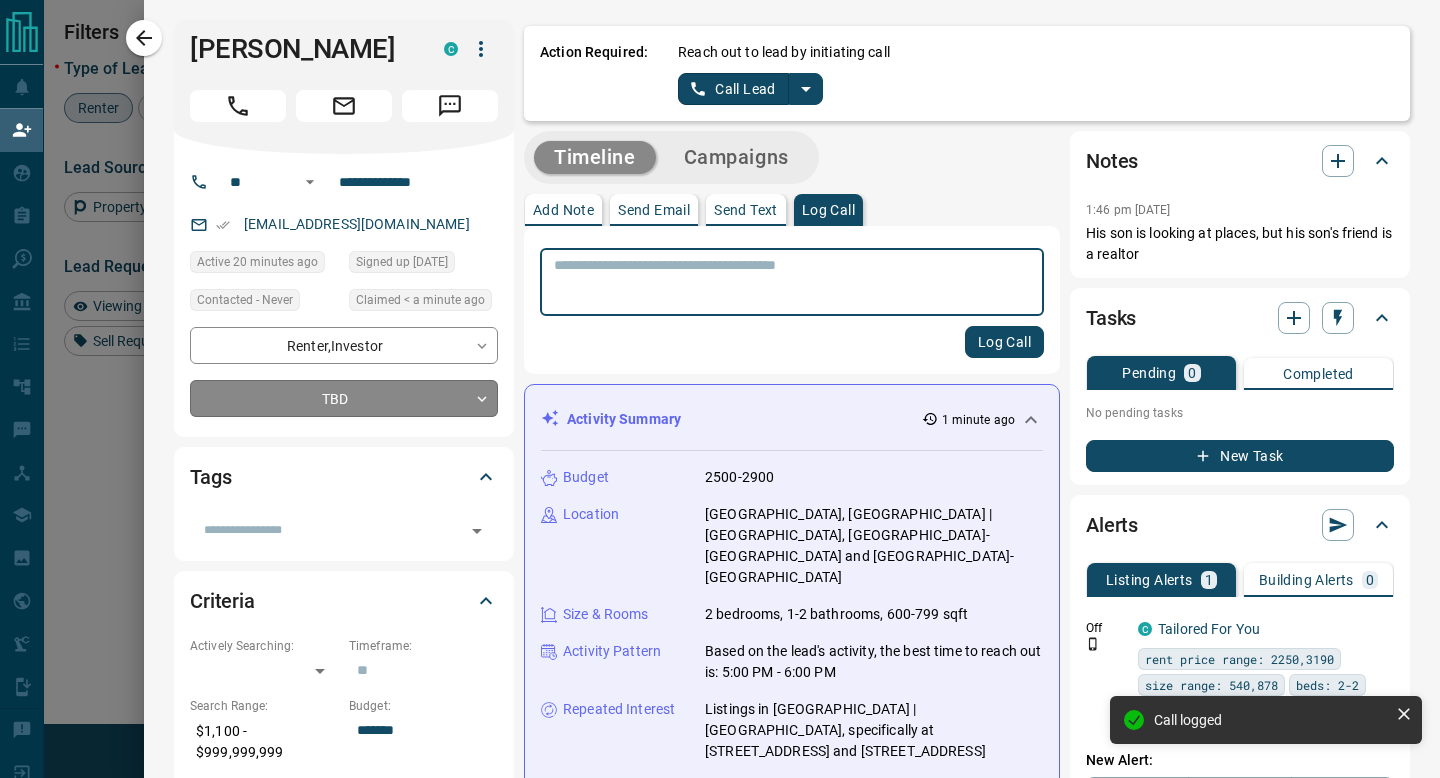 click on "Lead Transfers Claim Leads My Leads Tasks Opportunities Deals Campaigns Automations Messages Broker Bay Training Media Services Agent Resources Precon Worksheet Mobile Apps Disclosure Logout My Daily Quota Renter 2 / 2 Buyer 2 / 2 Precon 0 / 0 Filters 1 Lead Transfers 0 Refresh Name Contact Search   Search Range Location Requests AI Status Recent Opportunities (30d) Renter [PERSON_NAME] P yashah123xx@x +1- 43743208xx $3K - $3K Brampton High Interest Renter [PERSON_NAME] C alemdjedovicxx@x +1- 64763735xx $2K - $2K Oakville Renter [PERSON_NAME] C arsham25xx@x +1- 41693932xx $2K - $2K [GEOGRAPHIC_DATA], [GEOGRAPHIC_DATA] High Interest Renter [PERSON_NAME] P shahshikha5xx@x +1- 41645668xx $2K - $3K Brampton Renter [PERSON_NAME] C khudadadbajwaxx@x +1- 43744916xx $3K - $3K [GEOGRAPHIC_DATA], Etobicoke Renter [PERSON_NAME] C angusmarktaylxx@x +1- 90533404xx $2K - $2K [GEOGRAPHIC_DATA], [GEOGRAPHIC_DATA], [GEOGRAPHIC_DATA], [GEOGRAPHIC_DATA], +2 Renter Art [PERSON_NAME] C arthanixx@x +1- 41666900xx $1K - $1000M [GEOGRAPHIC_DATA], [GEOGRAPHIC_DATA], [GEOGRAPHIC_DATA] | Central Back to Site [PERSON_NAME] C +1-" at bounding box center [720, 331] 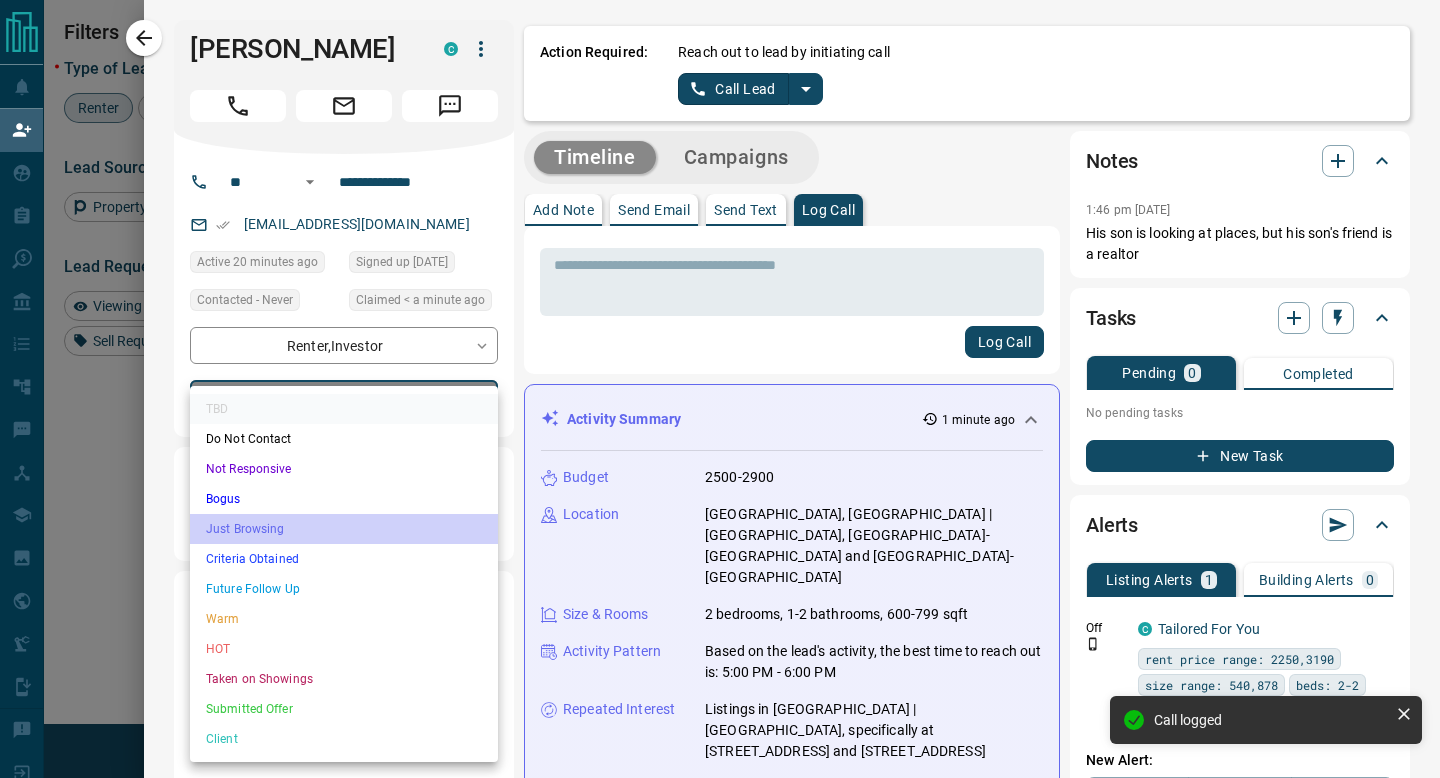 click on "Just Browsing" at bounding box center (344, 529) 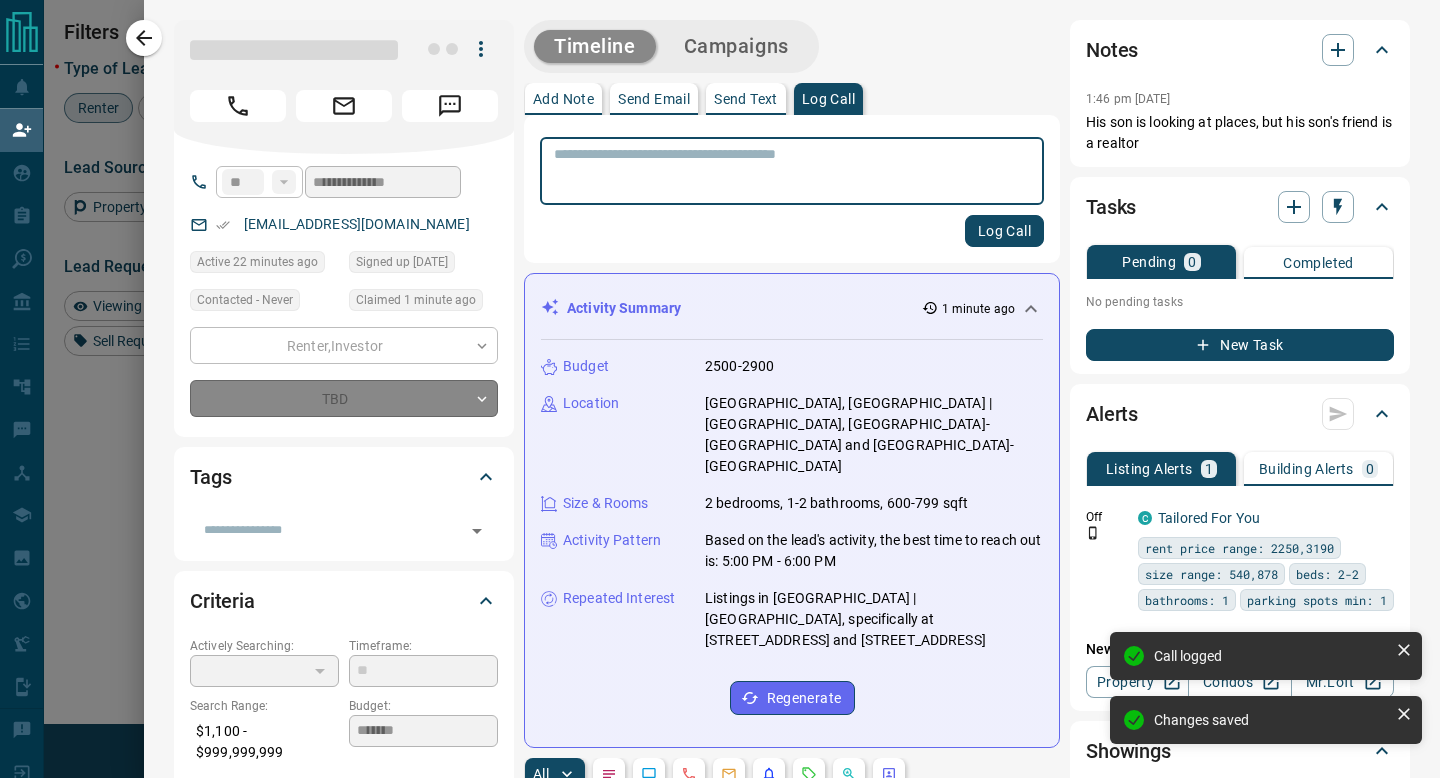 type on "*" 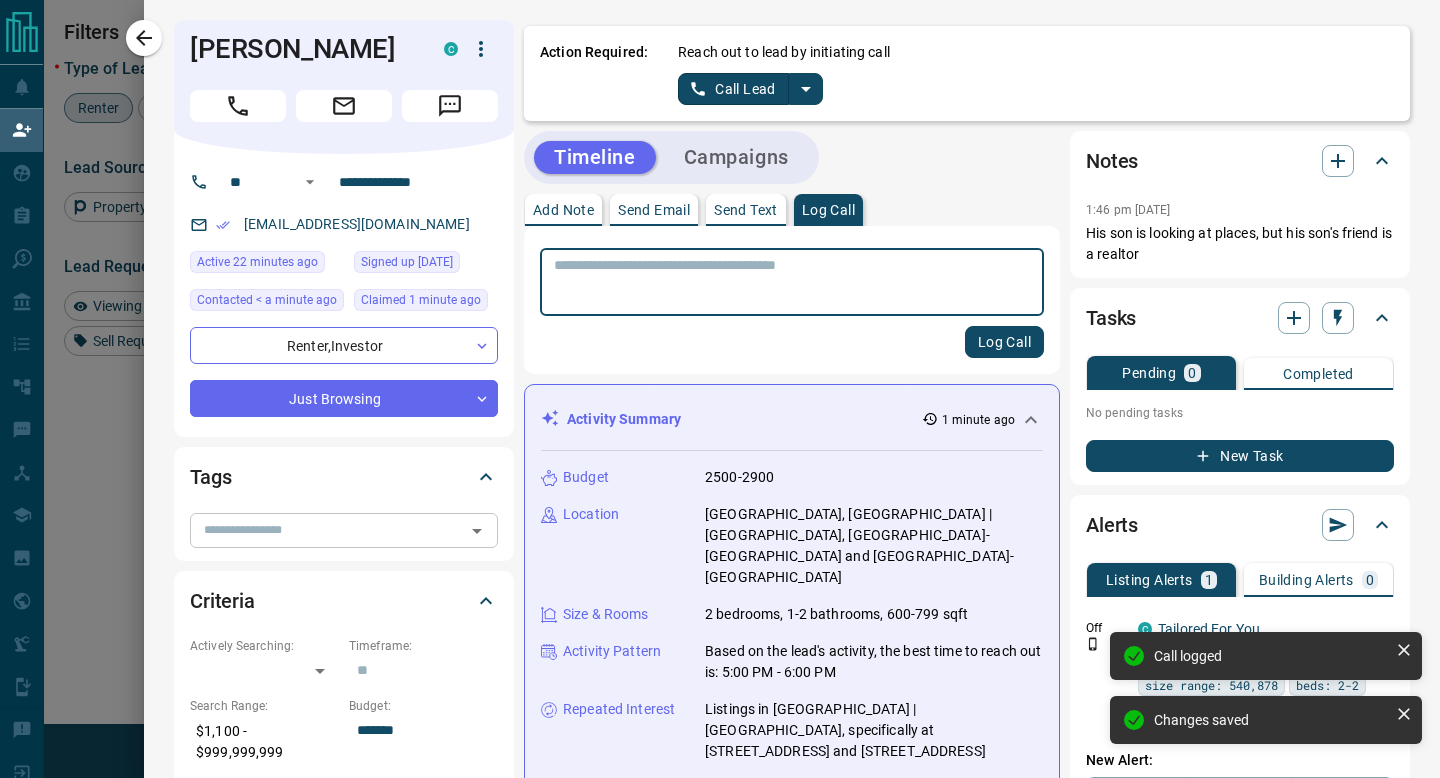 click at bounding box center (327, 530) 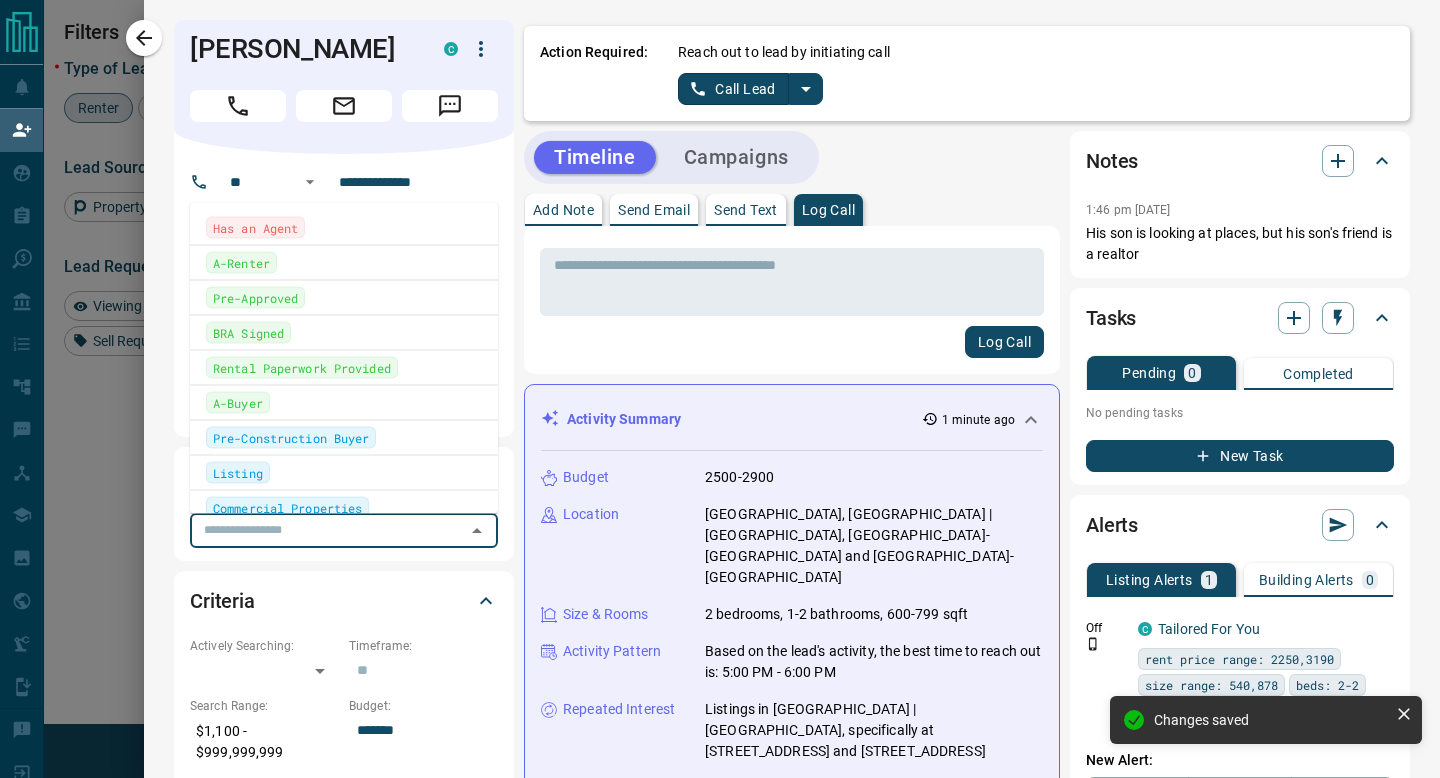 click on "Has an Agent" at bounding box center [255, 227] 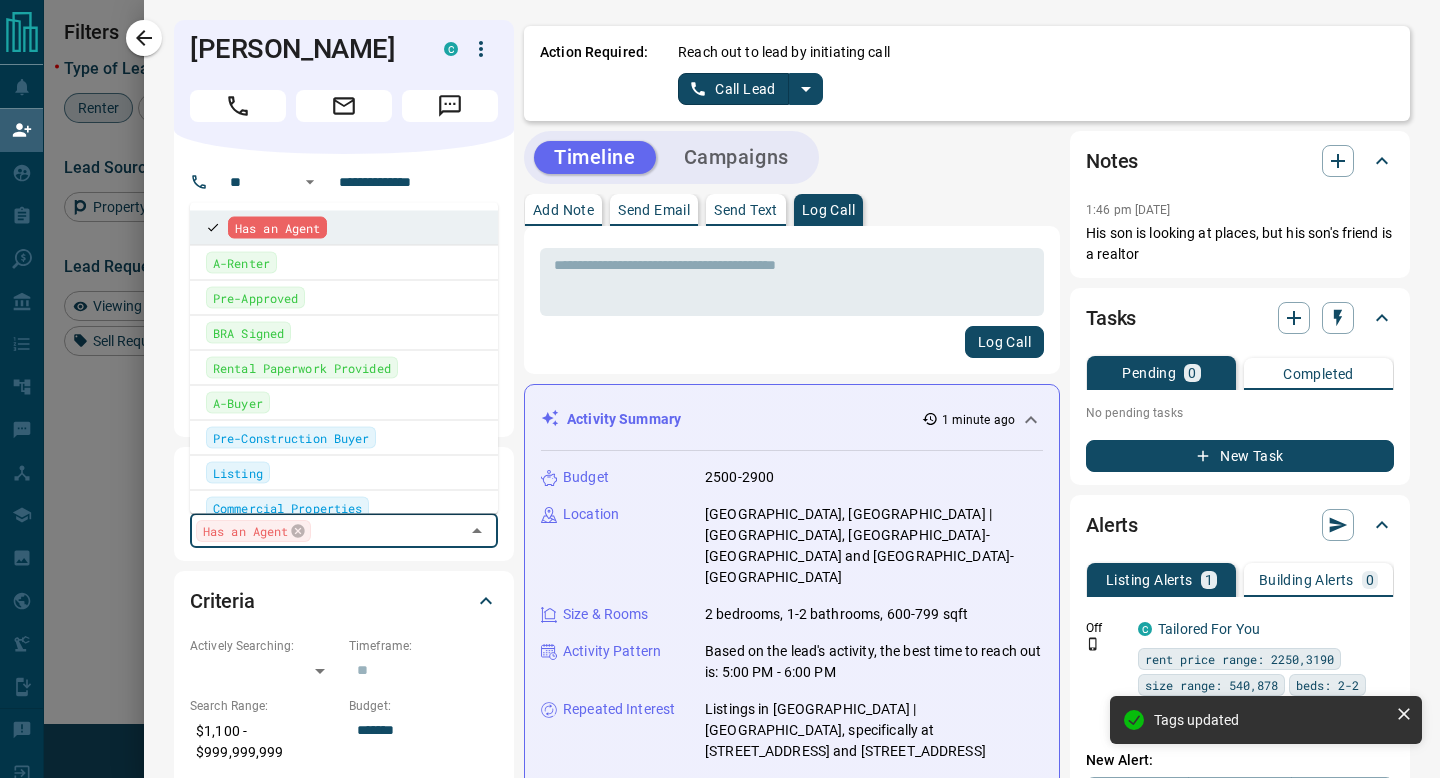 click on "Log Call" at bounding box center (792, 342) 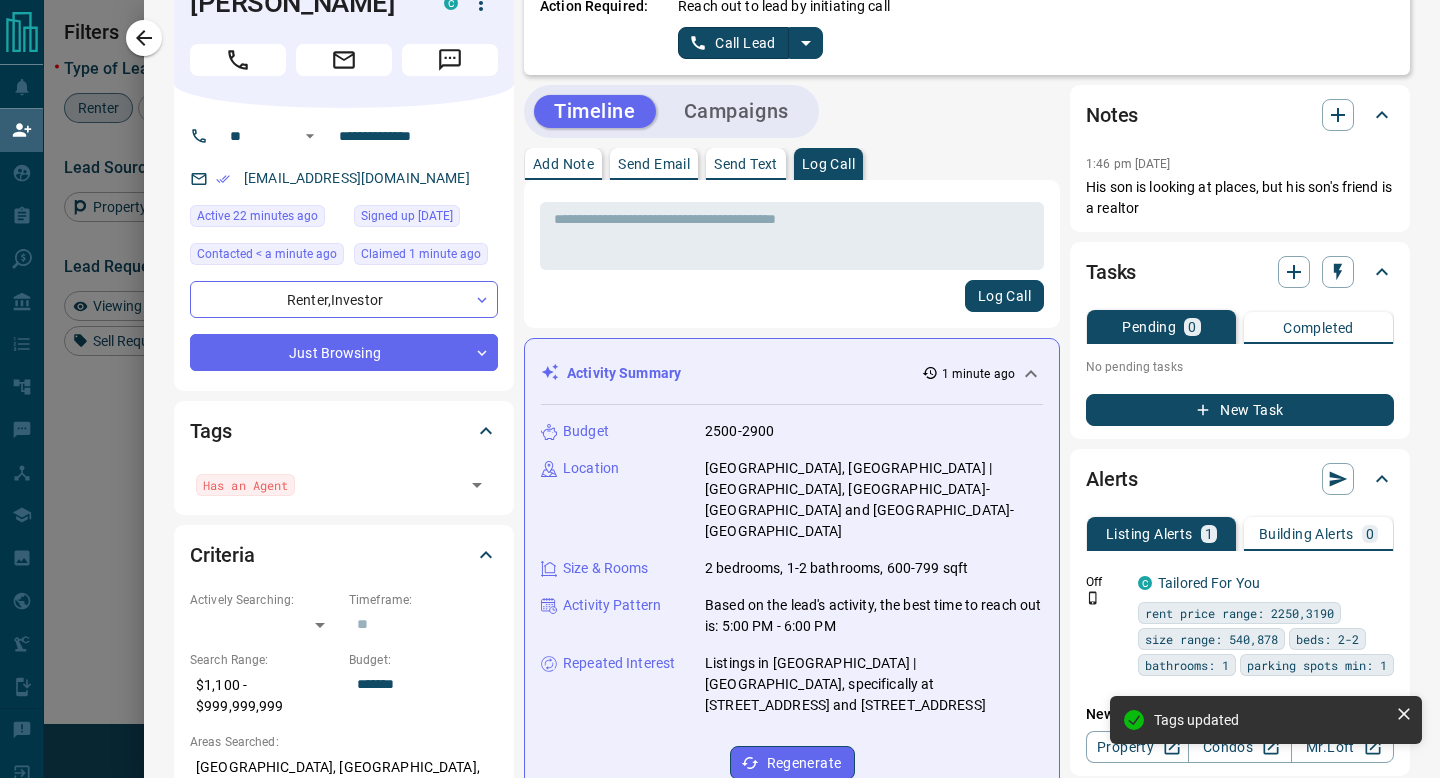 scroll, scrollTop: 0, scrollLeft: 0, axis: both 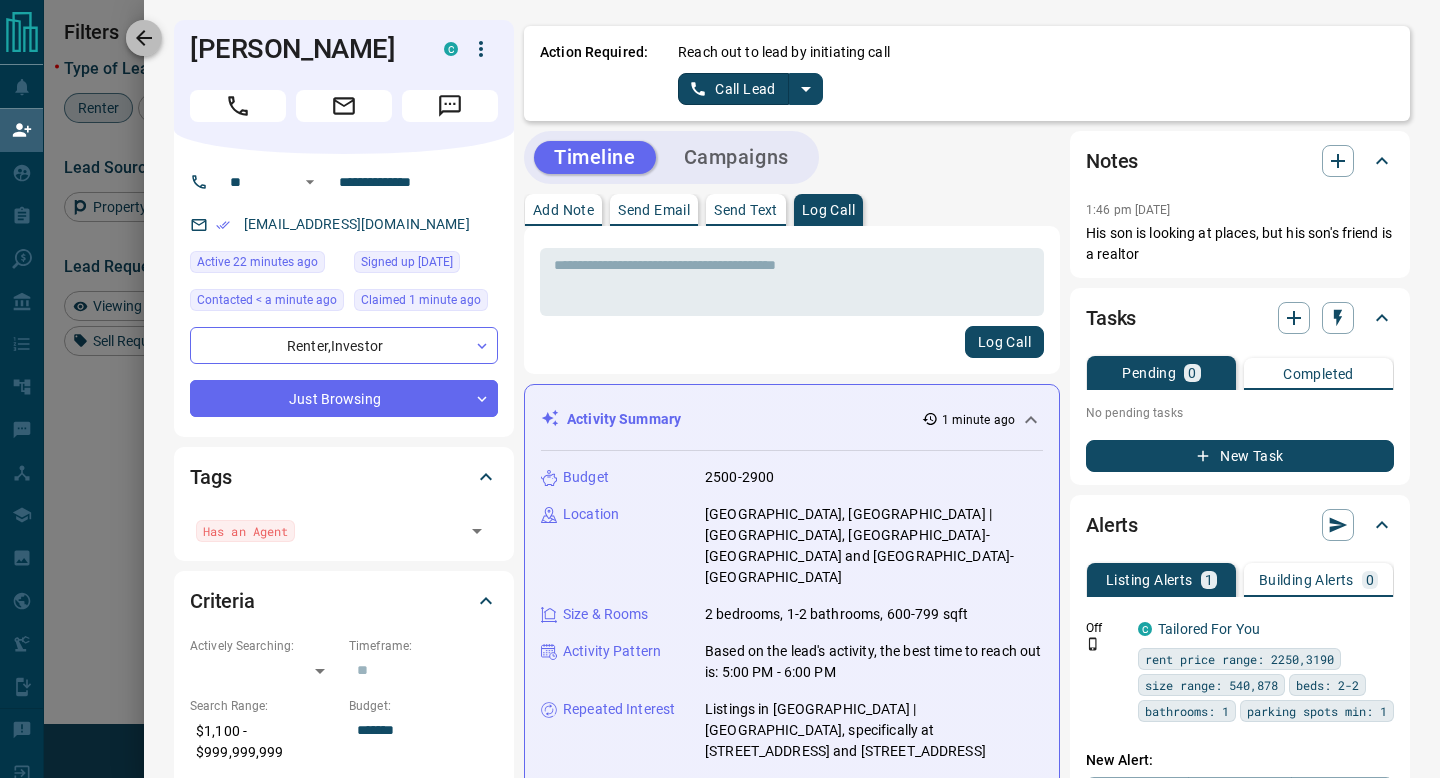 click 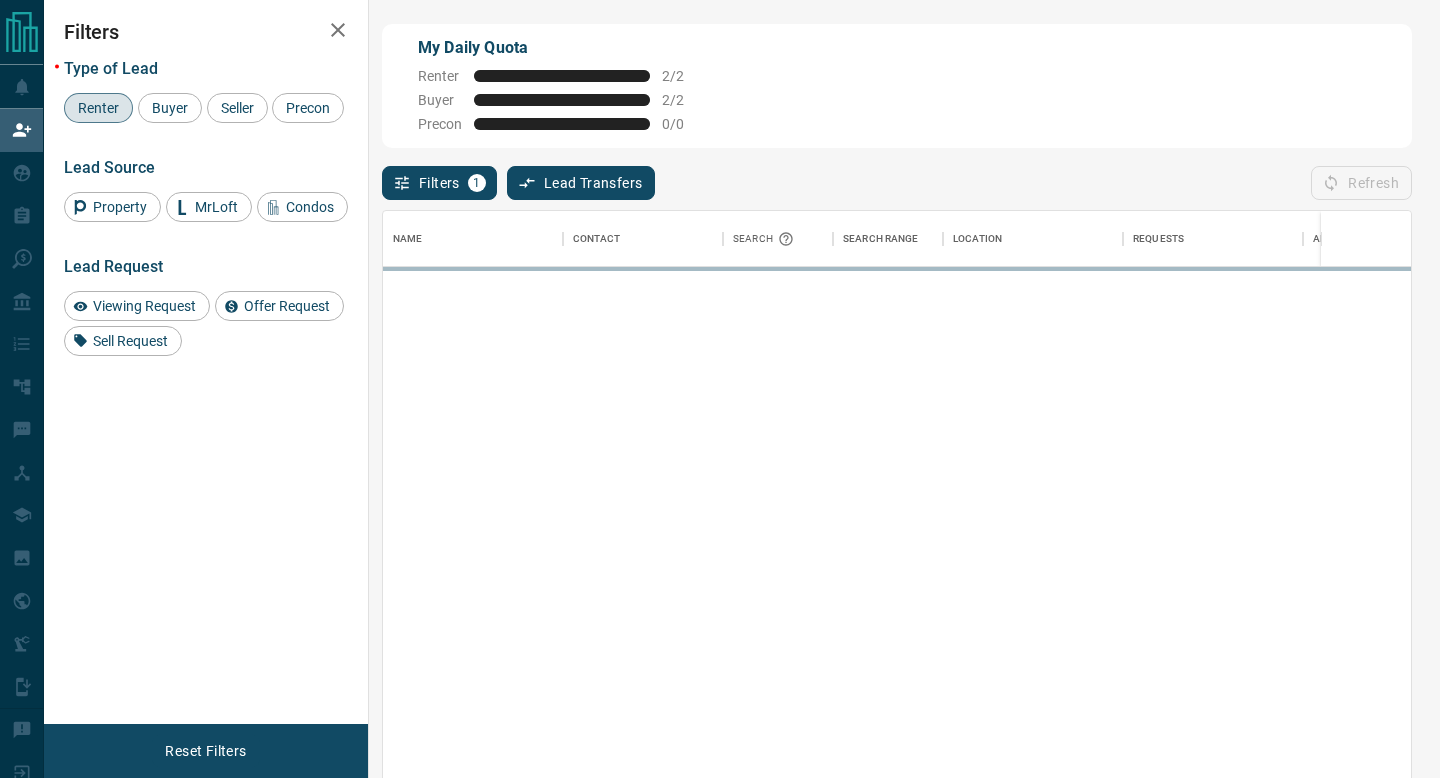 scroll, scrollTop: 0, scrollLeft: 1, axis: horizontal 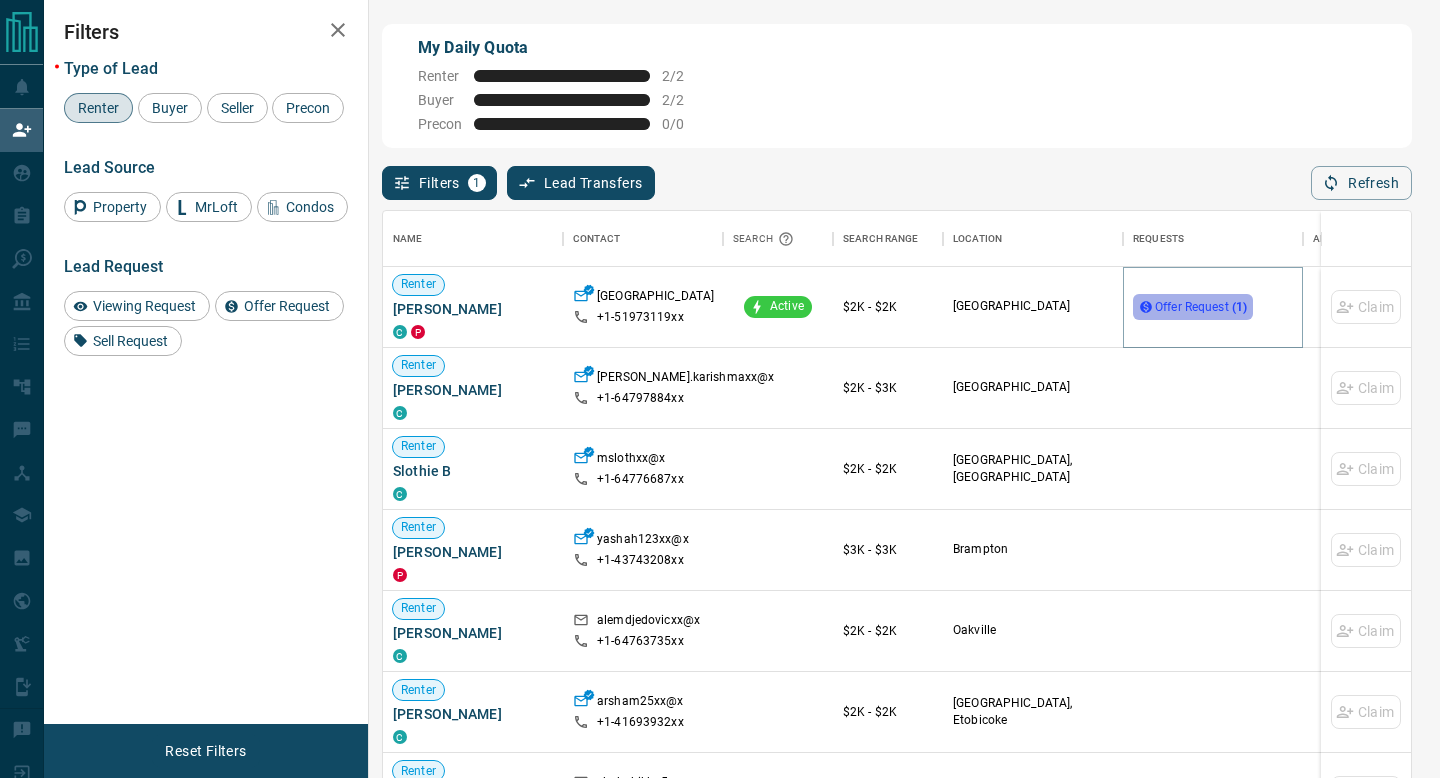 click on "Offer Request   ( 1 )" at bounding box center [1201, 307] 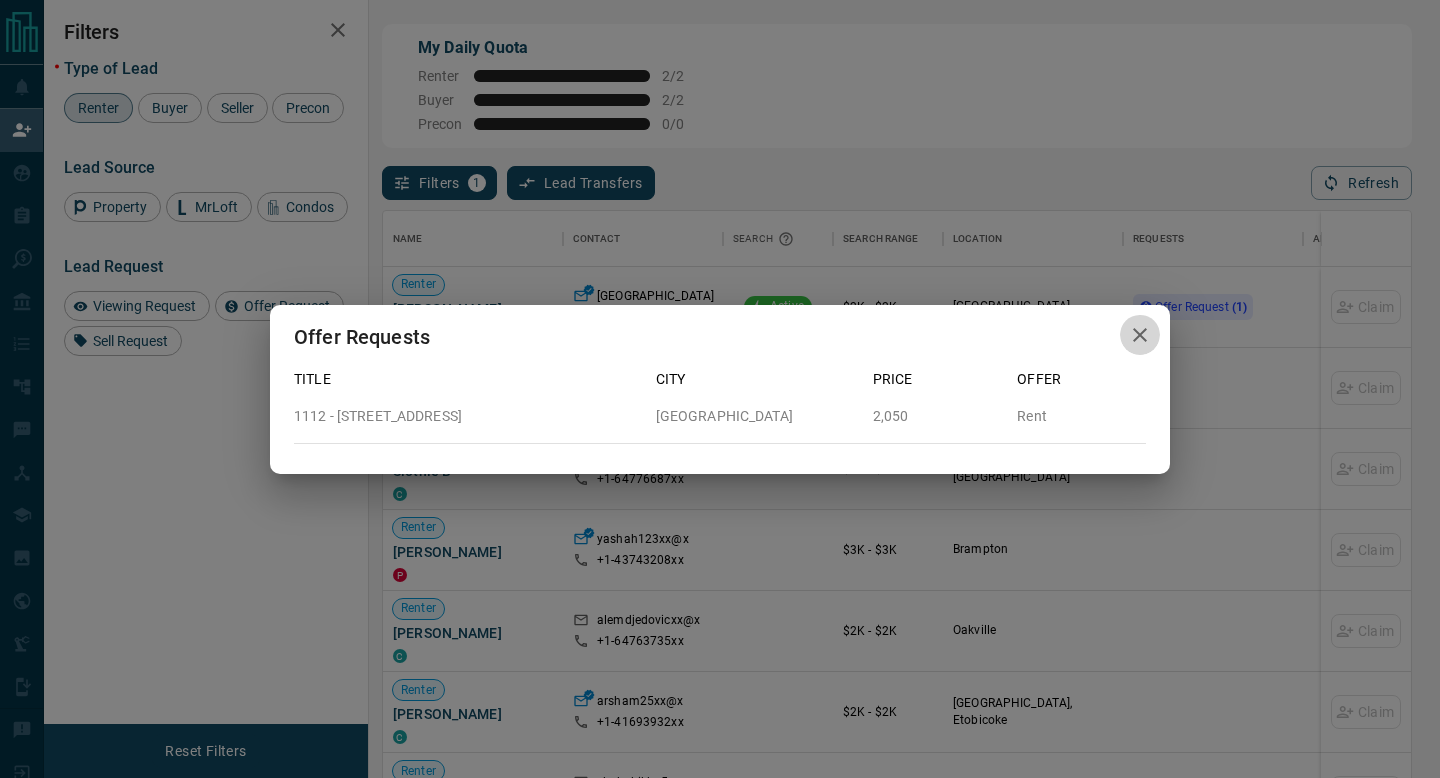 click 